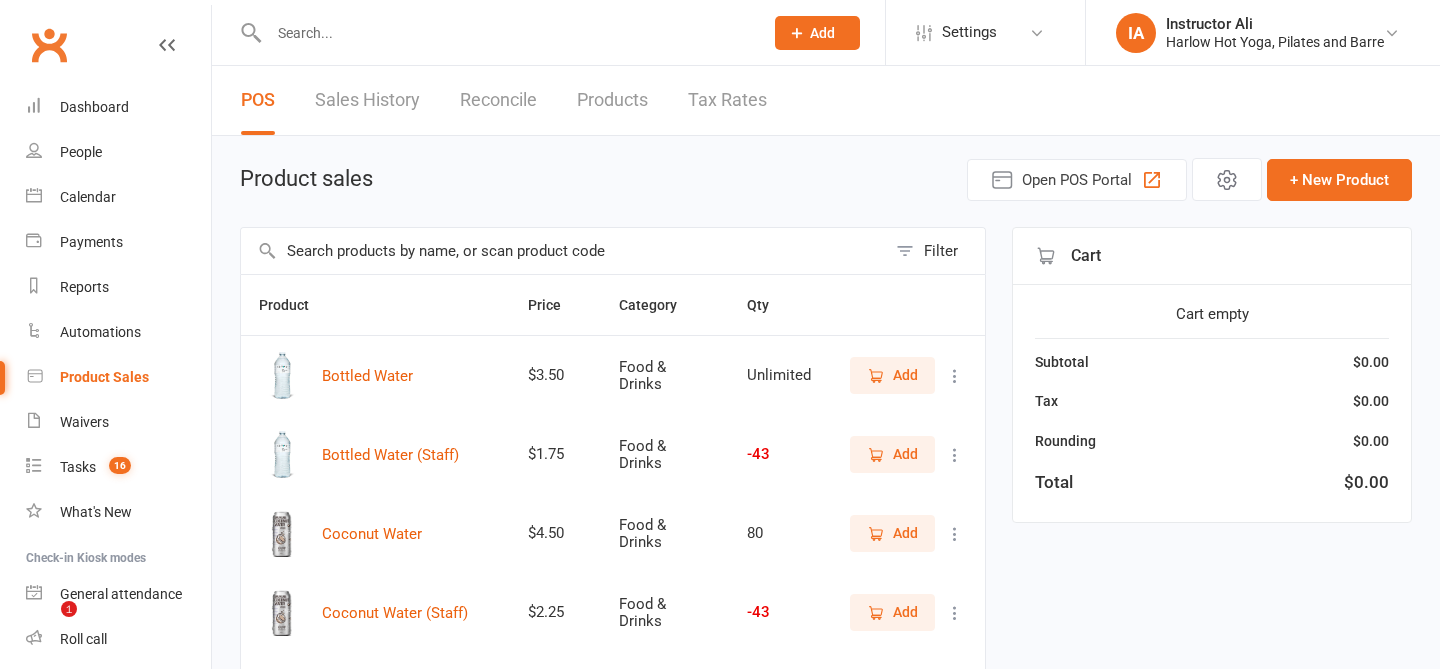 scroll, scrollTop: 0, scrollLeft: 0, axis: both 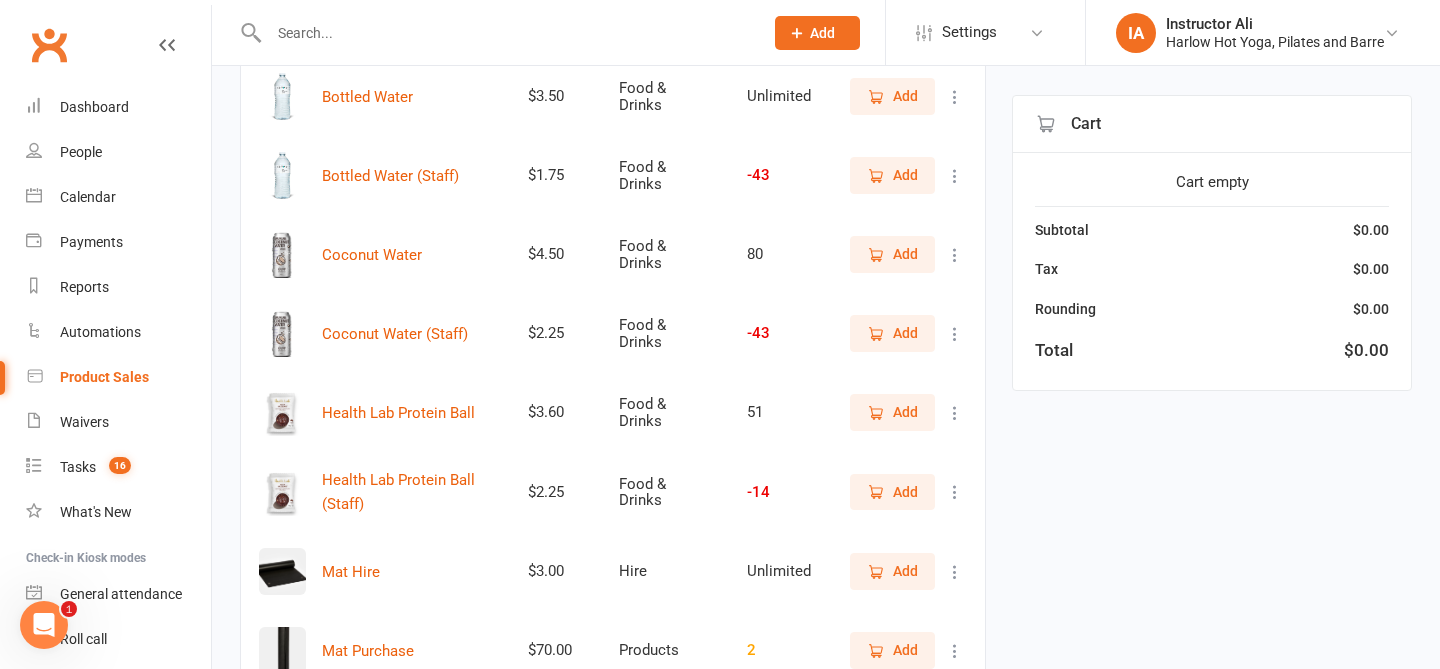 click on "Add" at bounding box center (892, 492) 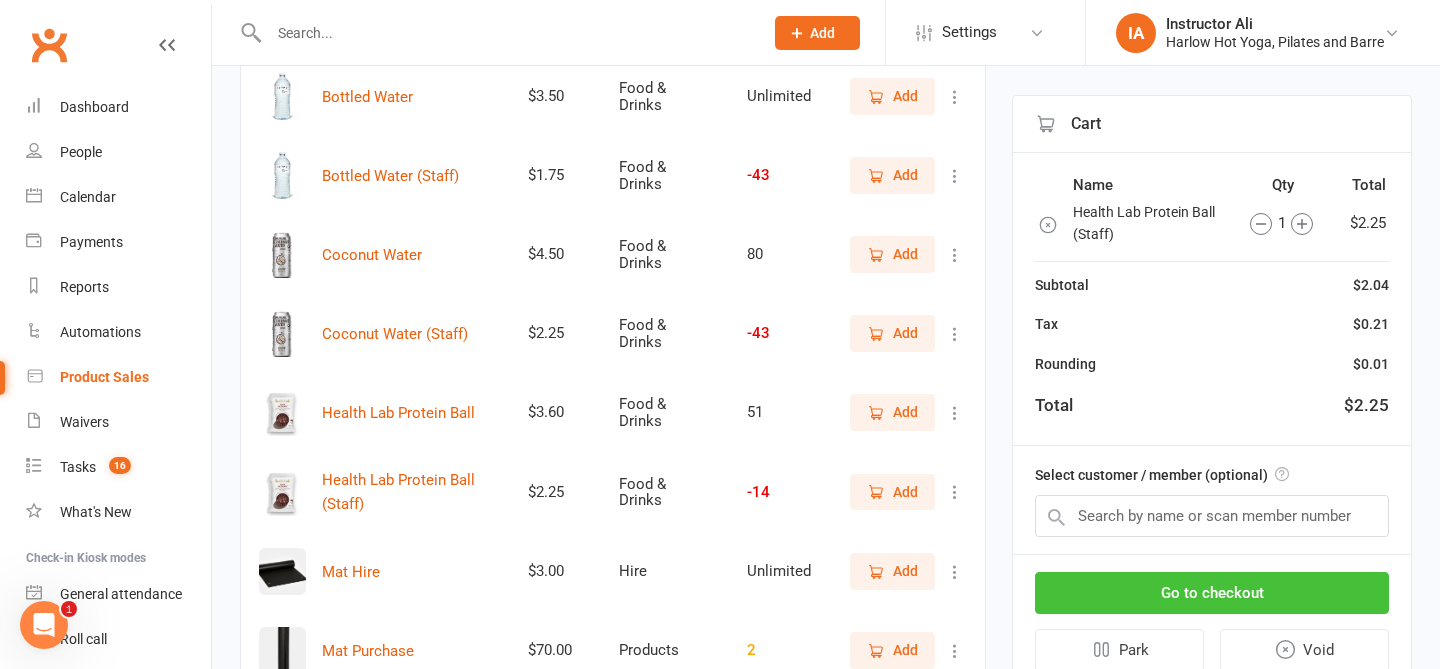 click on "Go to checkout" at bounding box center (1212, 593) 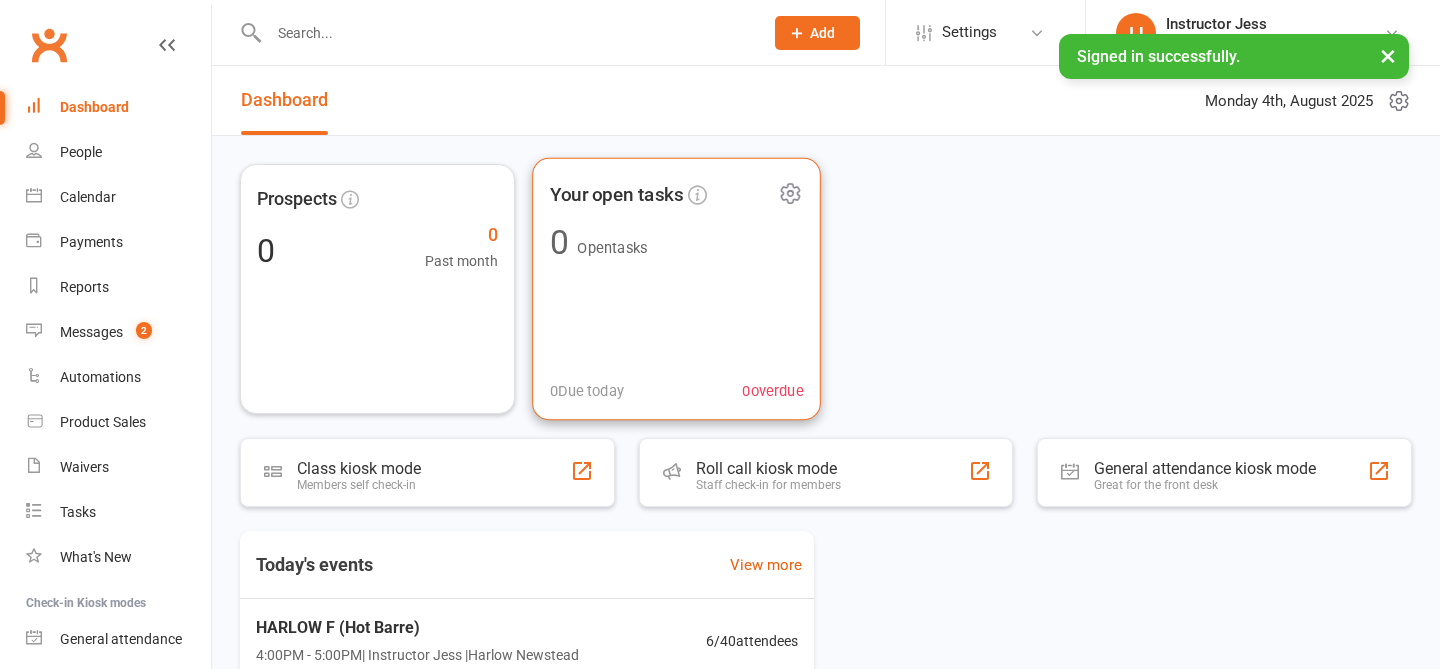 scroll, scrollTop: 0, scrollLeft: 0, axis: both 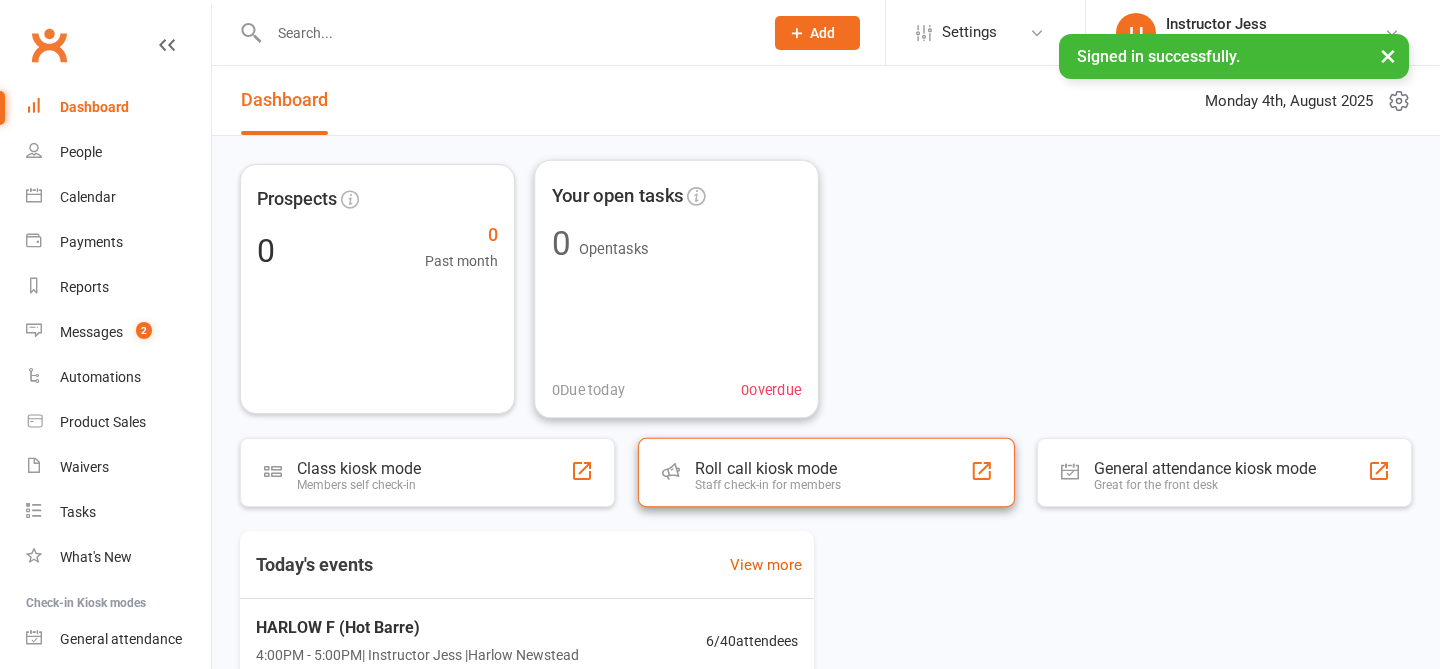 click on "Staff check-in for members" at bounding box center (768, 485) 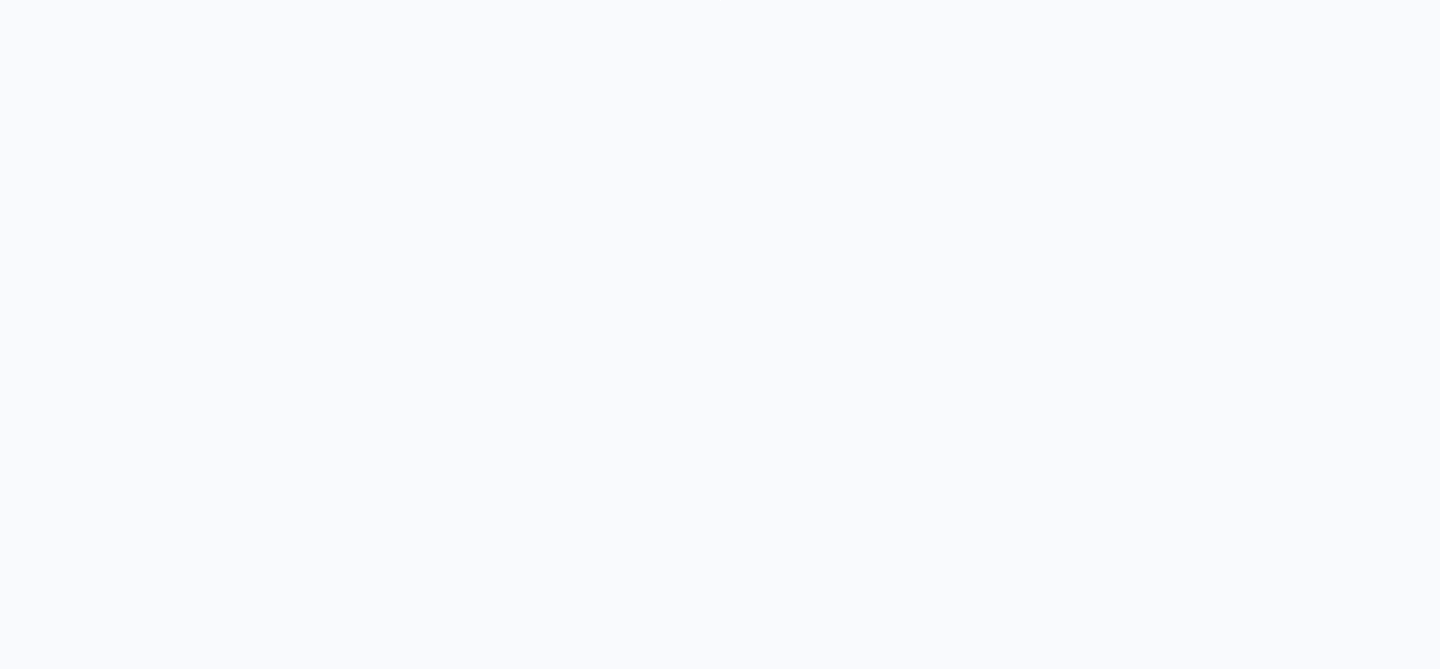 scroll, scrollTop: 0, scrollLeft: 0, axis: both 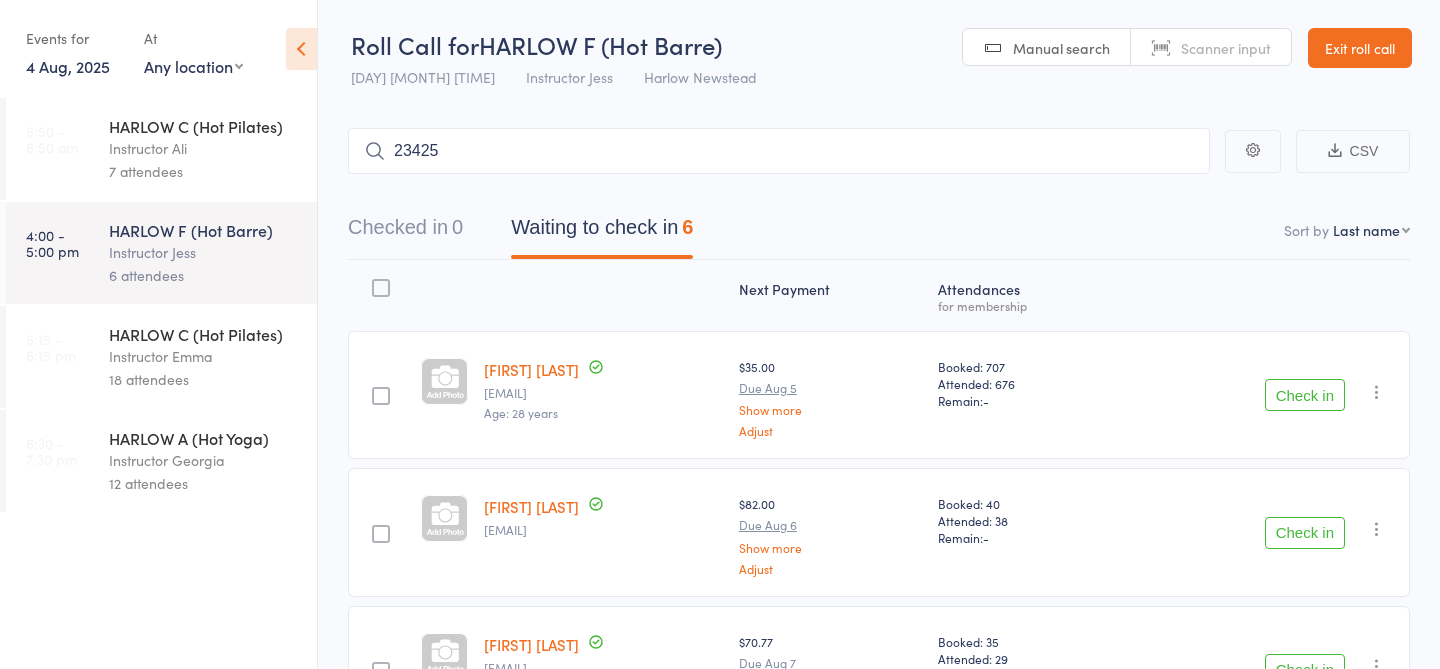 type on "23425" 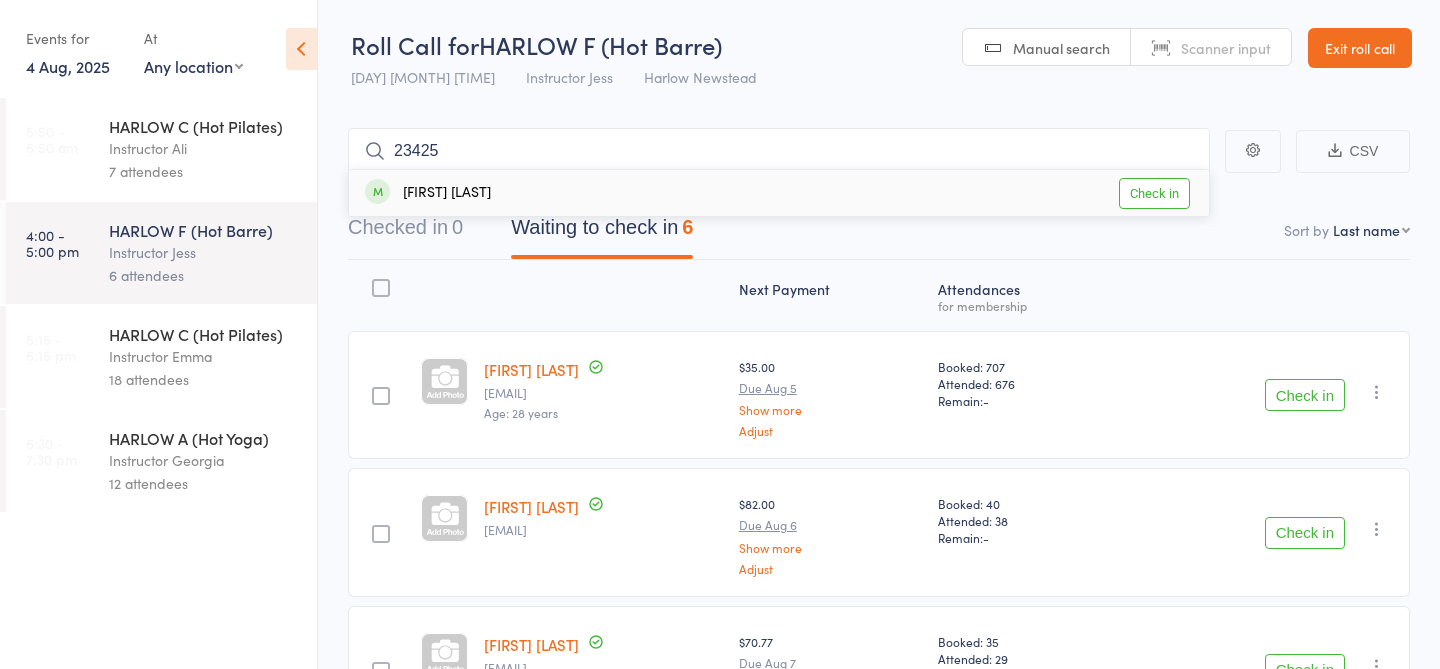 click on "Check in" at bounding box center (1154, 193) 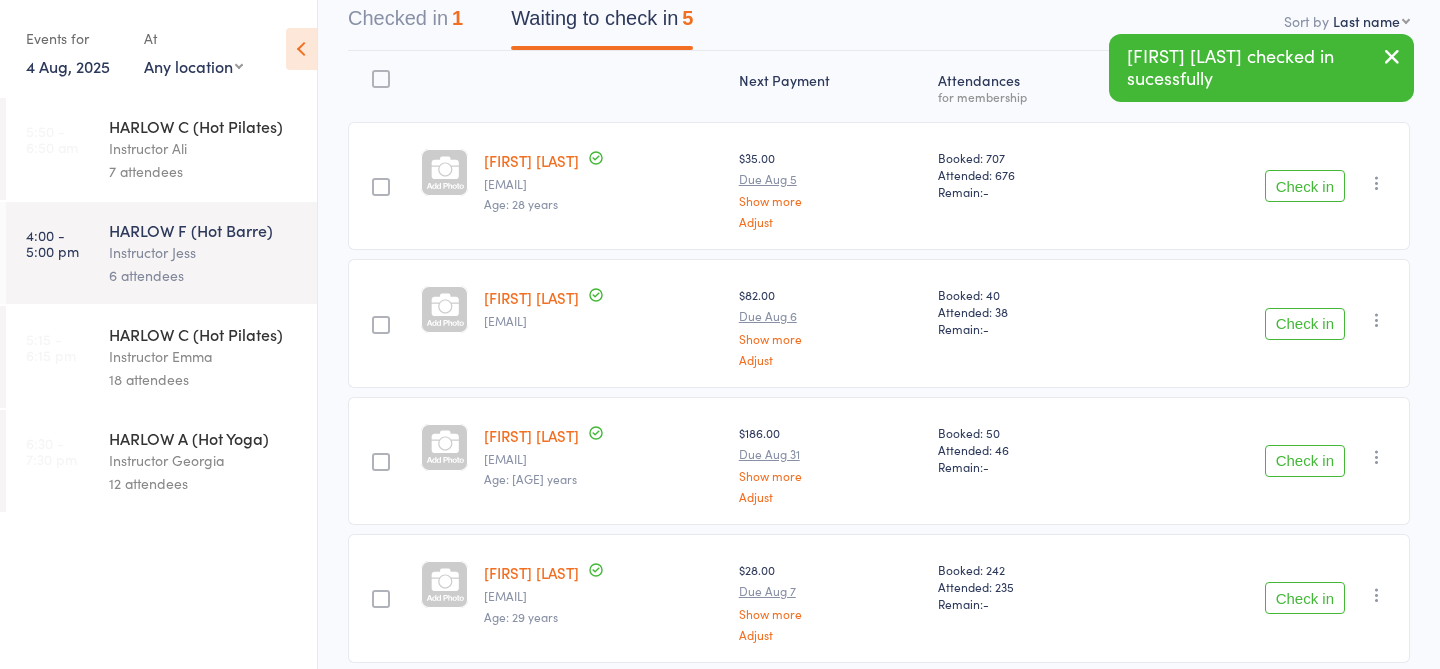 scroll, scrollTop: 213, scrollLeft: 0, axis: vertical 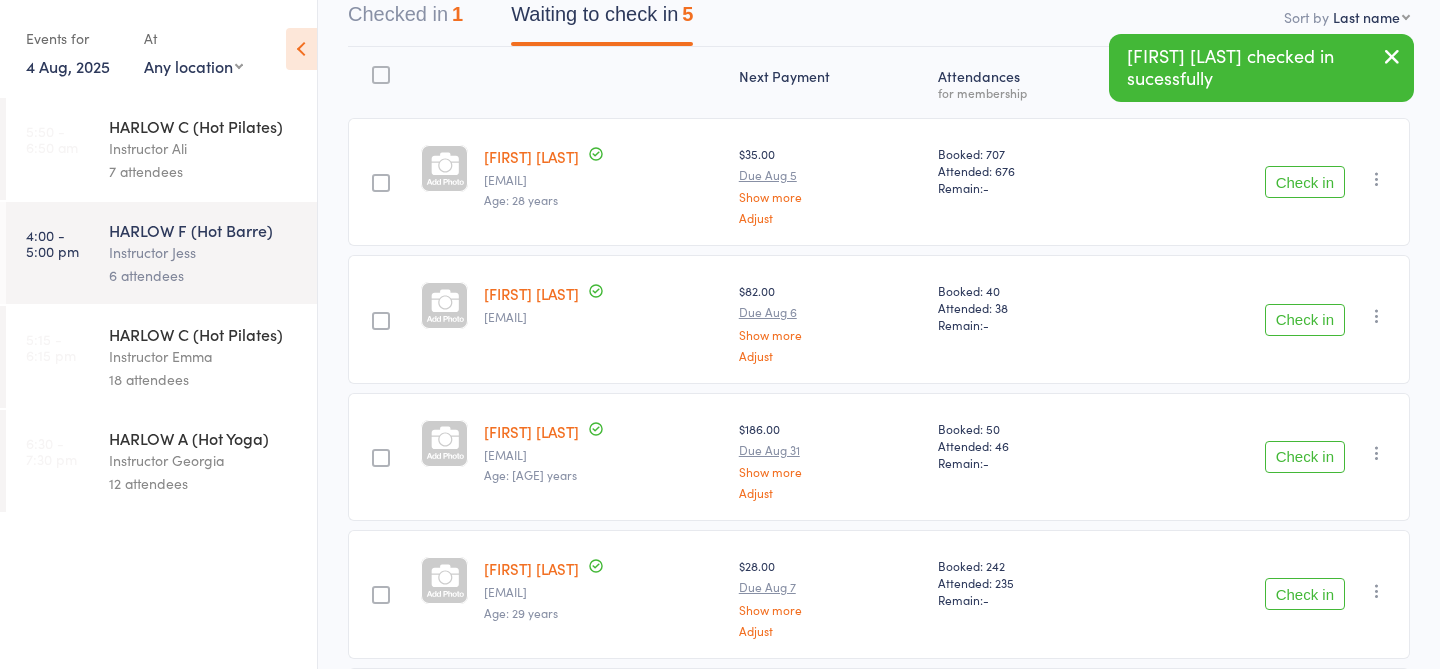 click on "Check in" at bounding box center [1305, 320] 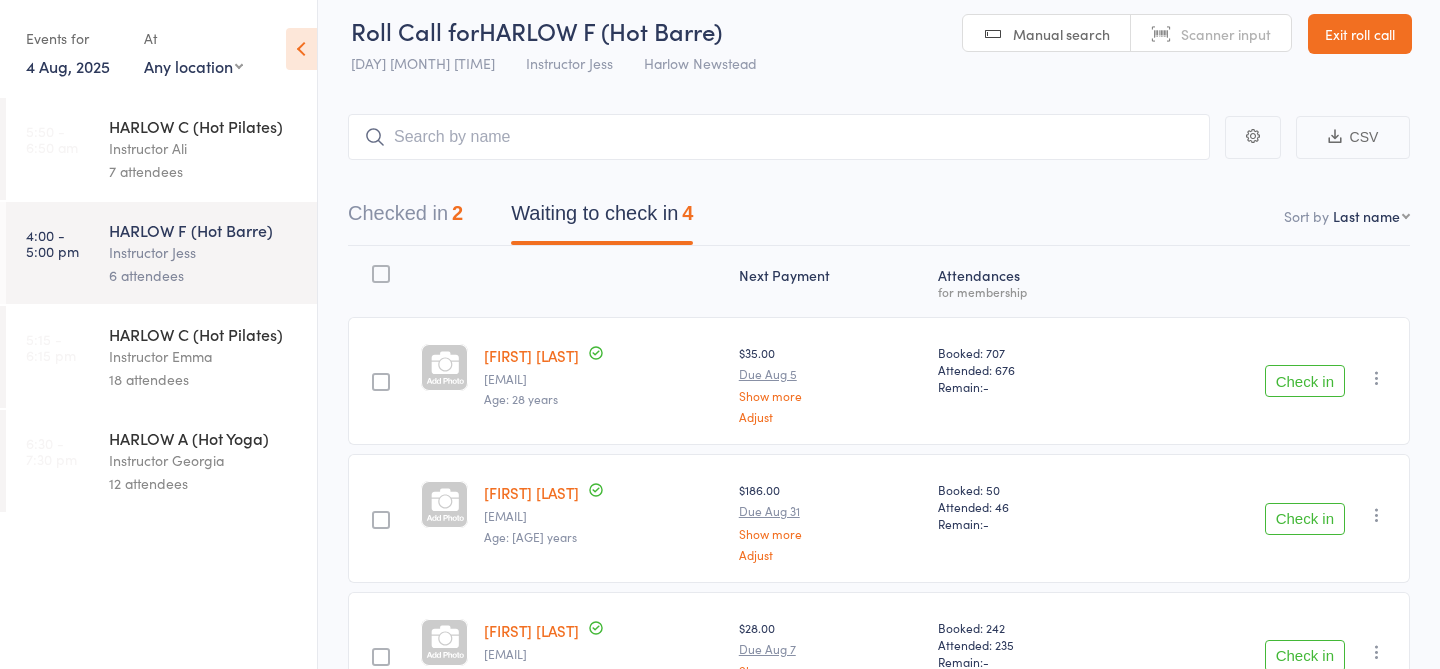 scroll, scrollTop: 0, scrollLeft: 0, axis: both 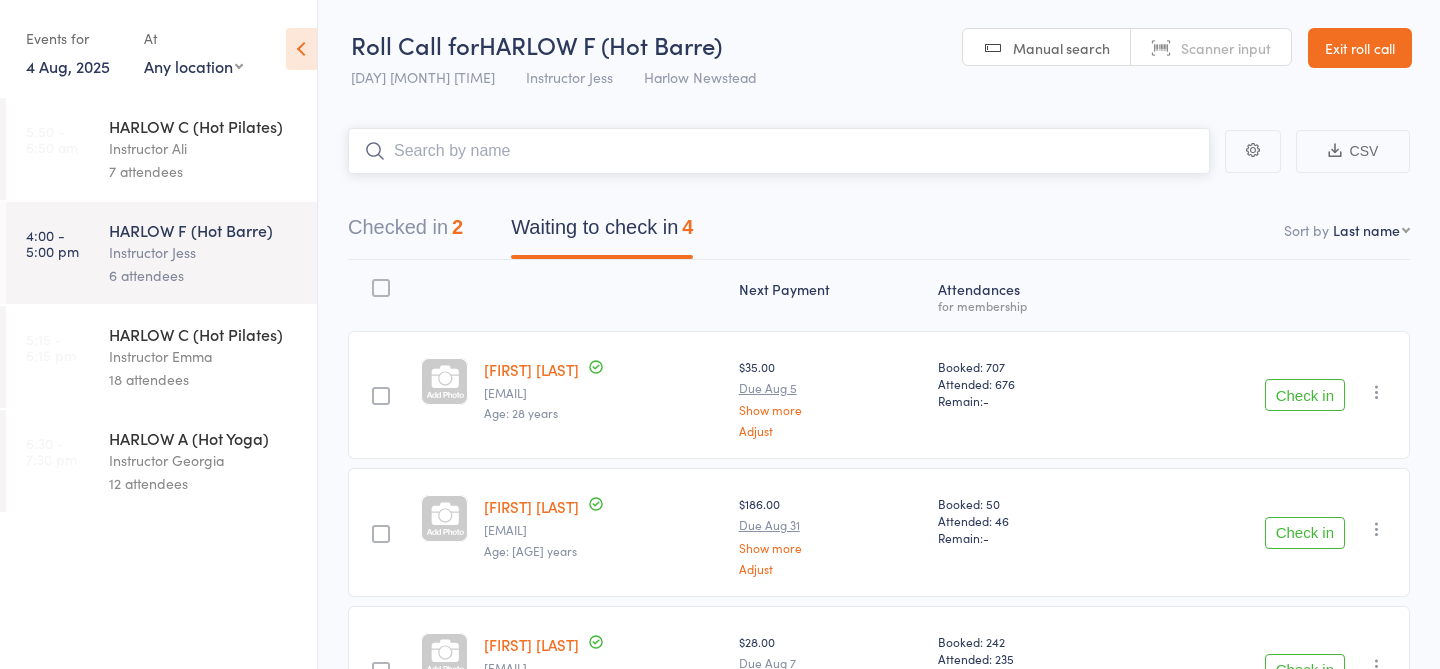 click at bounding box center [779, 151] 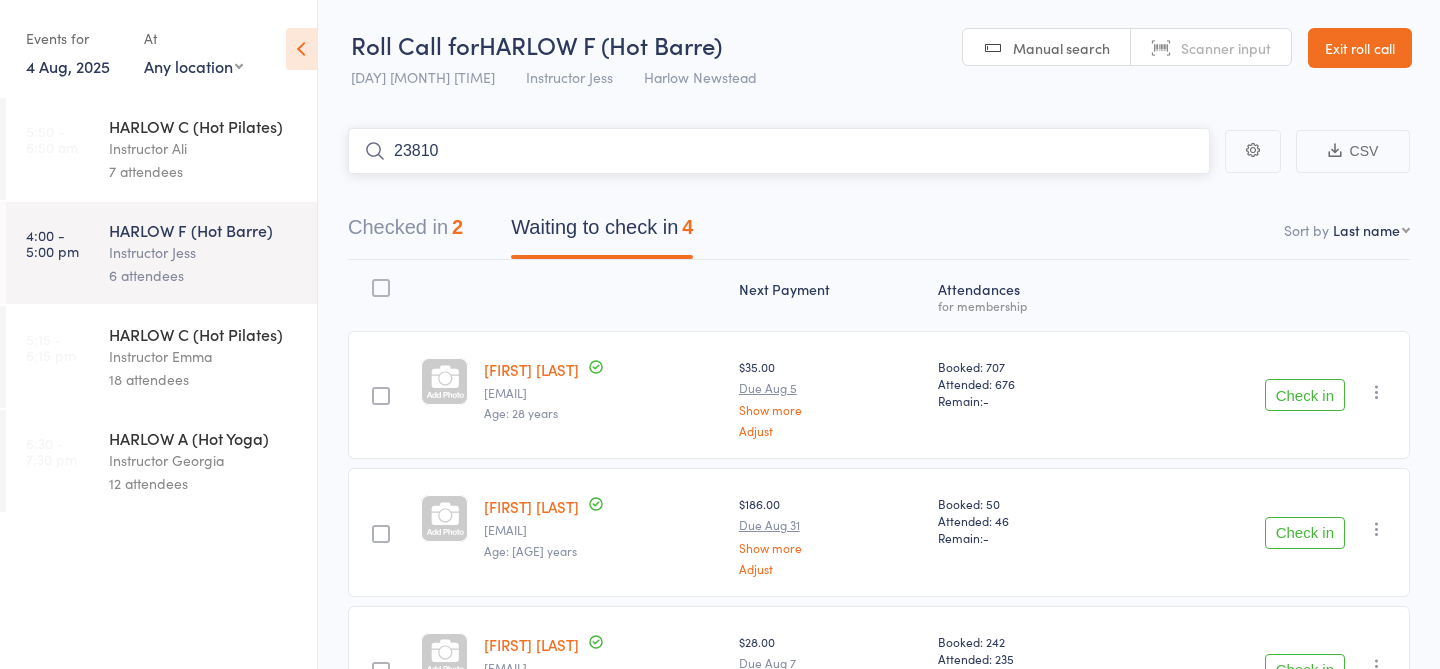 type on "23810" 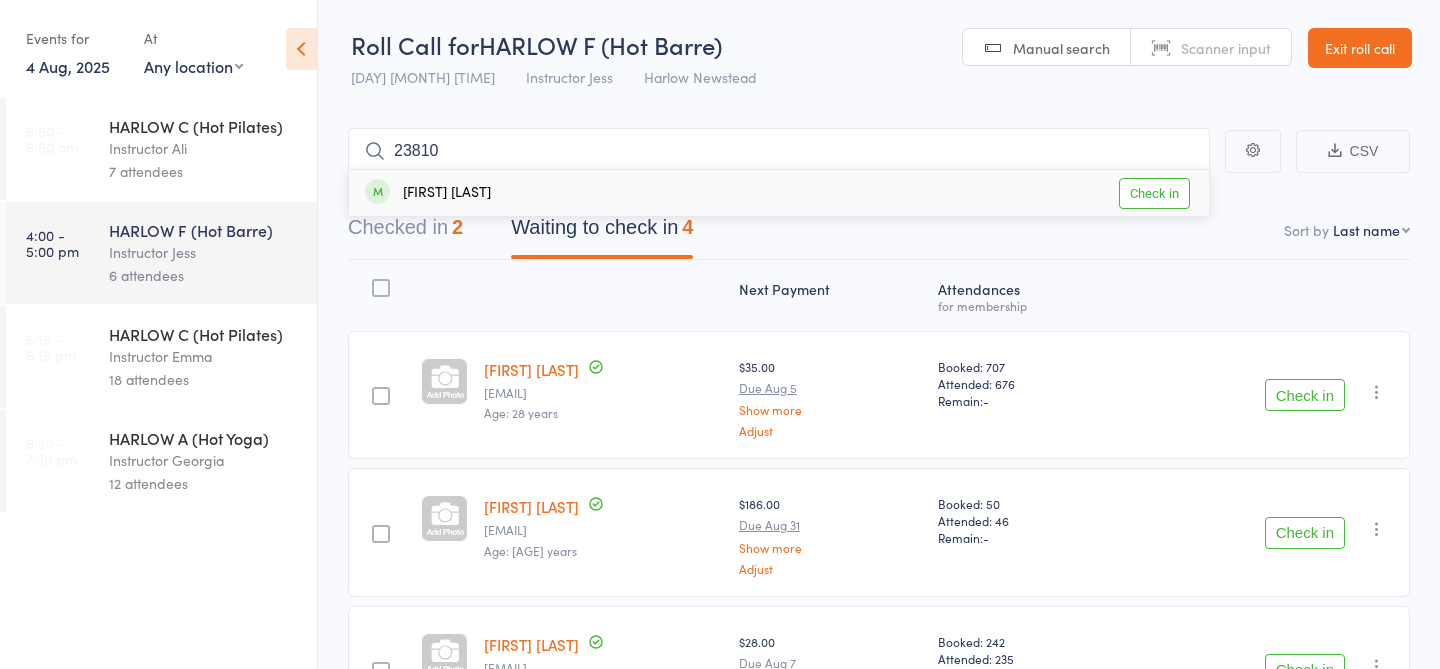 click on "Check in" at bounding box center [1154, 193] 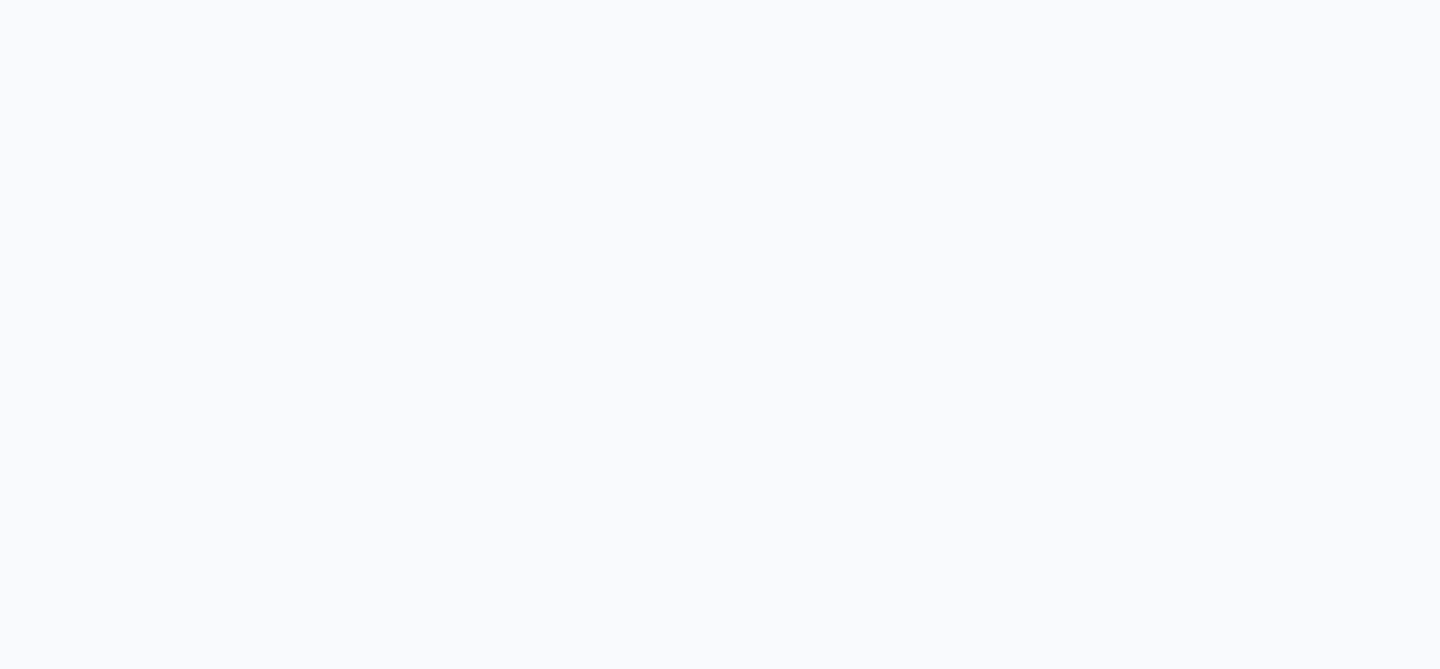 scroll, scrollTop: 0, scrollLeft: 0, axis: both 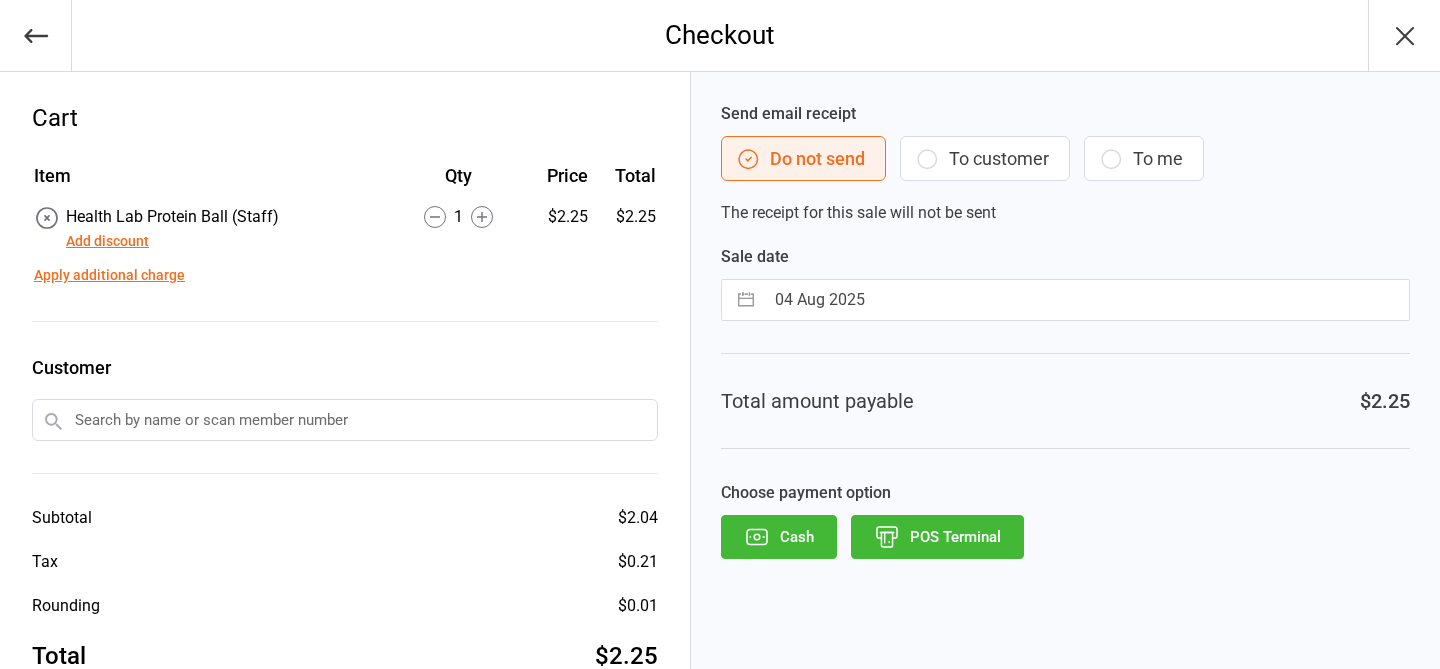 click on "POS Terminal" at bounding box center [937, 537] 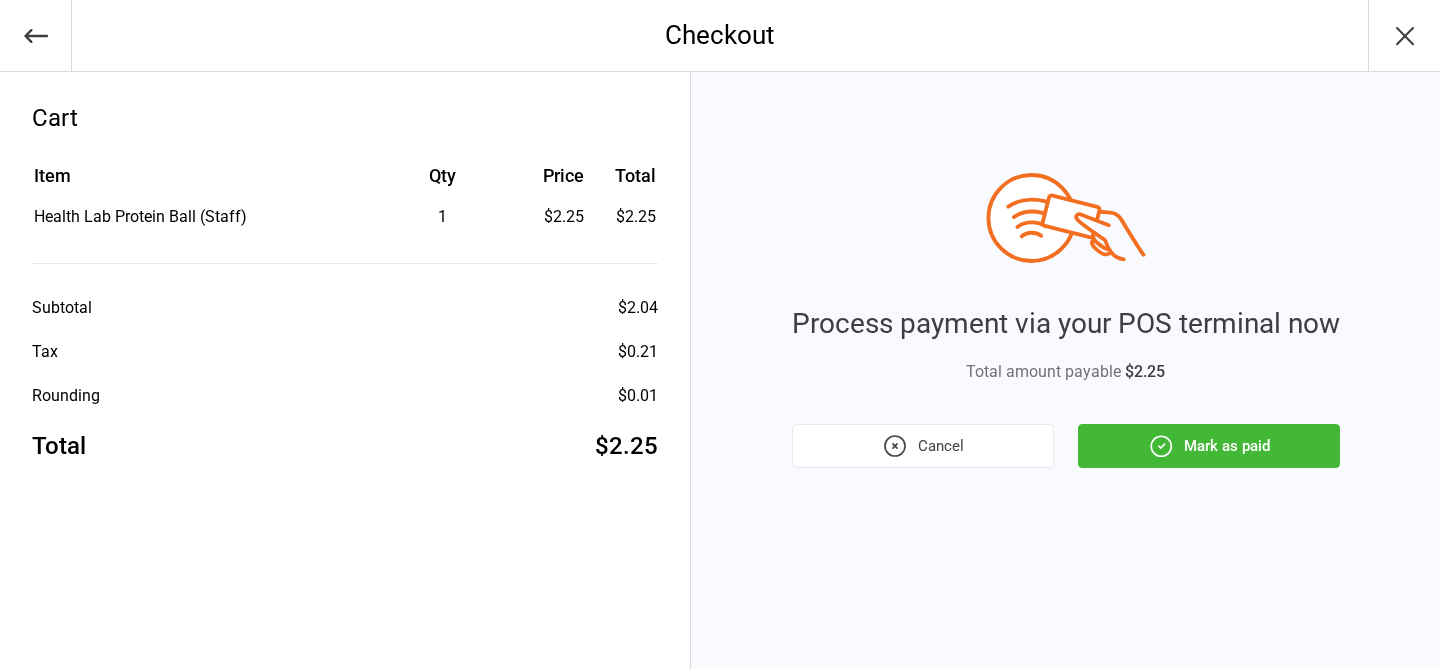 click 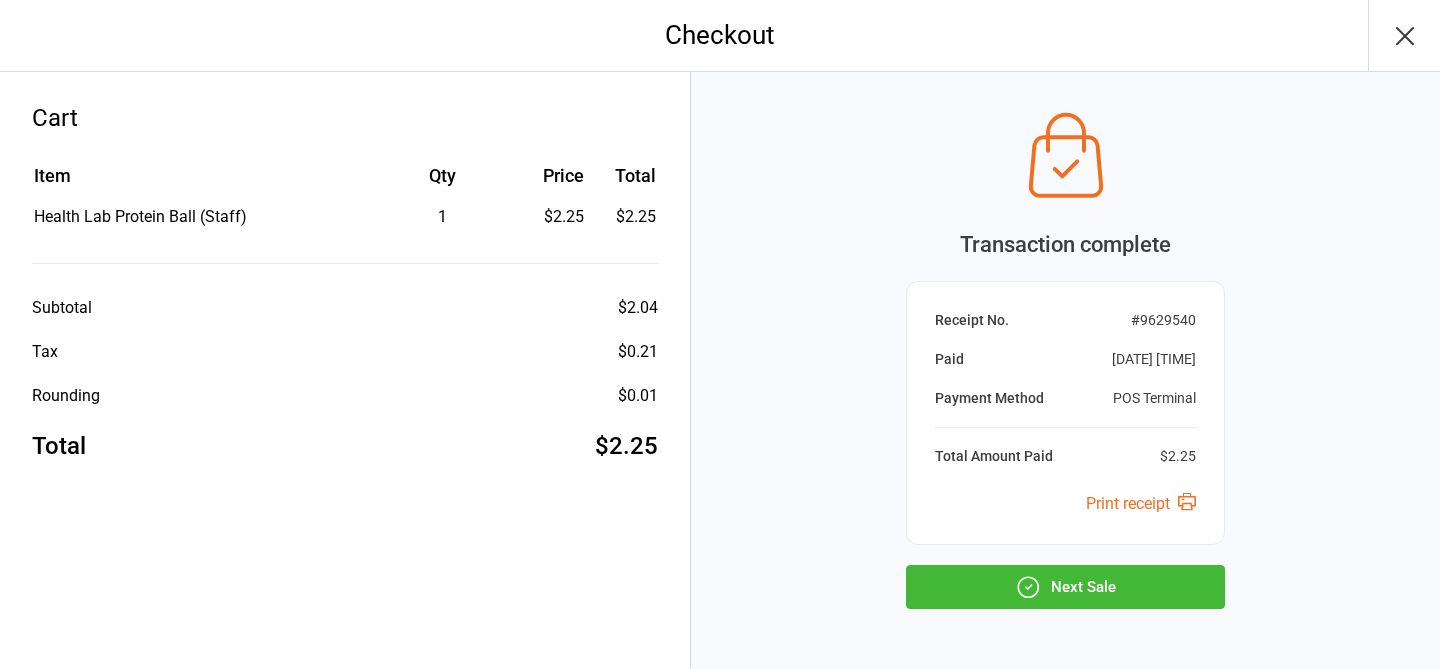 click on "Next Sale" at bounding box center (1065, 587) 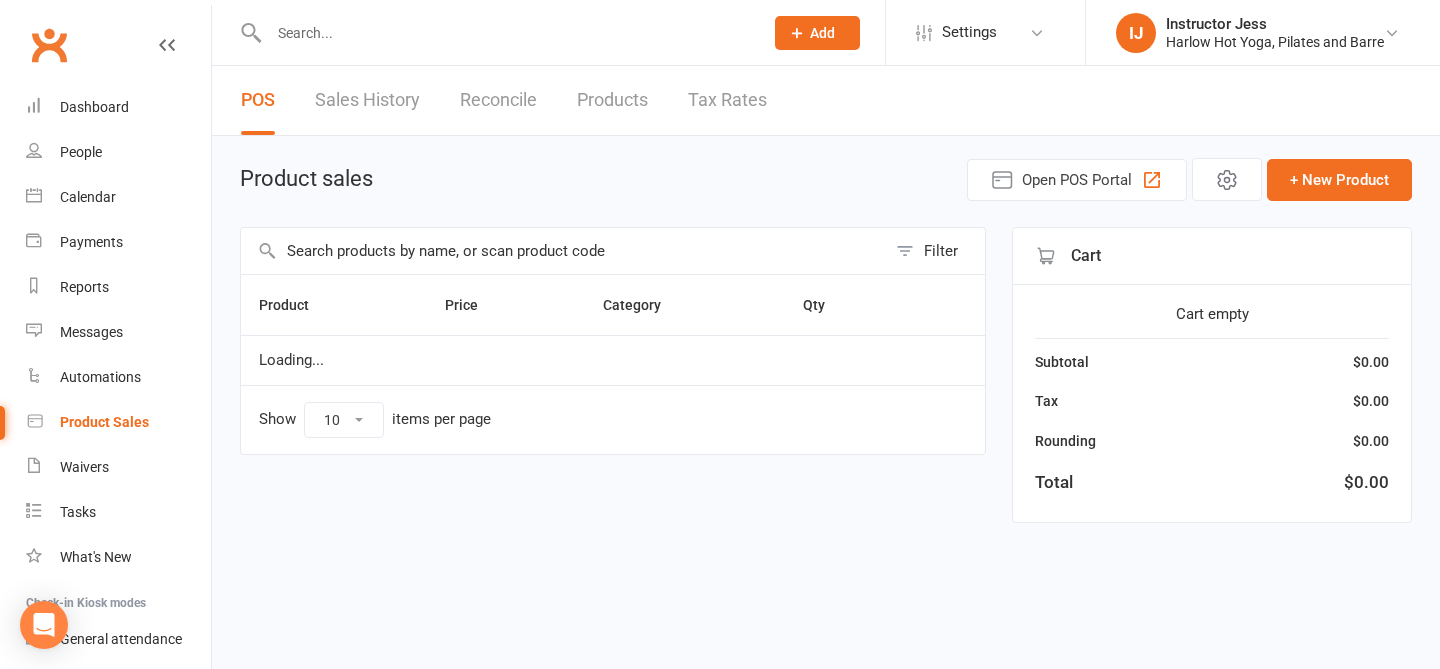 scroll, scrollTop: 0, scrollLeft: 0, axis: both 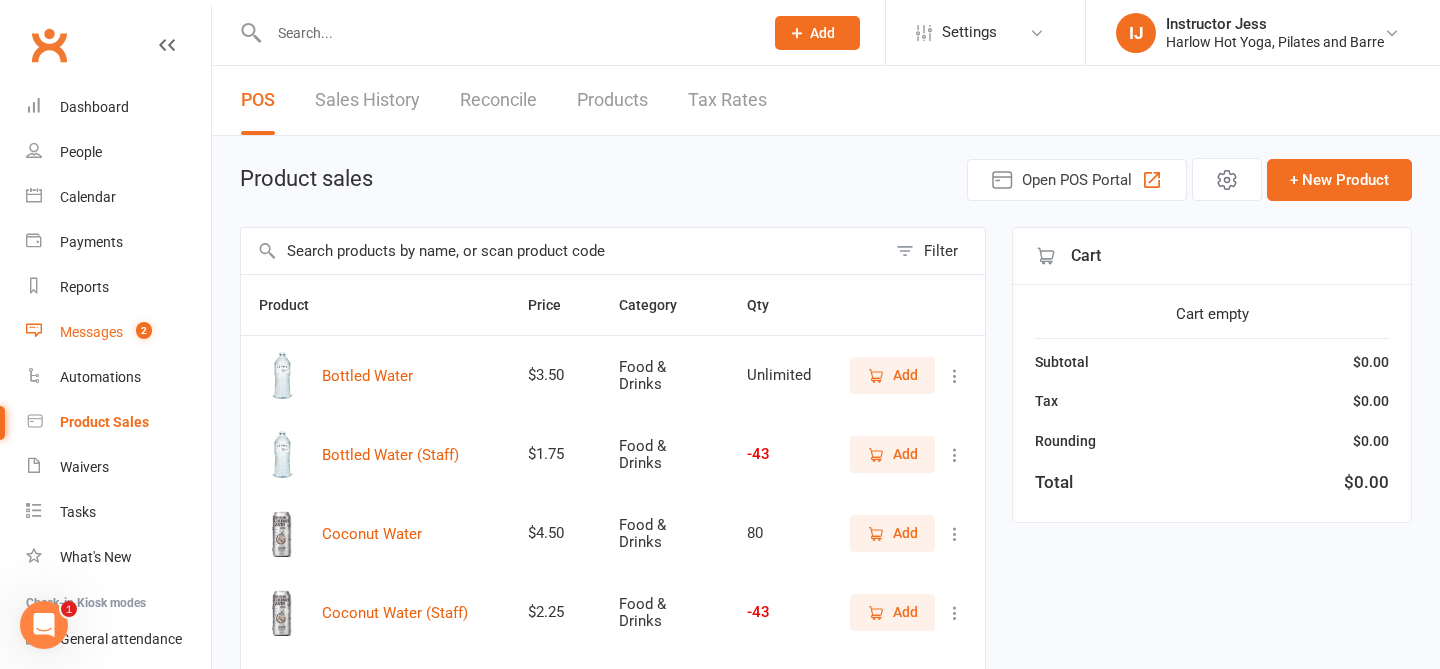 click on "Messages" at bounding box center (91, 332) 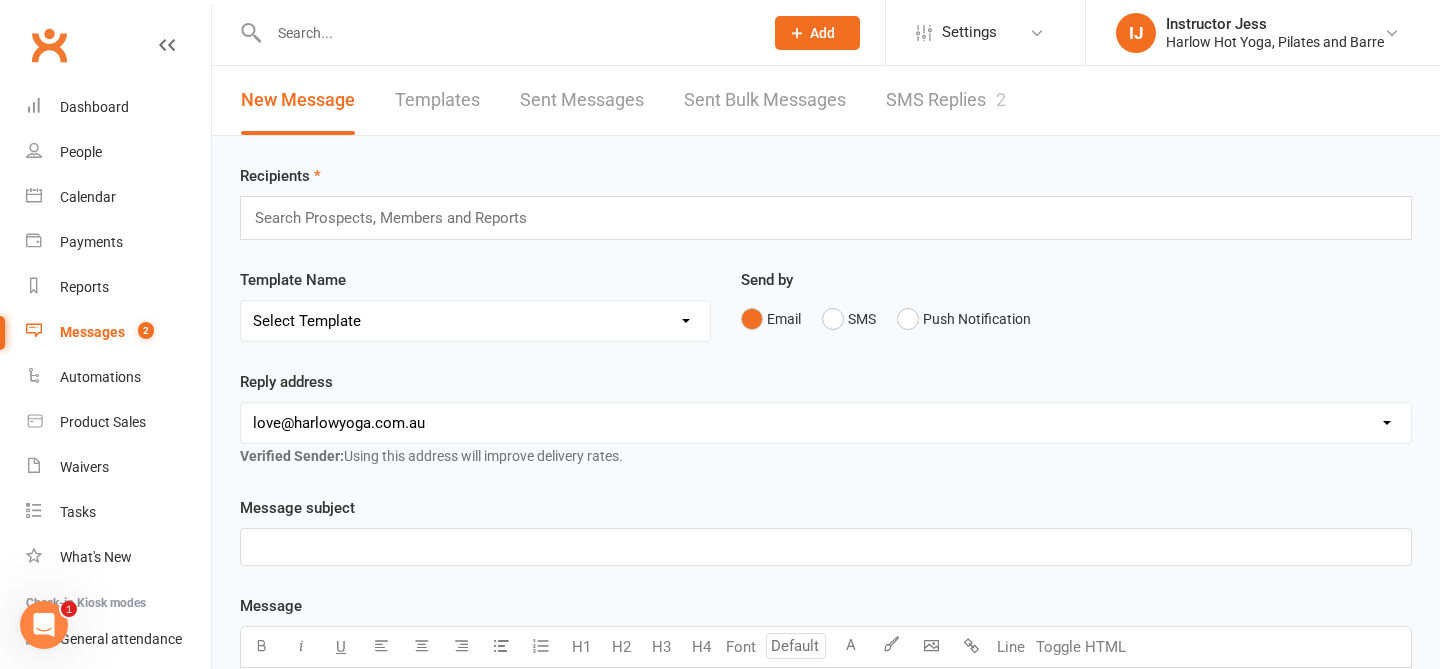 click on "SMS Replies  2" at bounding box center (946, 100) 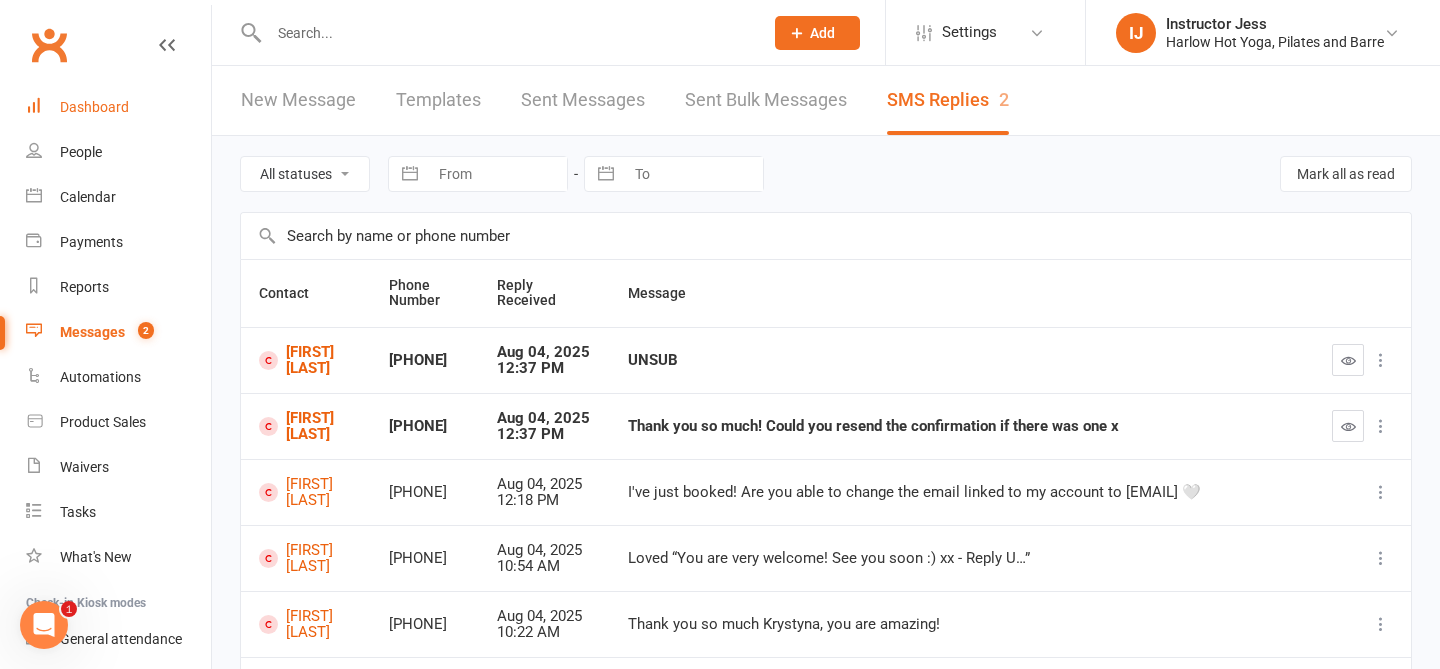 click on "Dashboard" at bounding box center (94, 107) 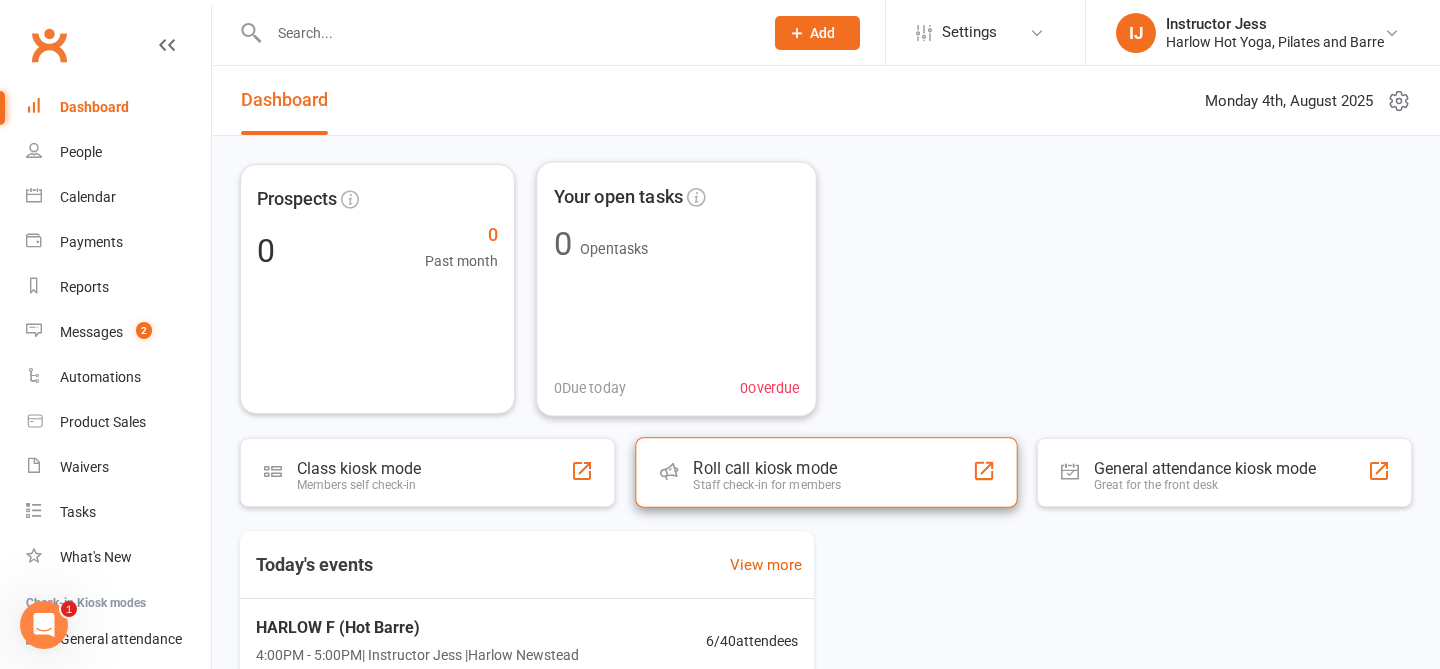 click on "Staff check-in for members" at bounding box center [767, 485] 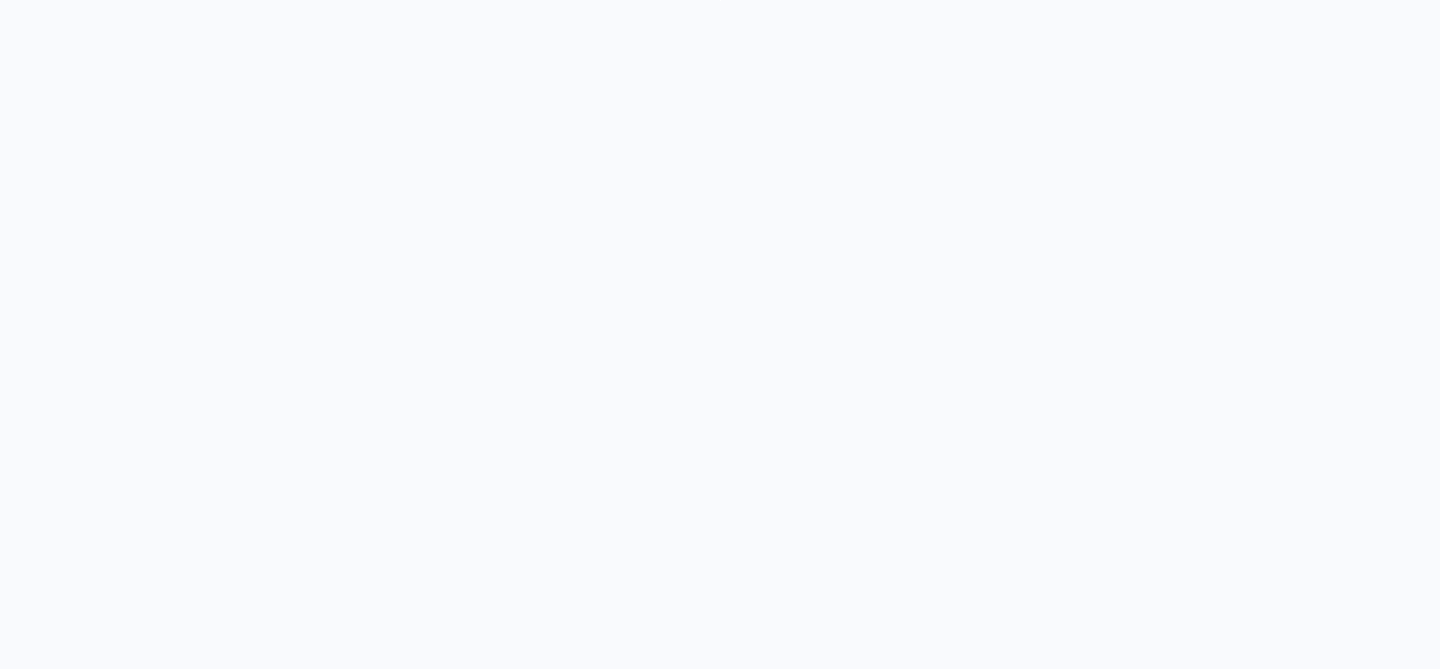 scroll, scrollTop: 0, scrollLeft: 0, axis: both 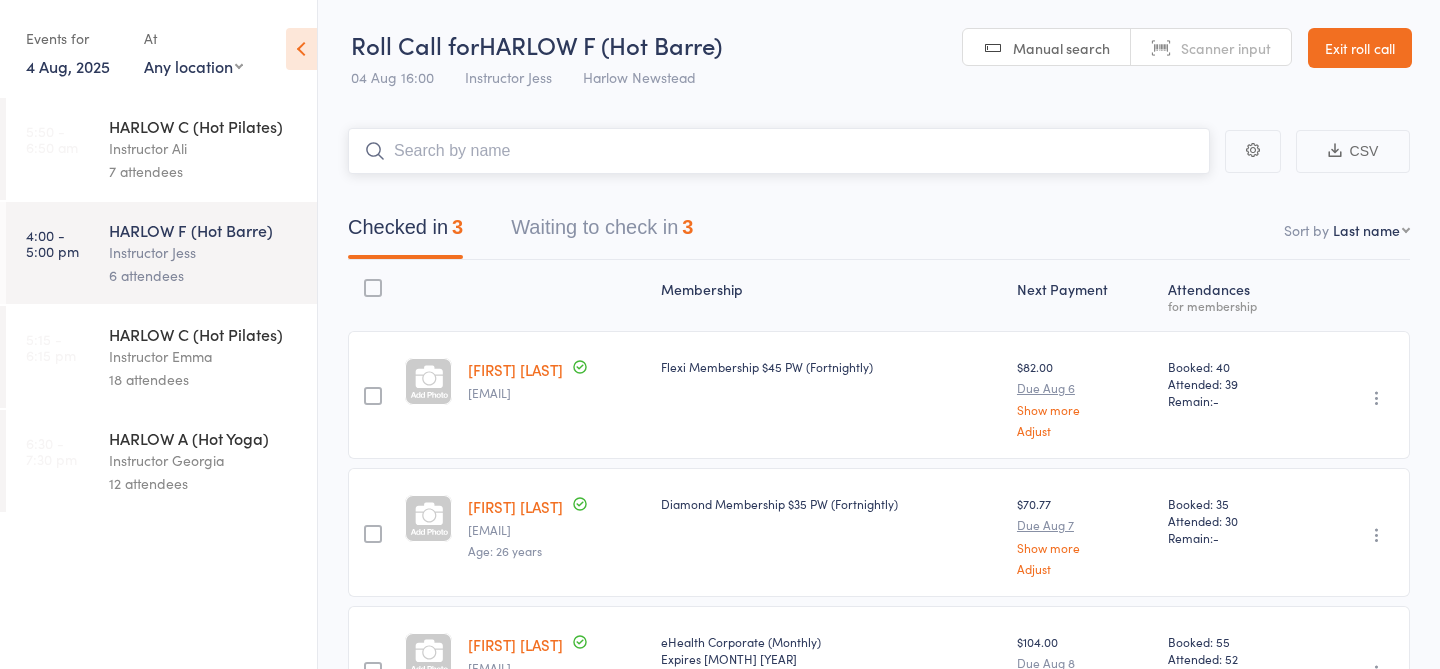click on "Waiting to check in  3" at bounding box center (602, 232) 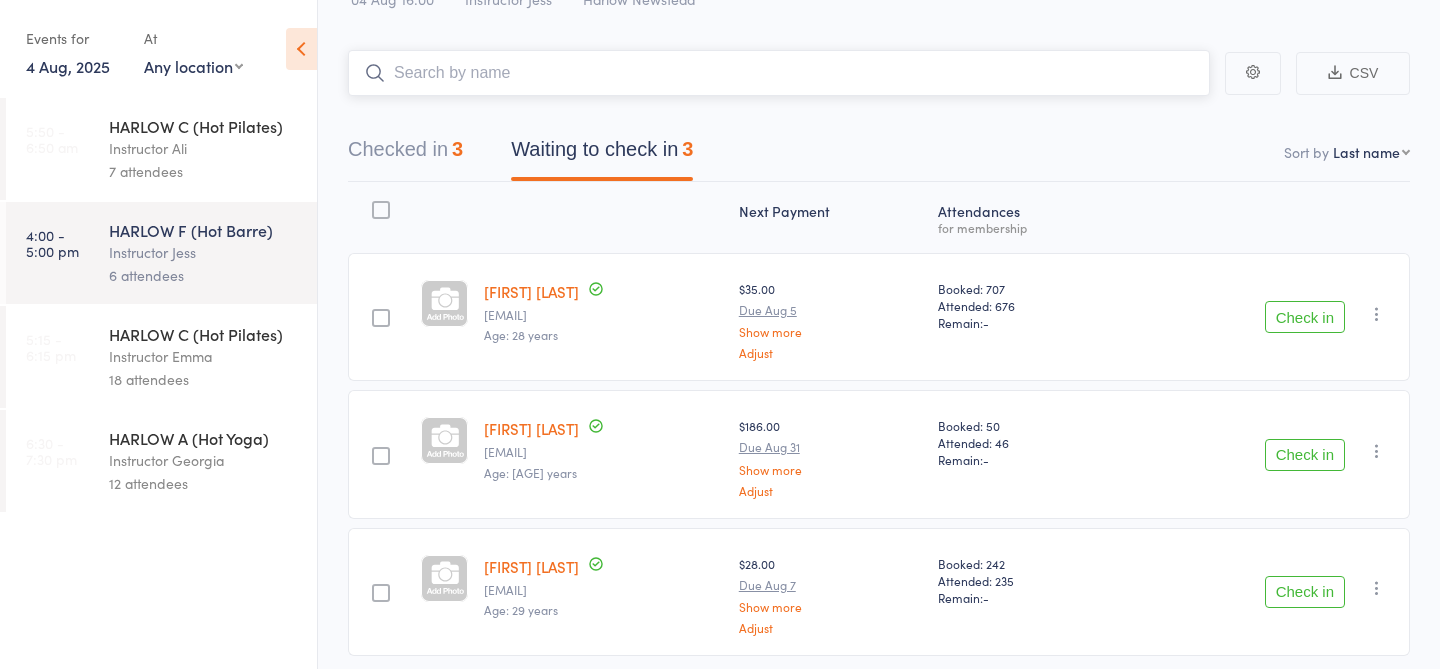 scroll, scrollTop: 0, scrollLeft: 0, axis: both 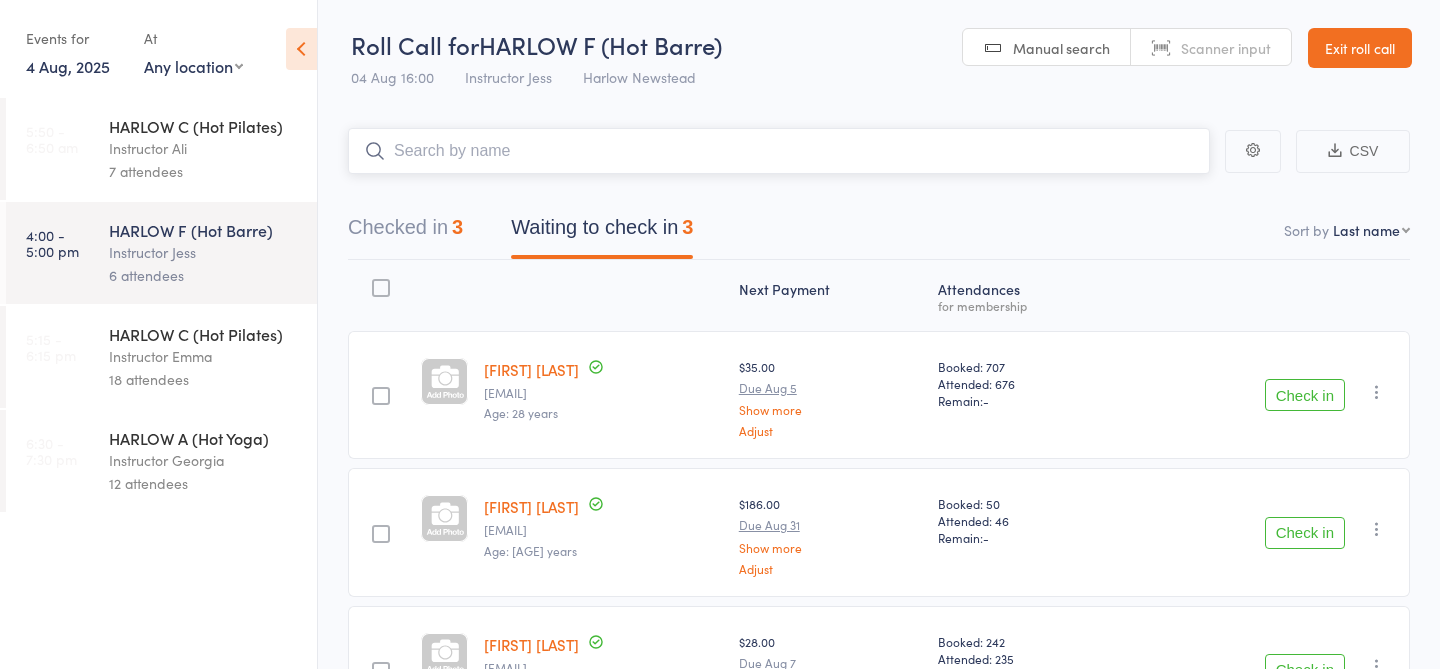 click on "Checked in  3" at bounding box center (405, 232) 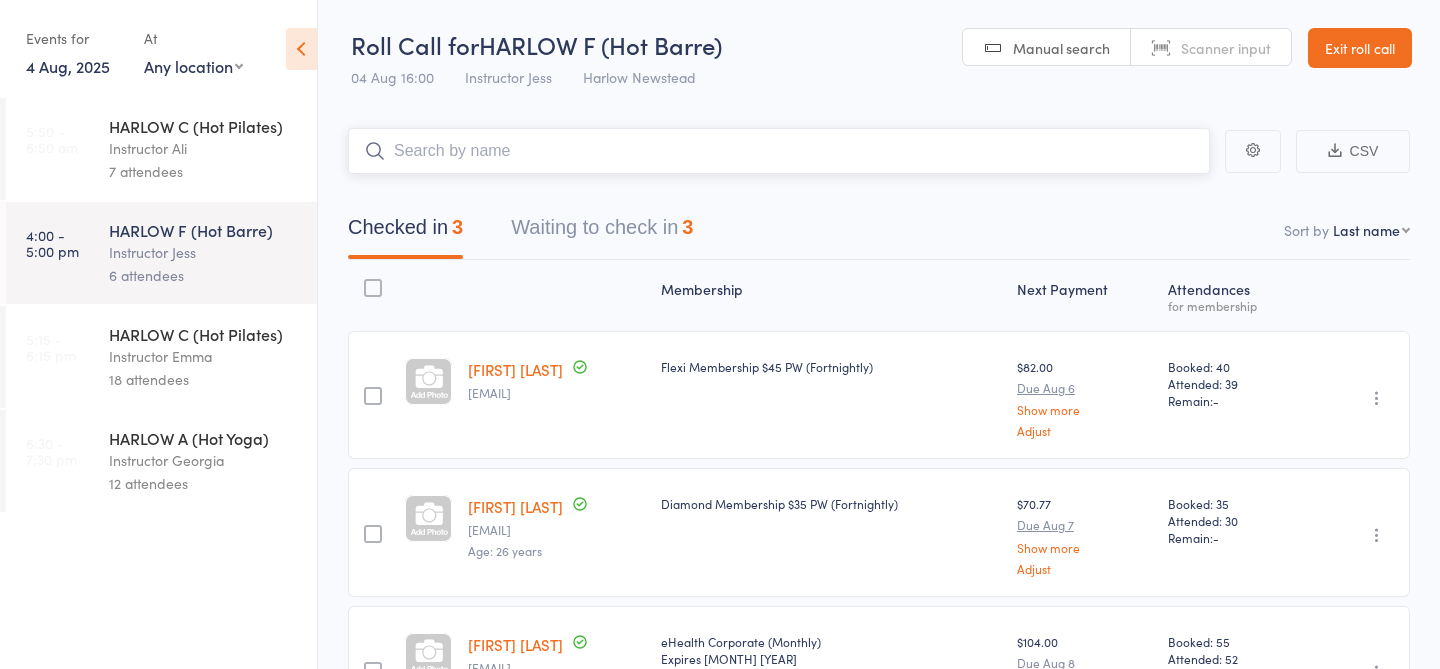 click on "Waiting to check in  3" at bounding box center (602, 232) 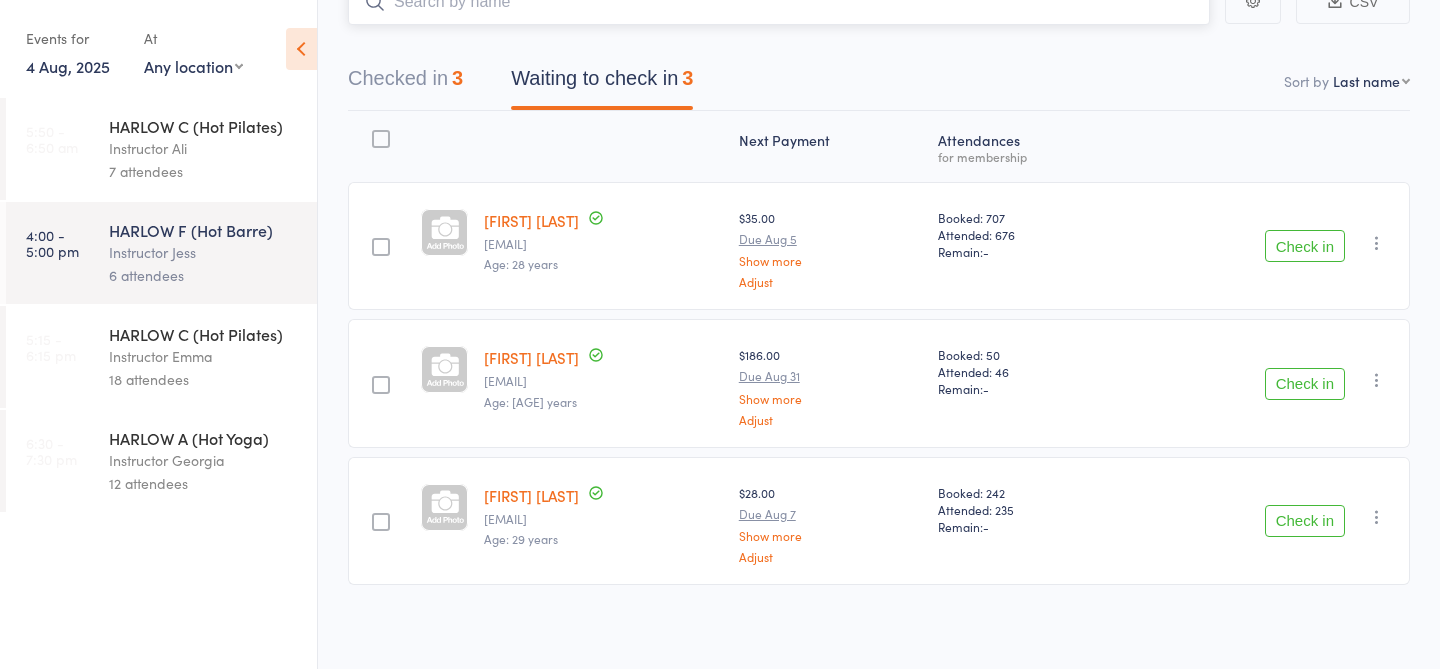 scroll, scrollTop: 152, scrollLeft: 0, axis: vertical 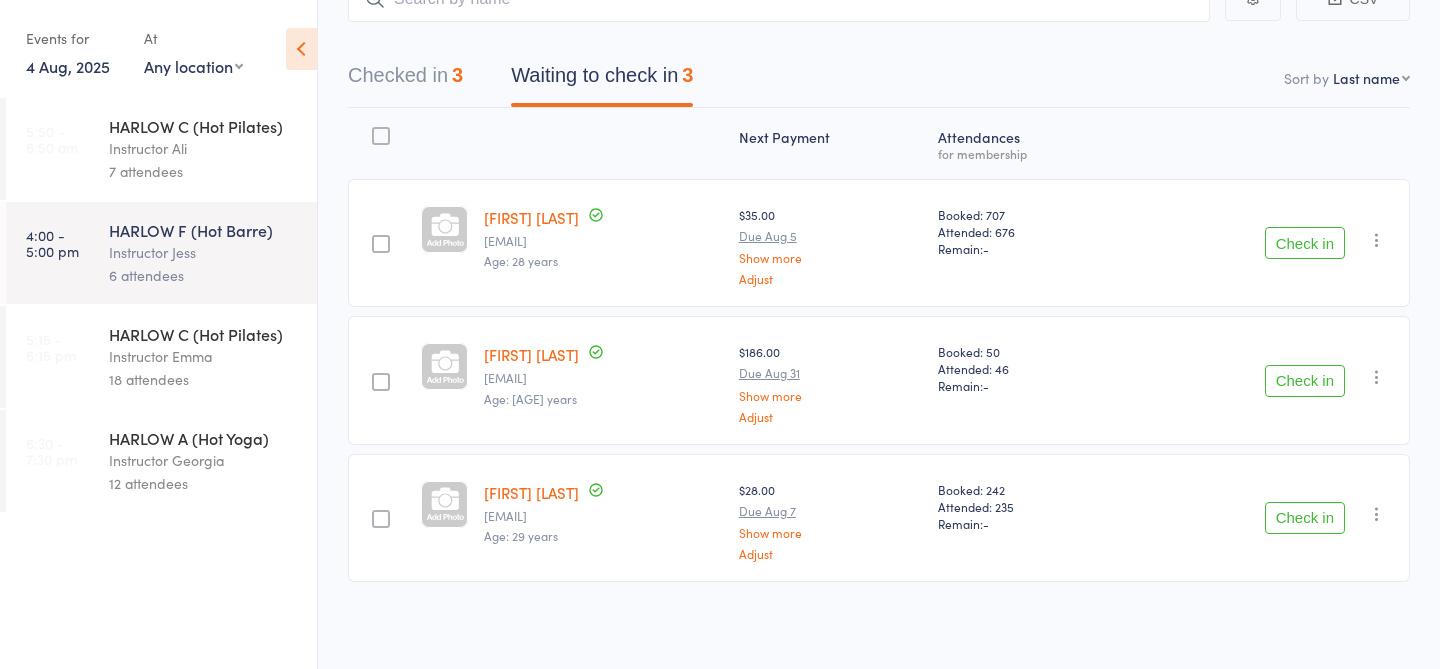 click on "Check in" at bounding box center [1305, 381] 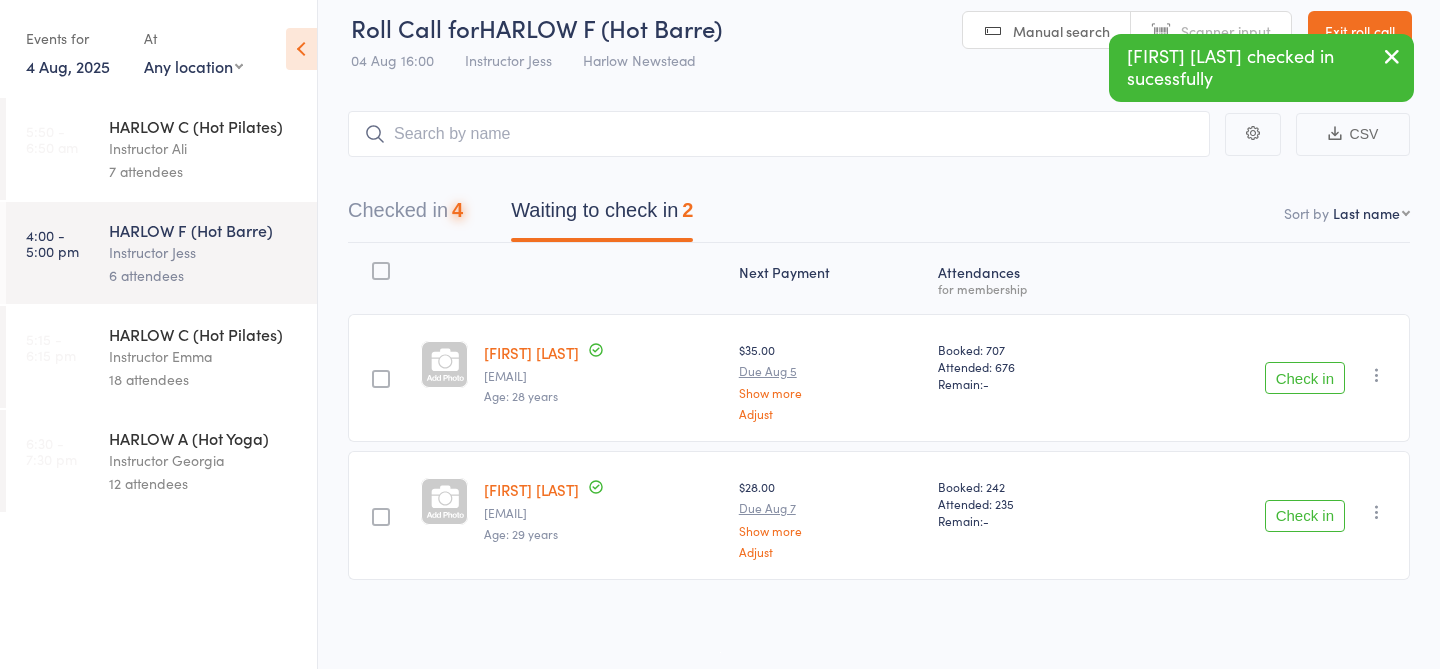 scroll, scrollTop: 16, scrollLeft: 0, axis: vertical 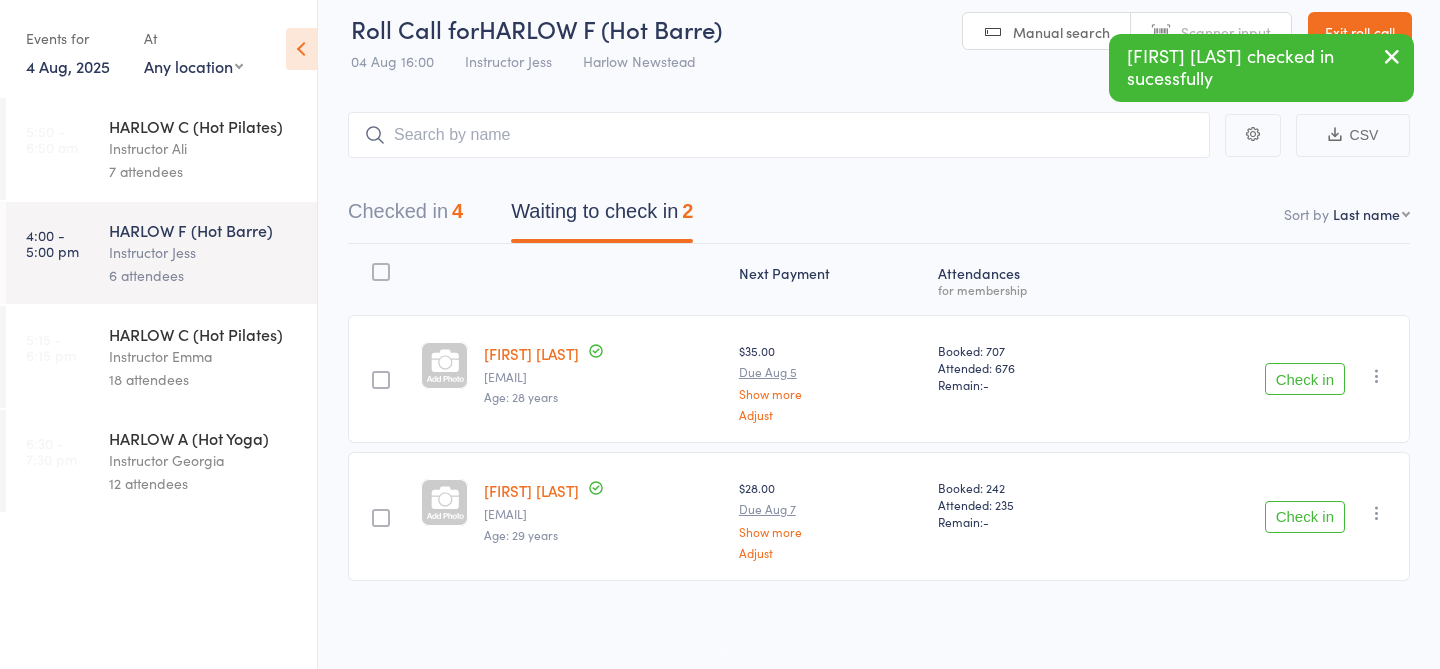 click on "Checked in  4 Waiting to check in  2" at bounding box center (879, 216) 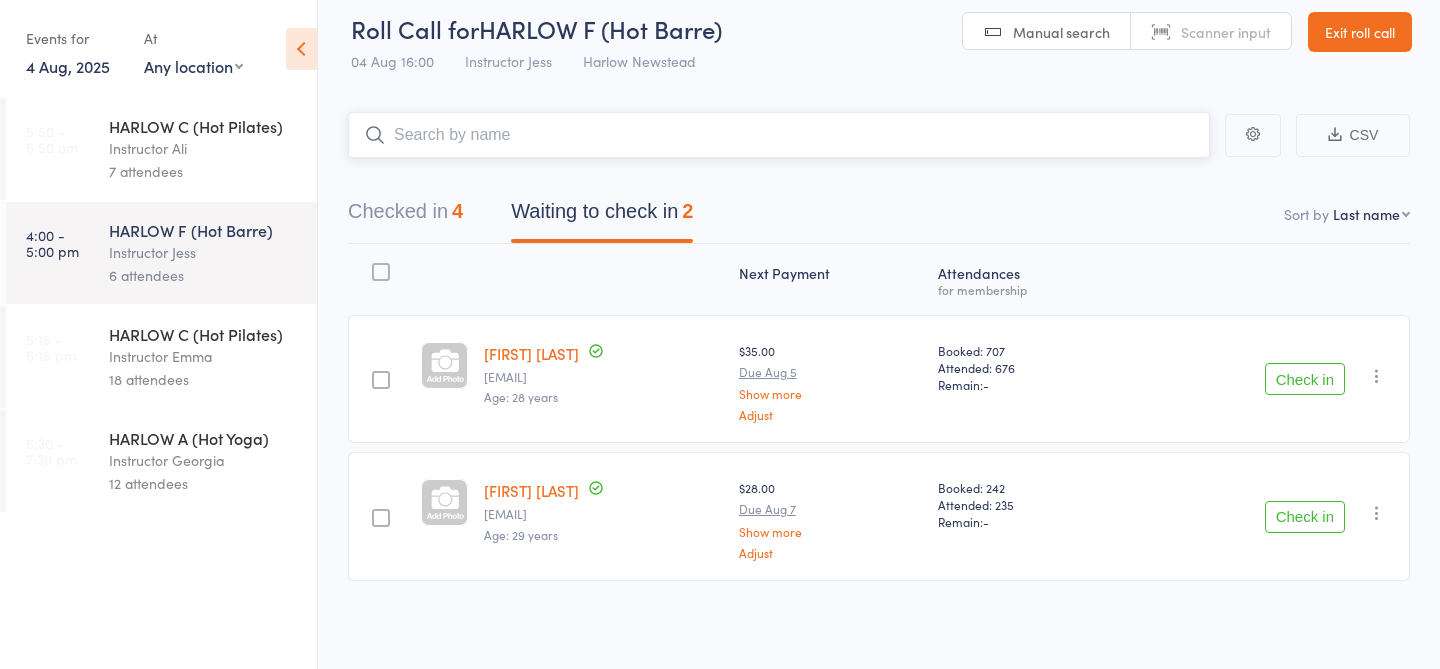 click at bounding box center [779, 135] 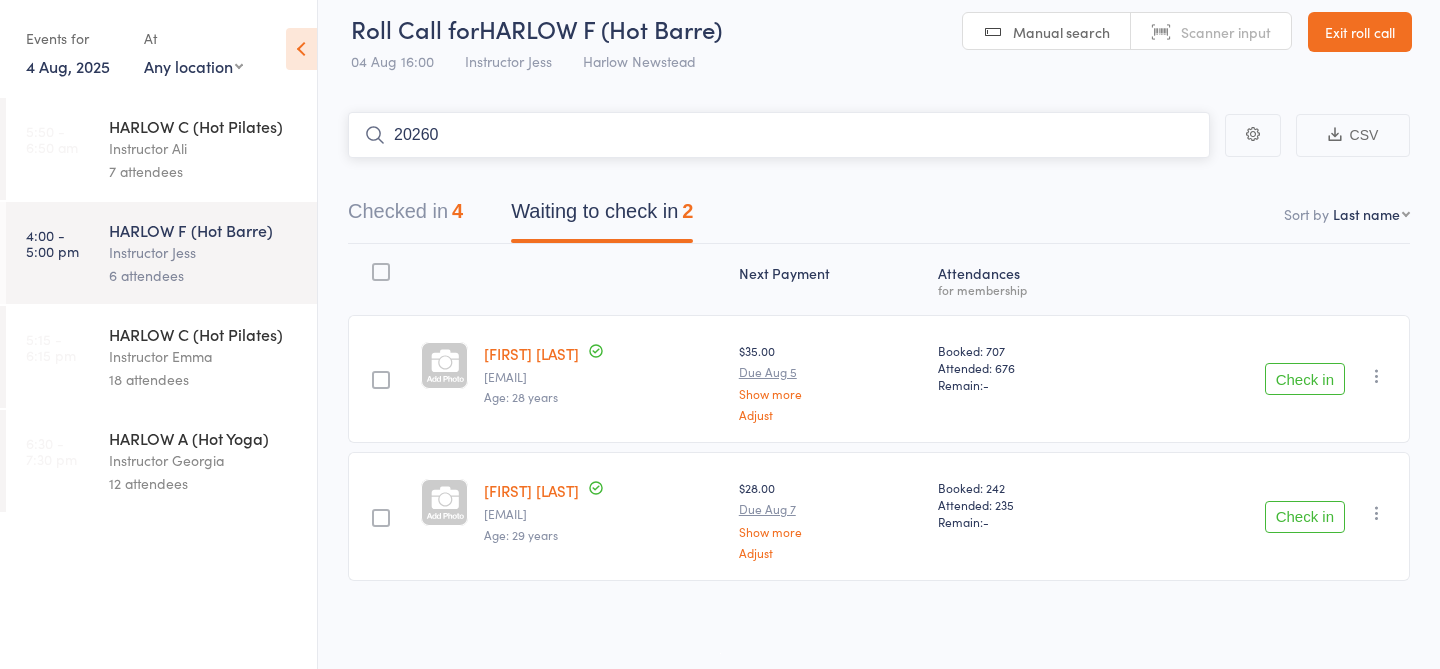 type on "20260" 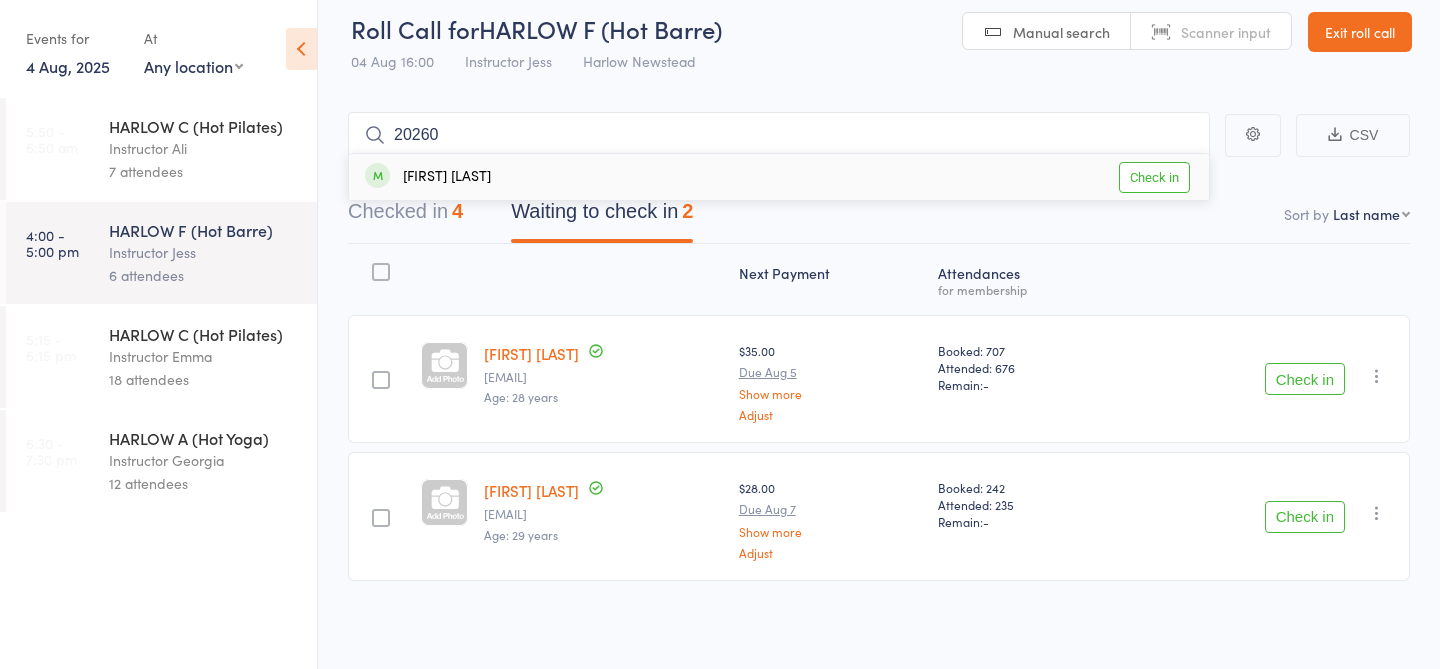 click on "Ailsa Cairns Check in" at bounding box center (779, 177) 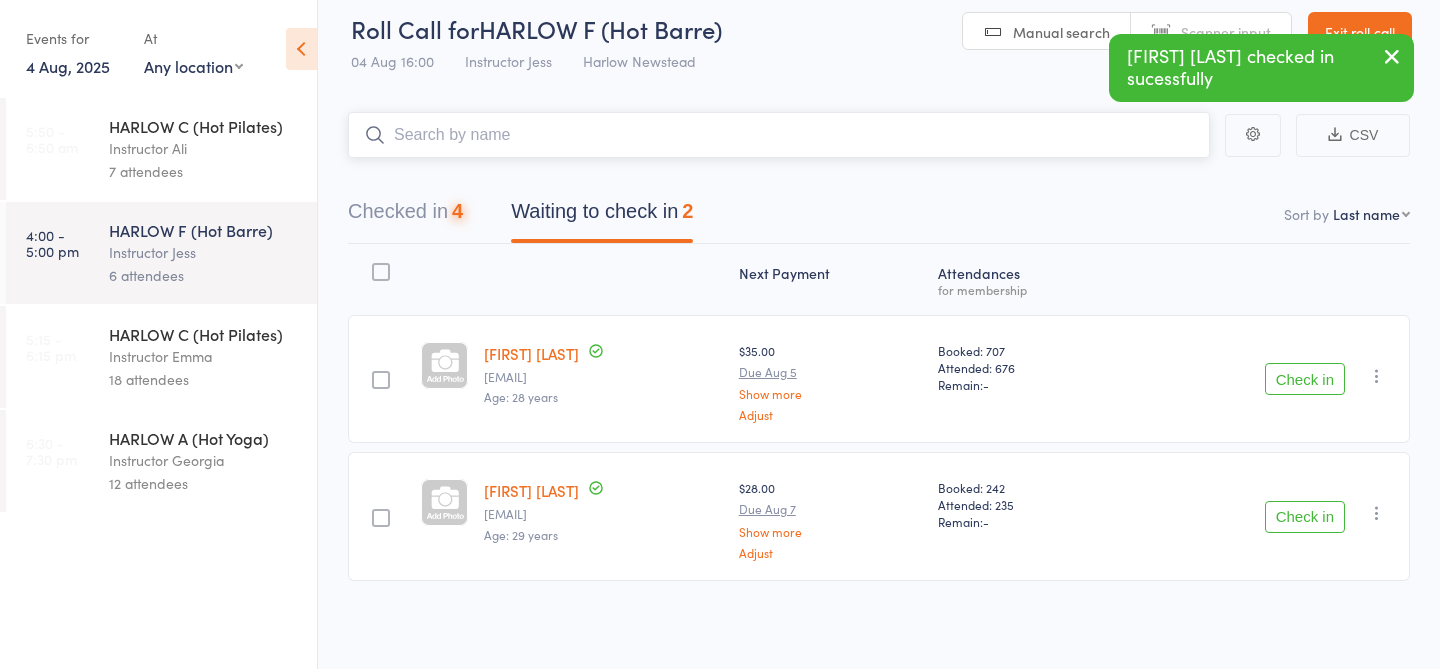 scroll, scrollTop: 1, scrollLeft: 0, axis: vertical 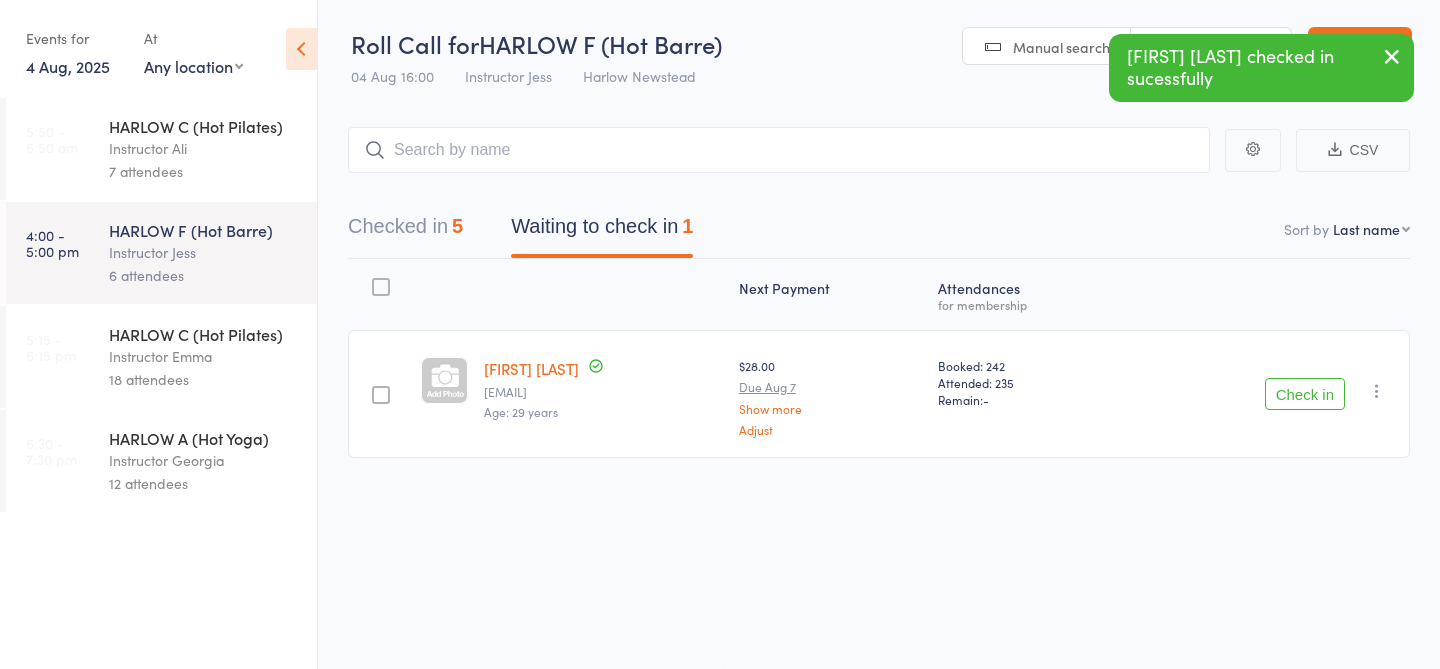 click on "Checked in  5 Waiting to check in  1" at bounding box center (879, 216) 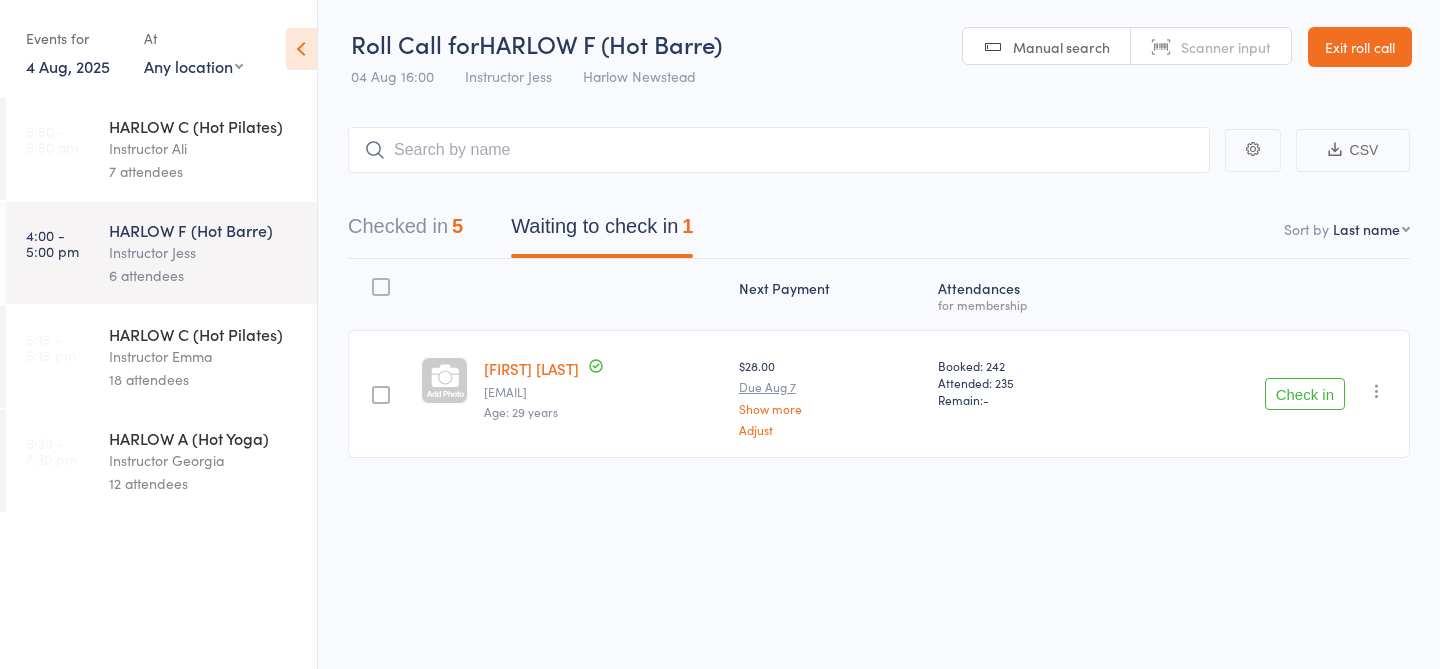 click on "18 attendees" at bounding box center [204, 379] 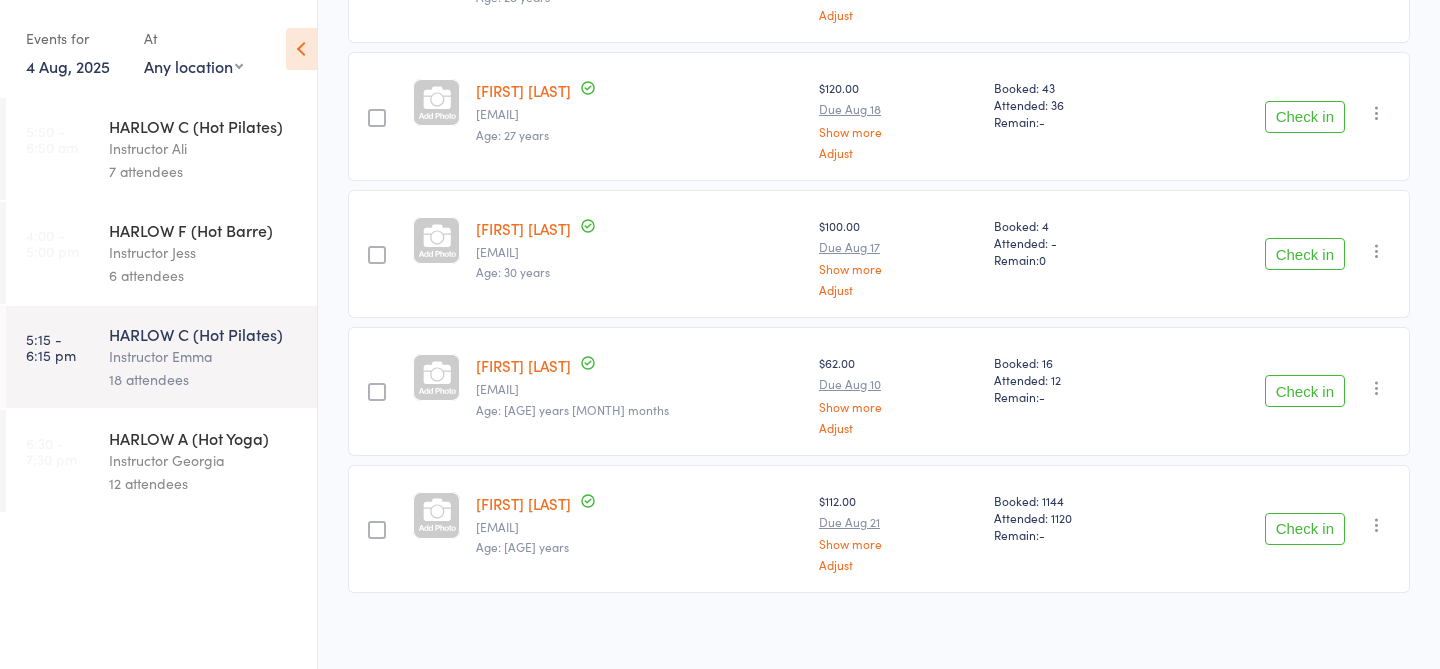 scroll, scrollTop: 2206, scrollLeft: 0, axis: vertical 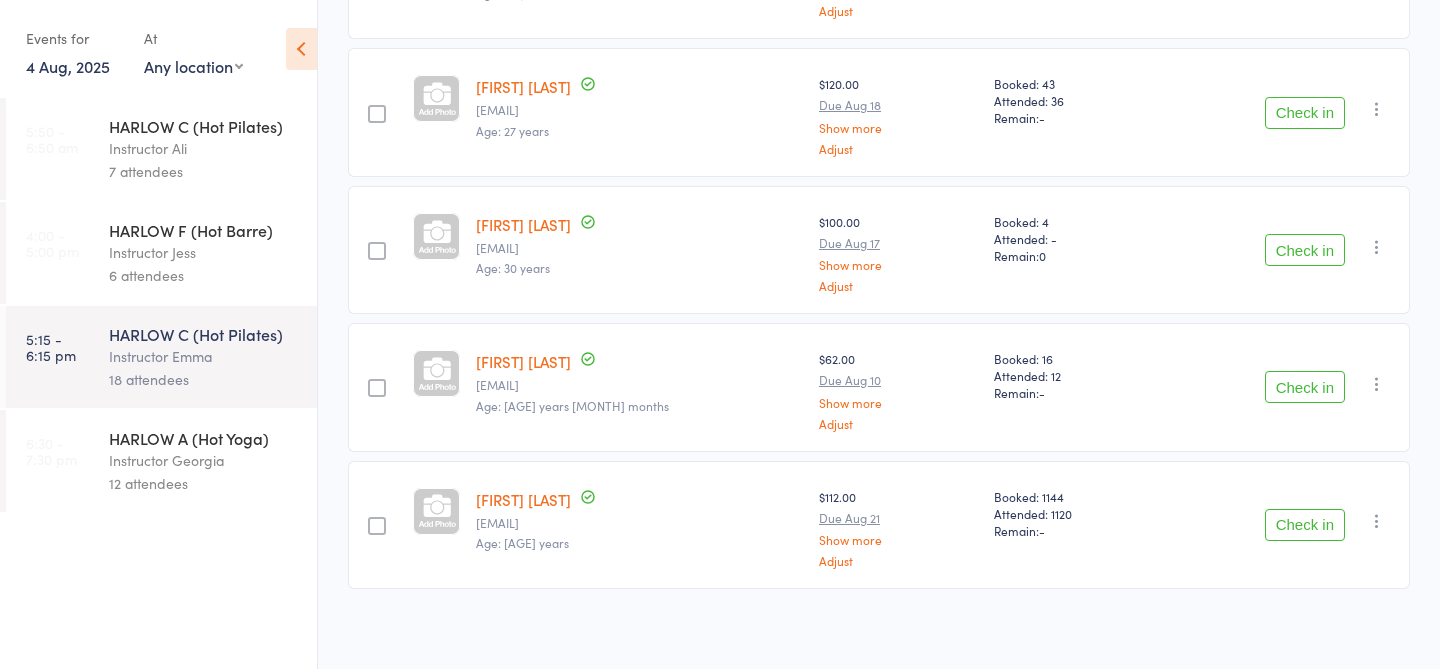 click on "Instructor Georgia" at bounding box center [204, 460] 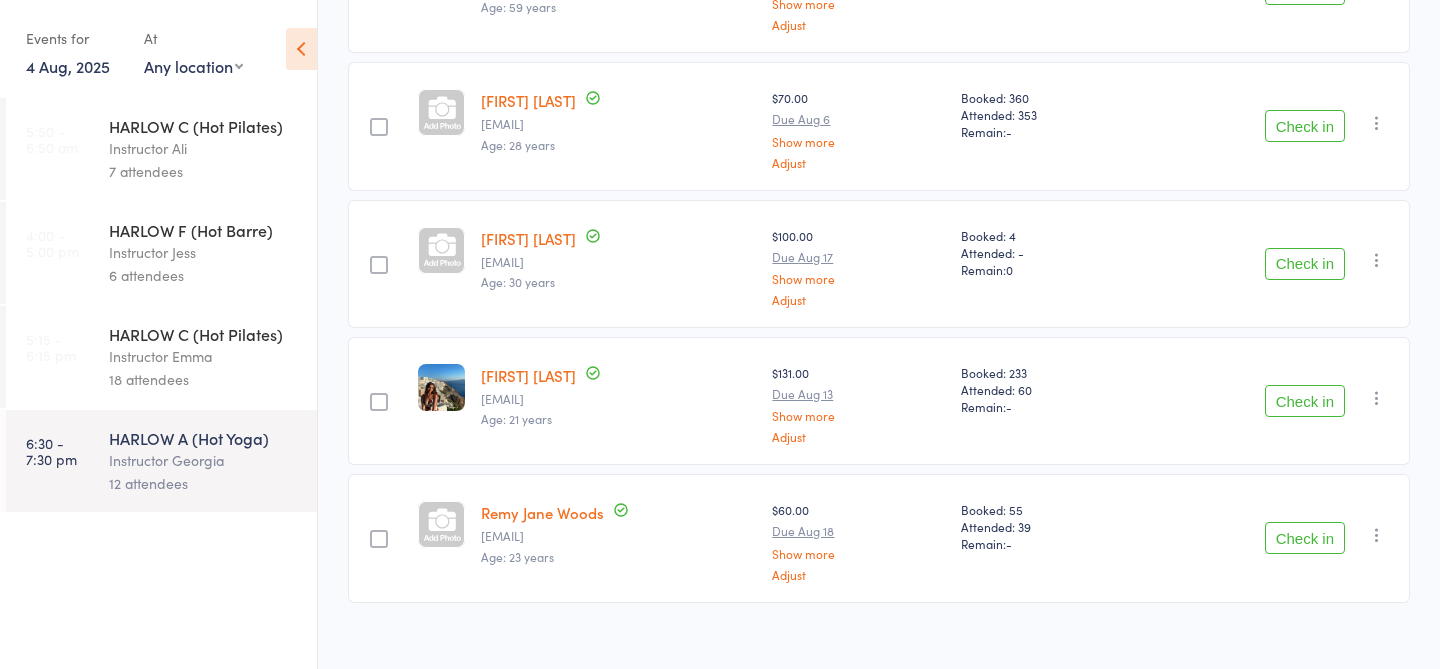 scroll, scrollTop: 1385, scrollLeft: 0, axis: vertical 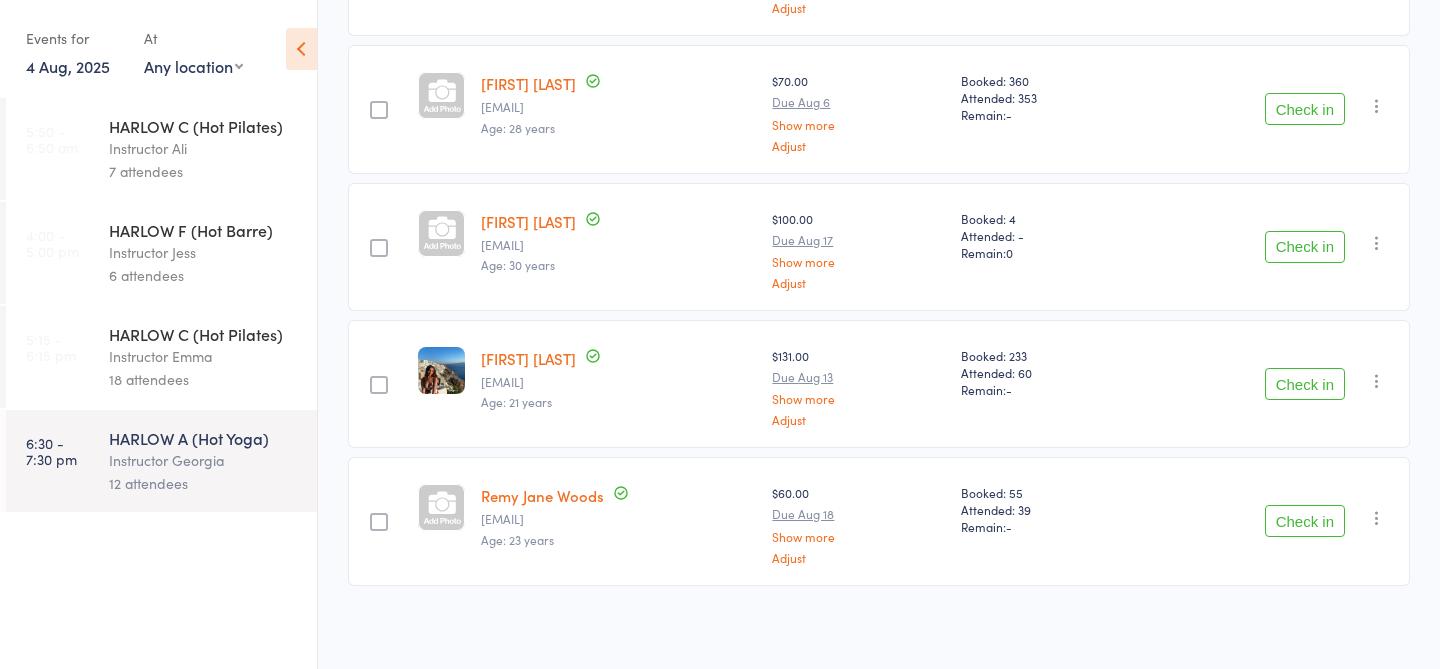 click on "4 Aug, 2025" at bounding box center [68, 66] 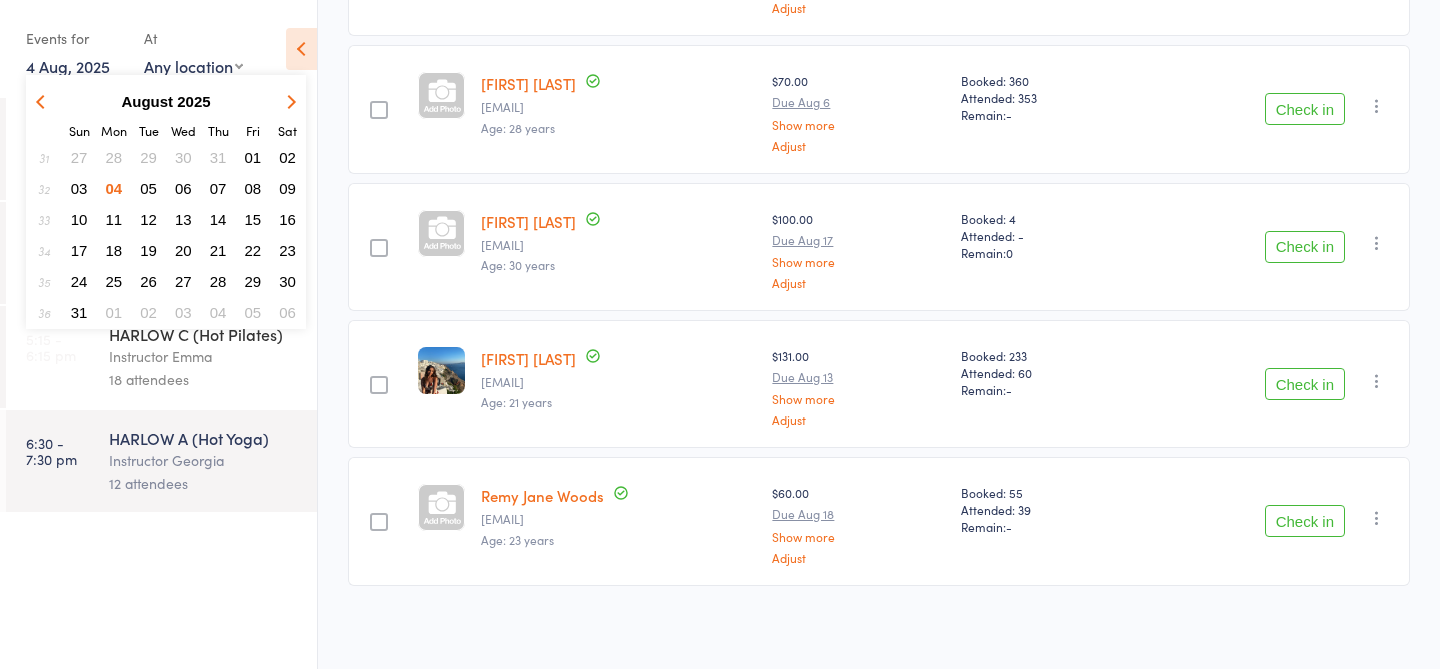 click on "05" at bounding box center [148, 188] 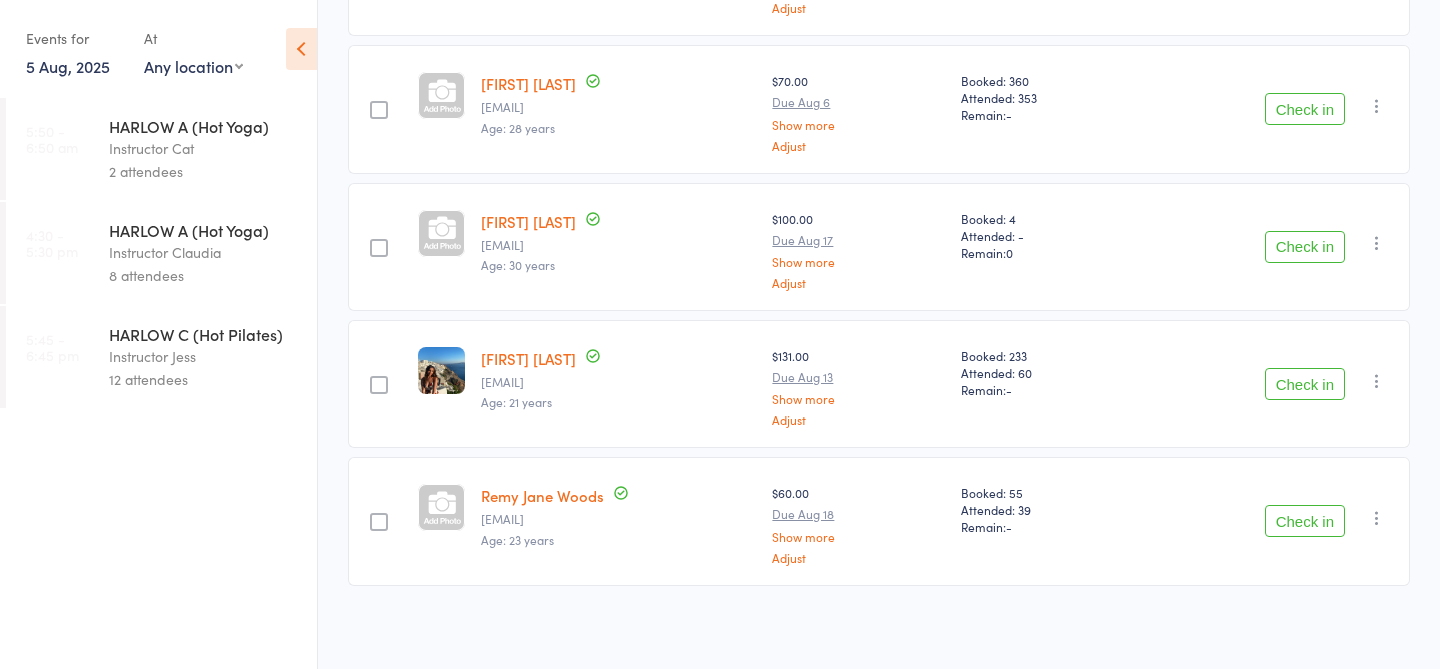 click on "Instructor Jess" at bounding box center [204, 356] 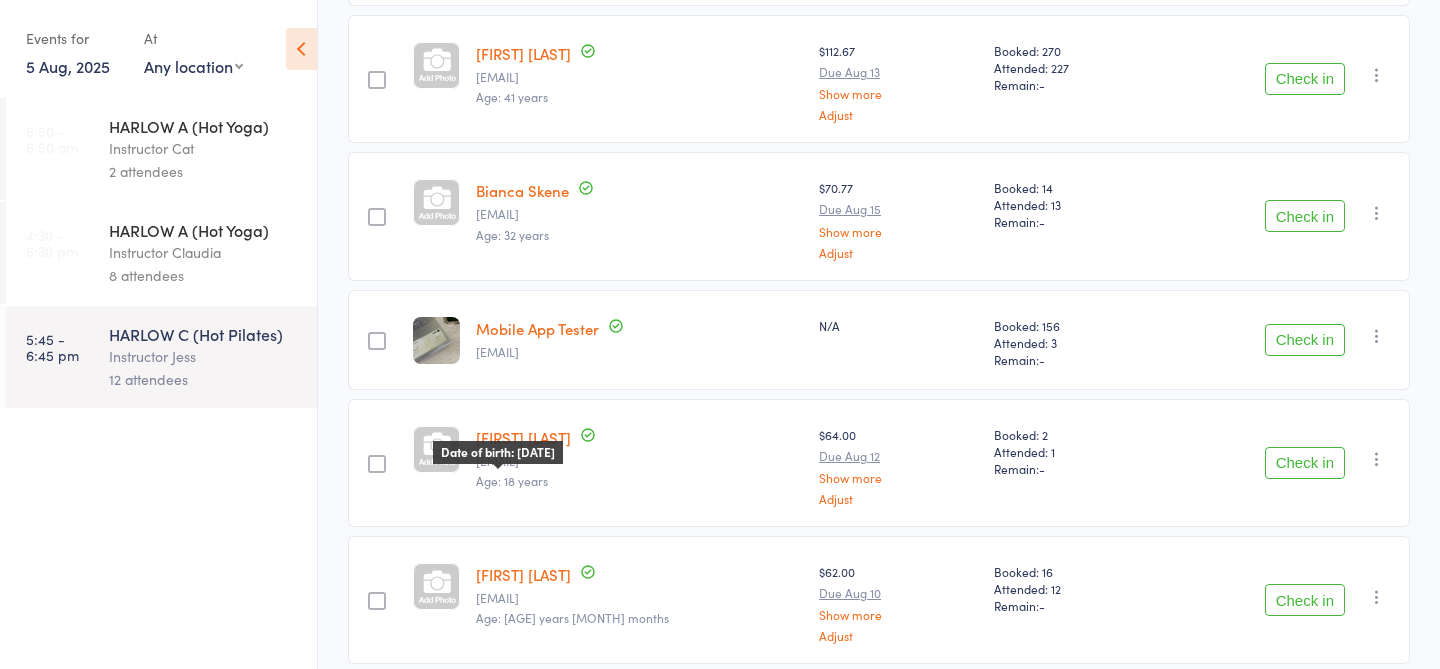scroll, scrollTop: 1355, scrollLeft: 0, axis: vertical 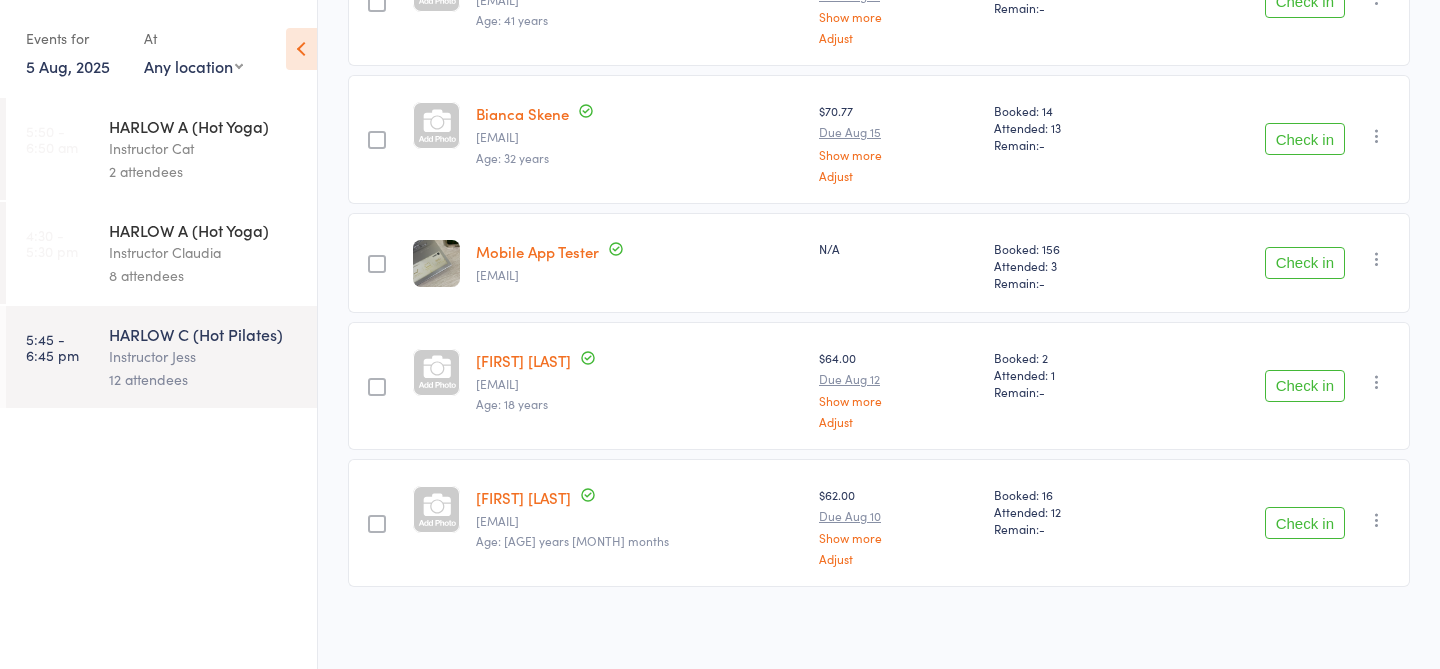 click on "HARLOW A (Hot Yoga)" at bounding box center (204, 230) 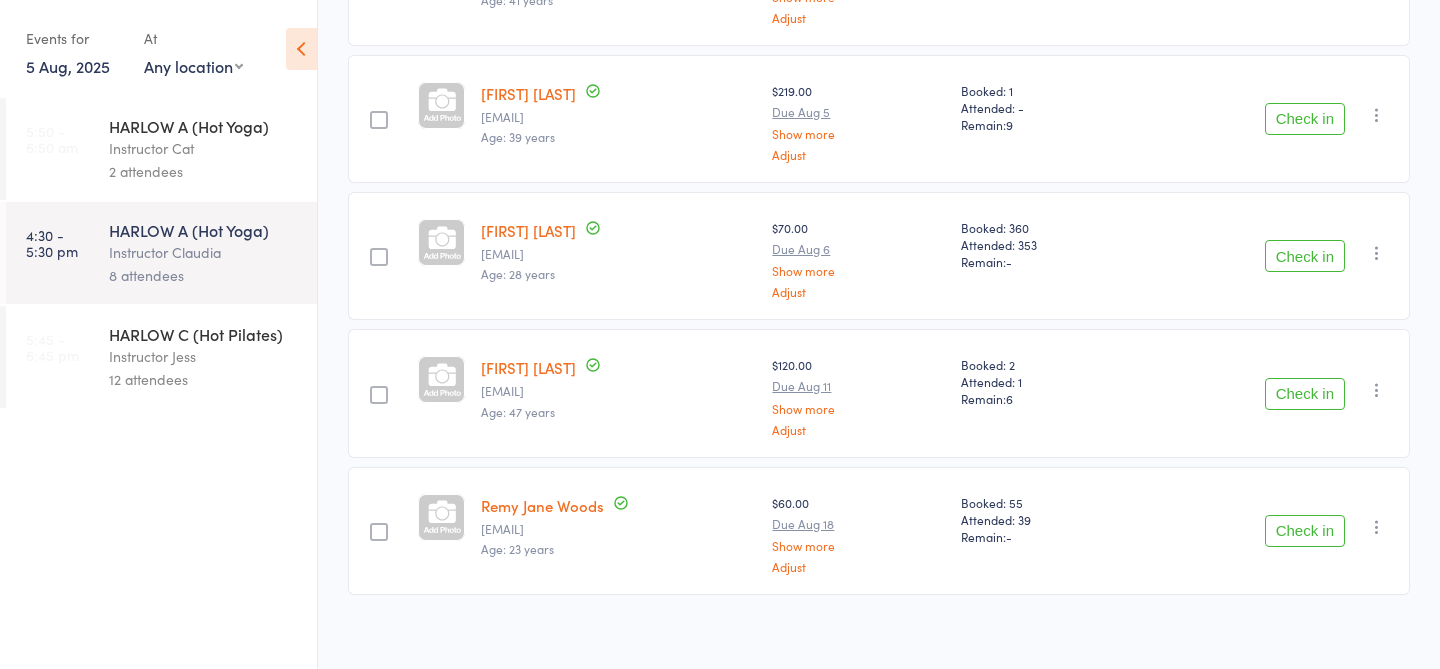 scroll, scrollTop: 822, scrollLeft: 0, axis: vertical 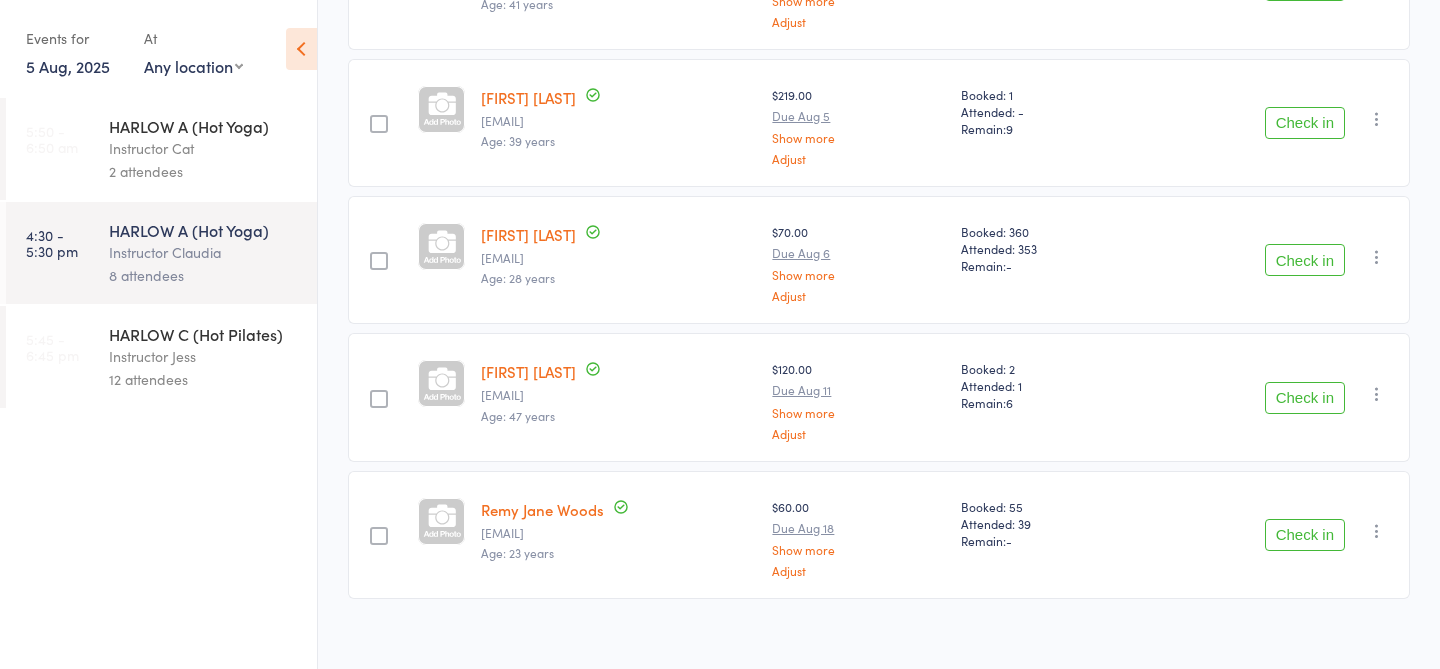 click on "5 Aug, 2025" at bounding box center [68, 66] 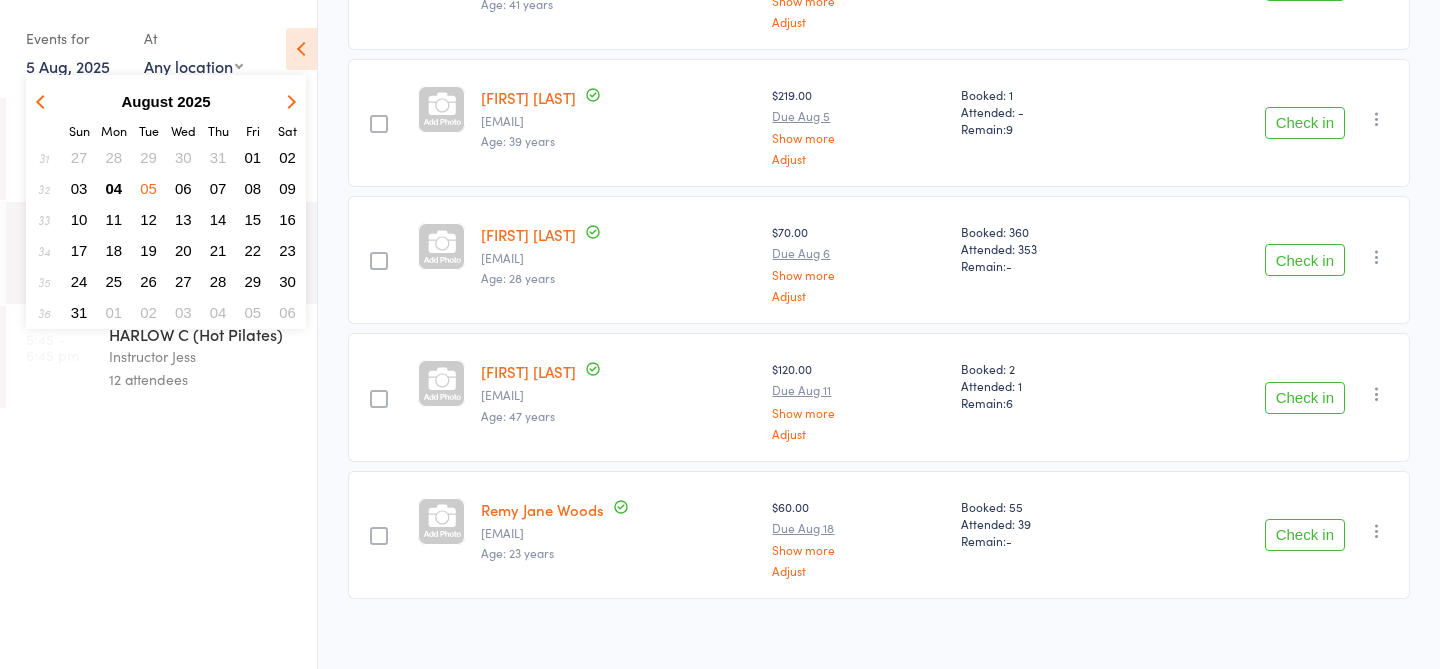 click on "04" at bounding box center (114, 188) 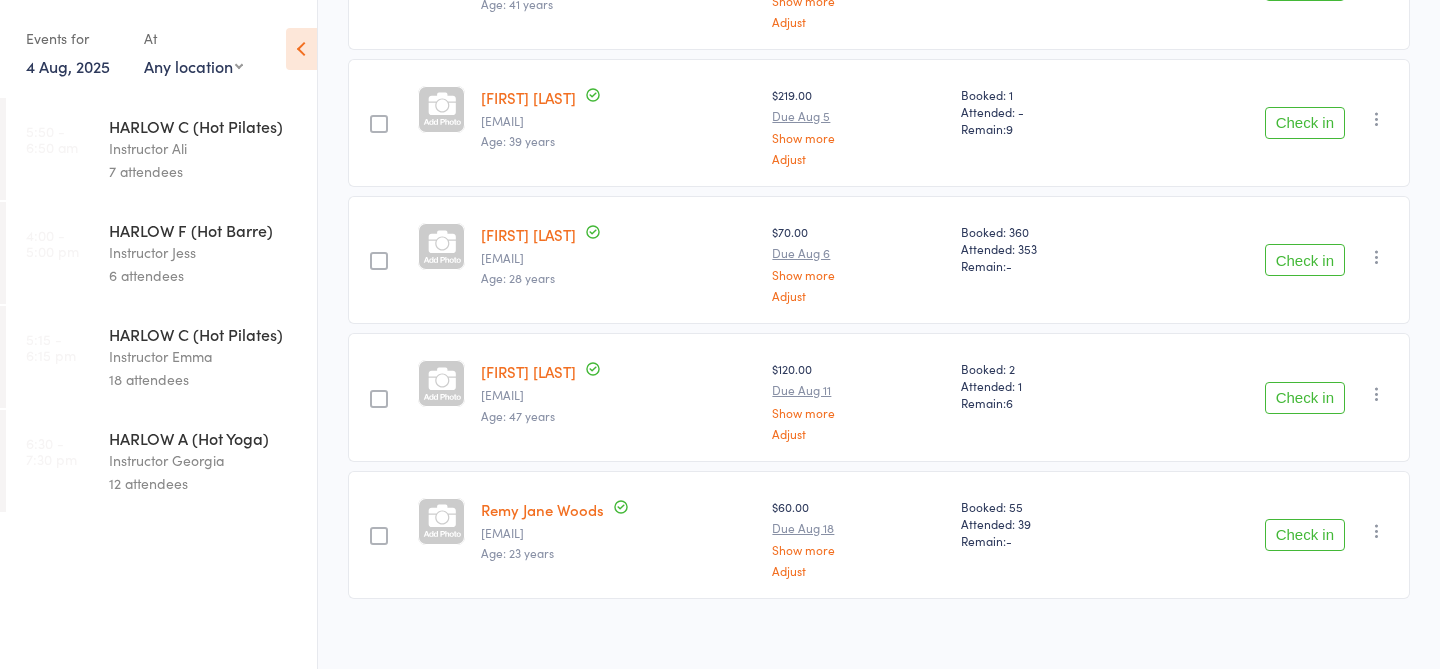 click on "Instructor Jess" at bounding box center (204, 252) 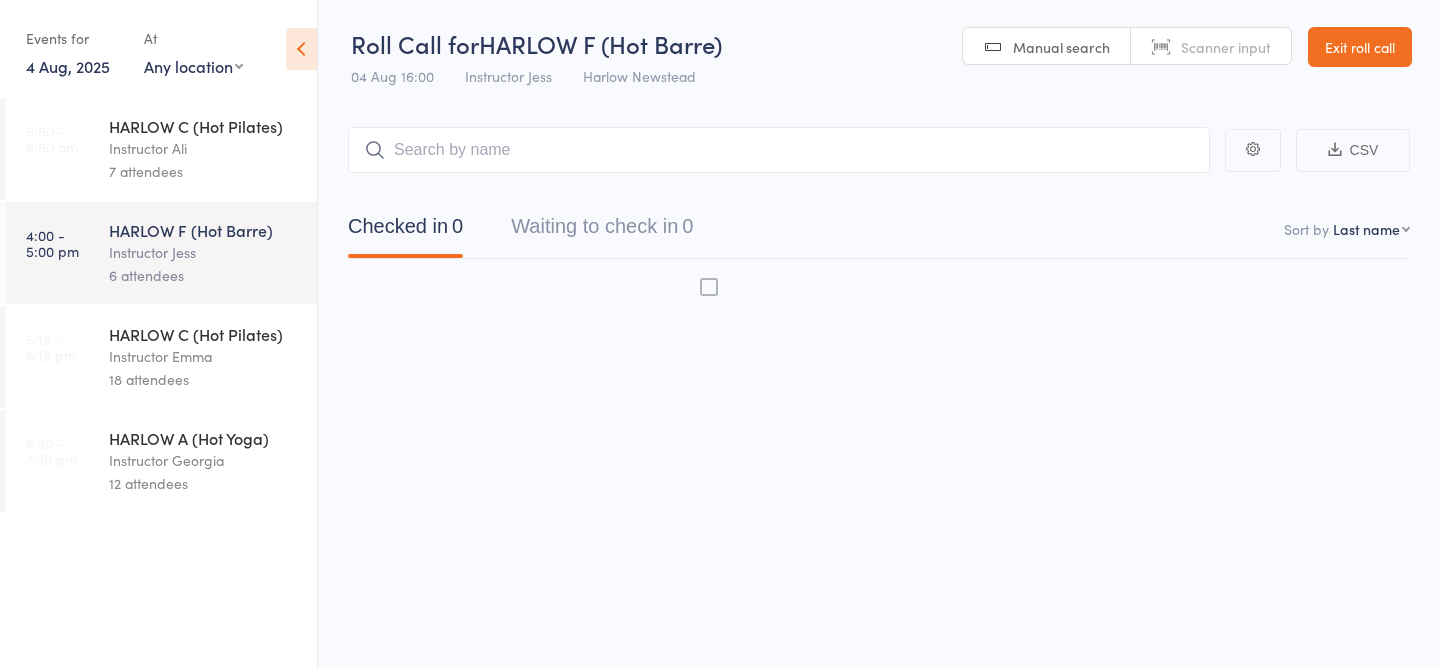 scroll, scrollTop: 1, scrollLeft: 0, axis: vertical 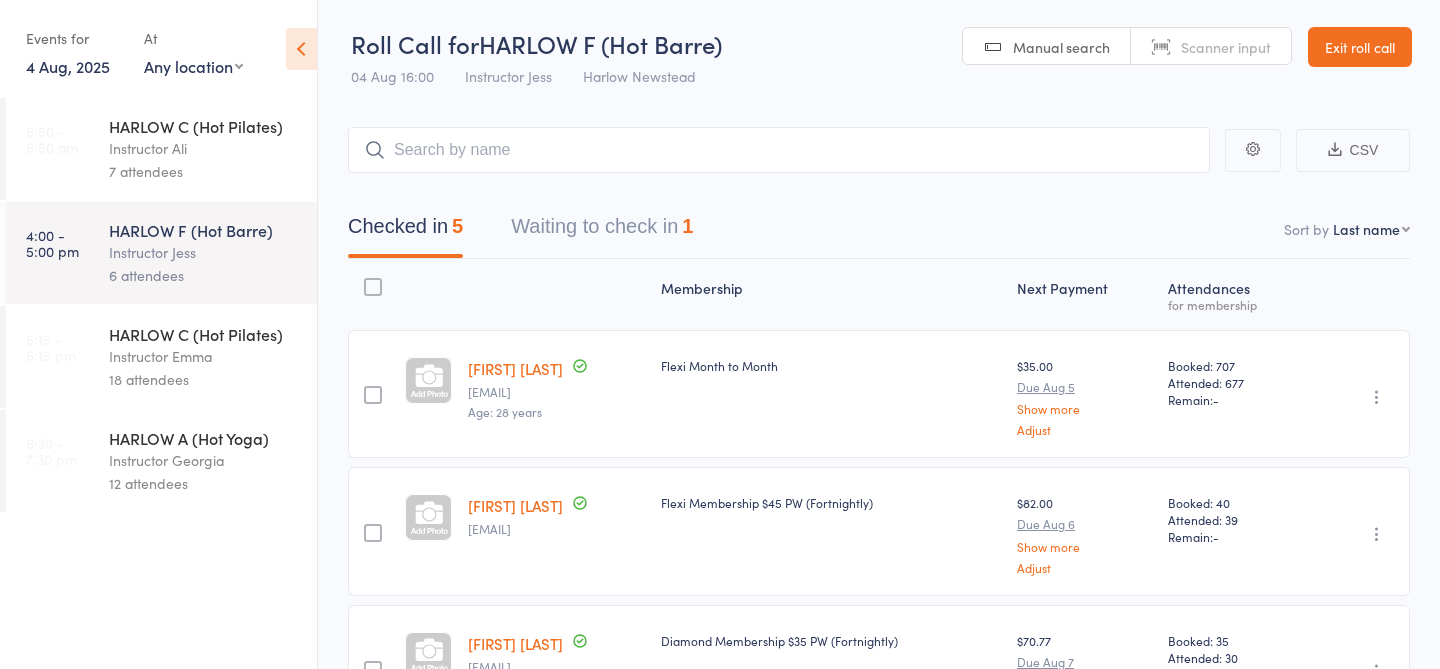 click on "Waiting to check in  1" at bounding box center [602, 231] 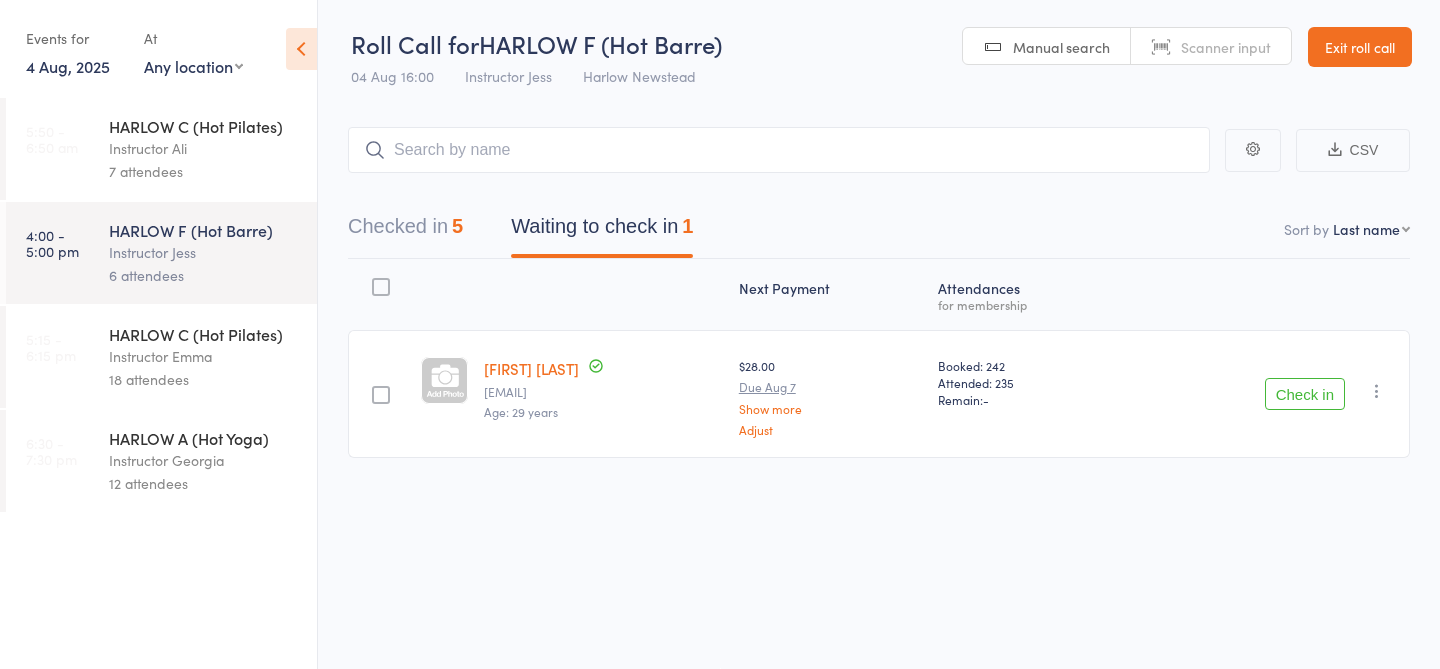 click at bounding box center [779, 150] 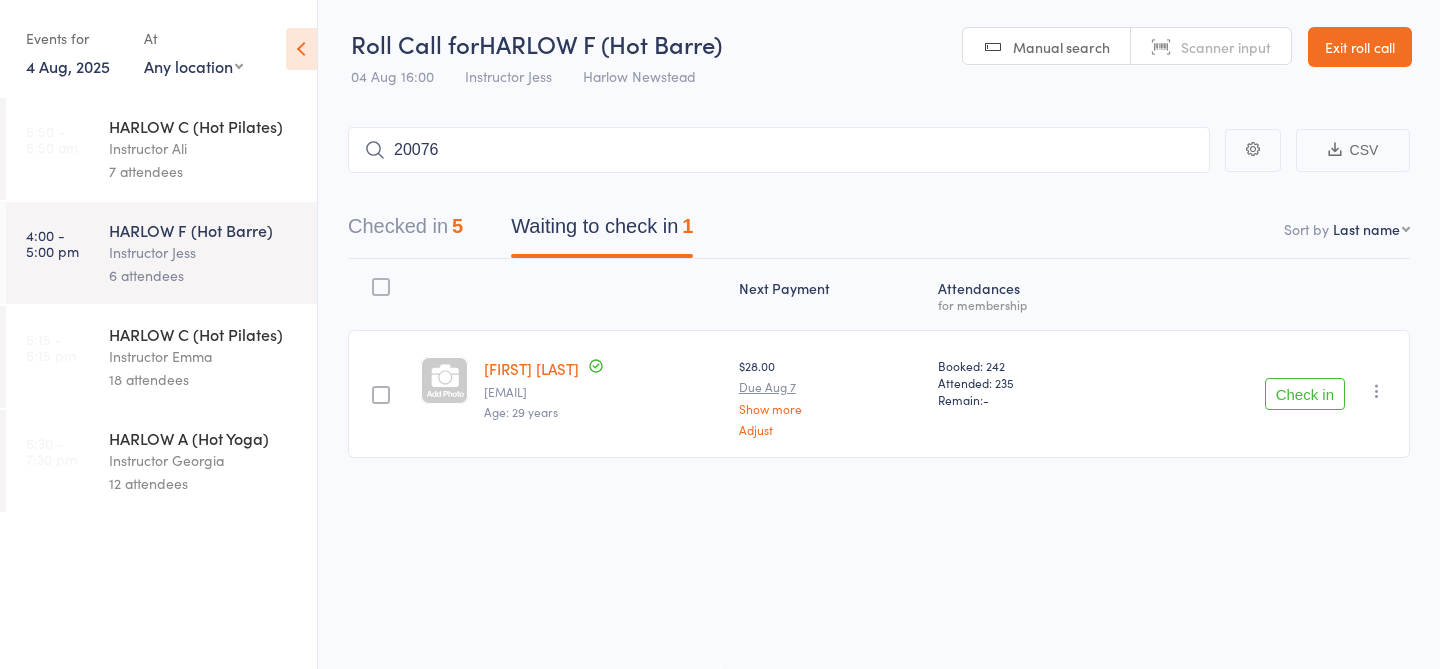 type on "20076" 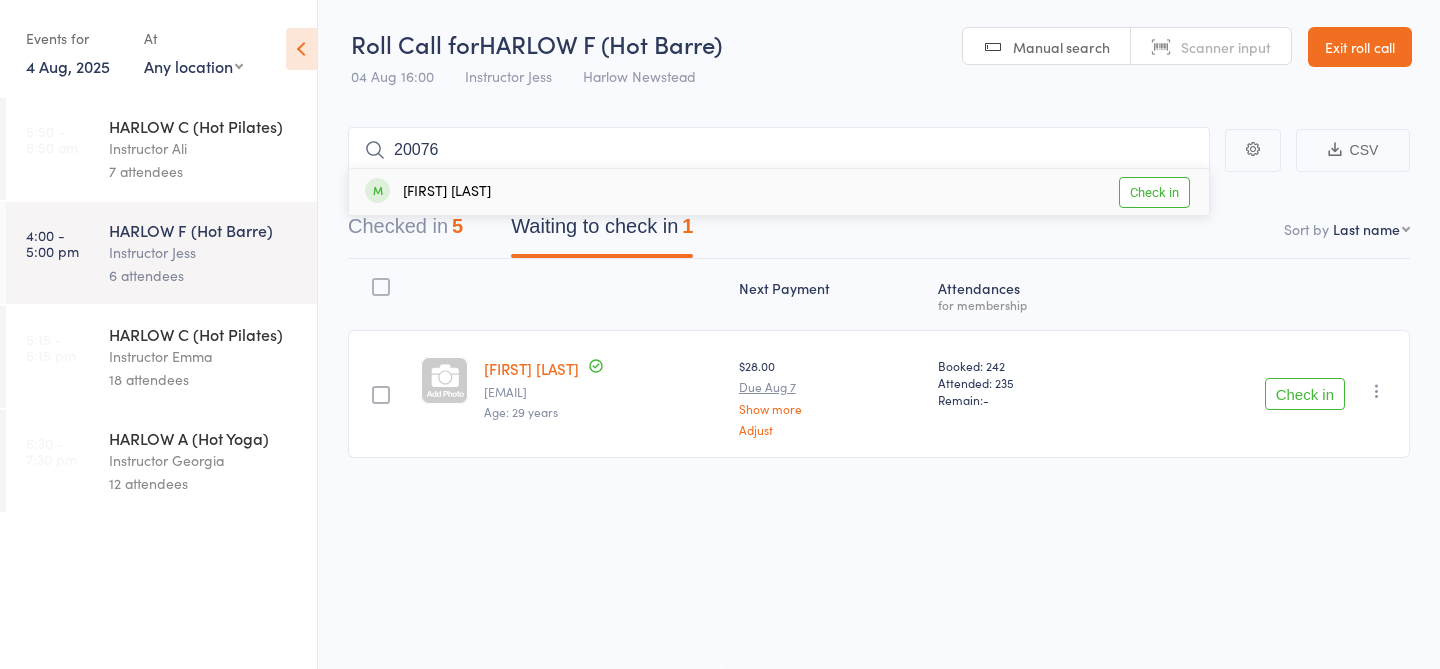 click on "Check in" at bounding box center [1154, 192] 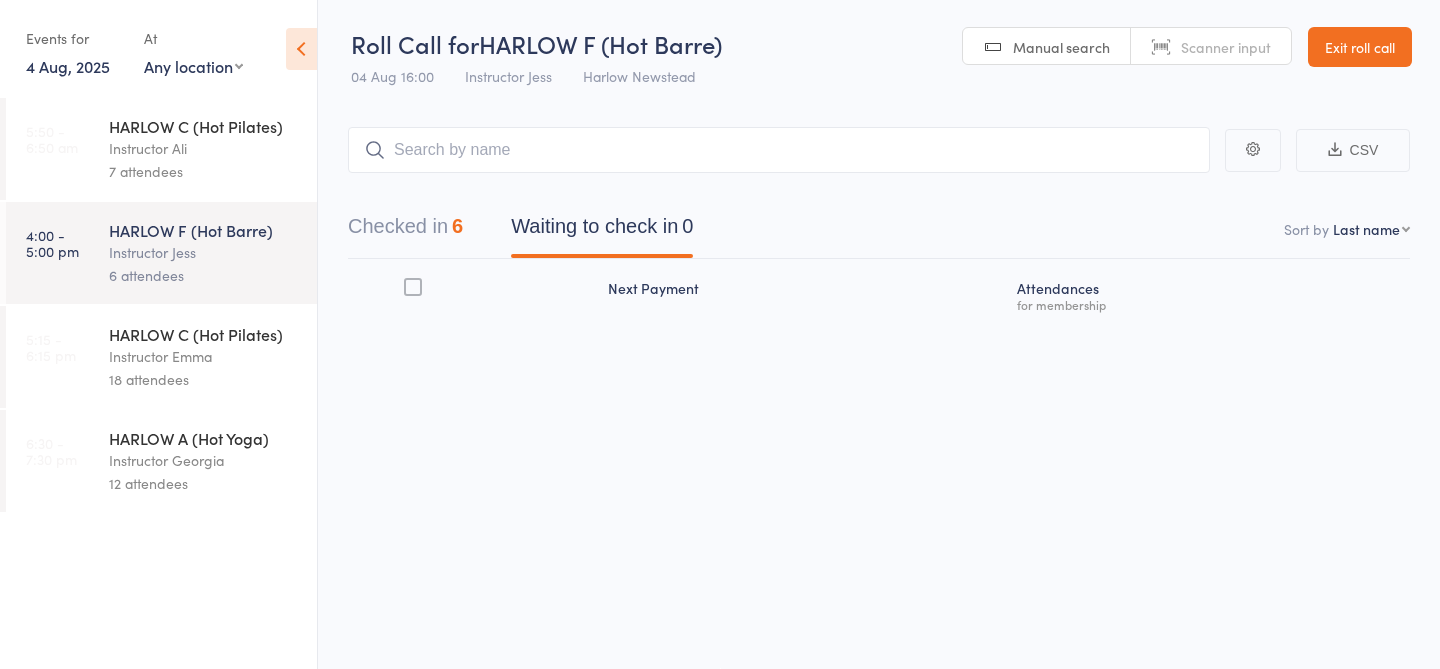 click on "Instructor Emma" at bounding box center (204, 356) 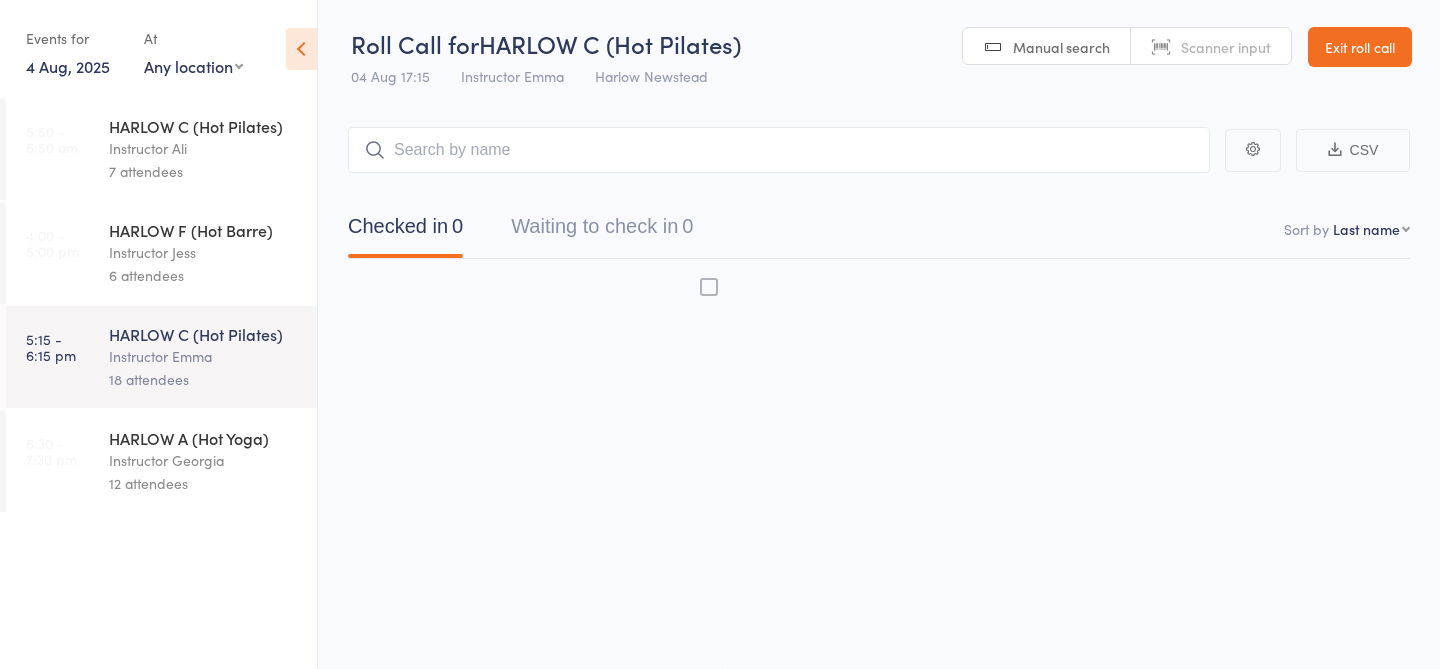 click on "Instructor Emma" at bounding box center [204, 356] 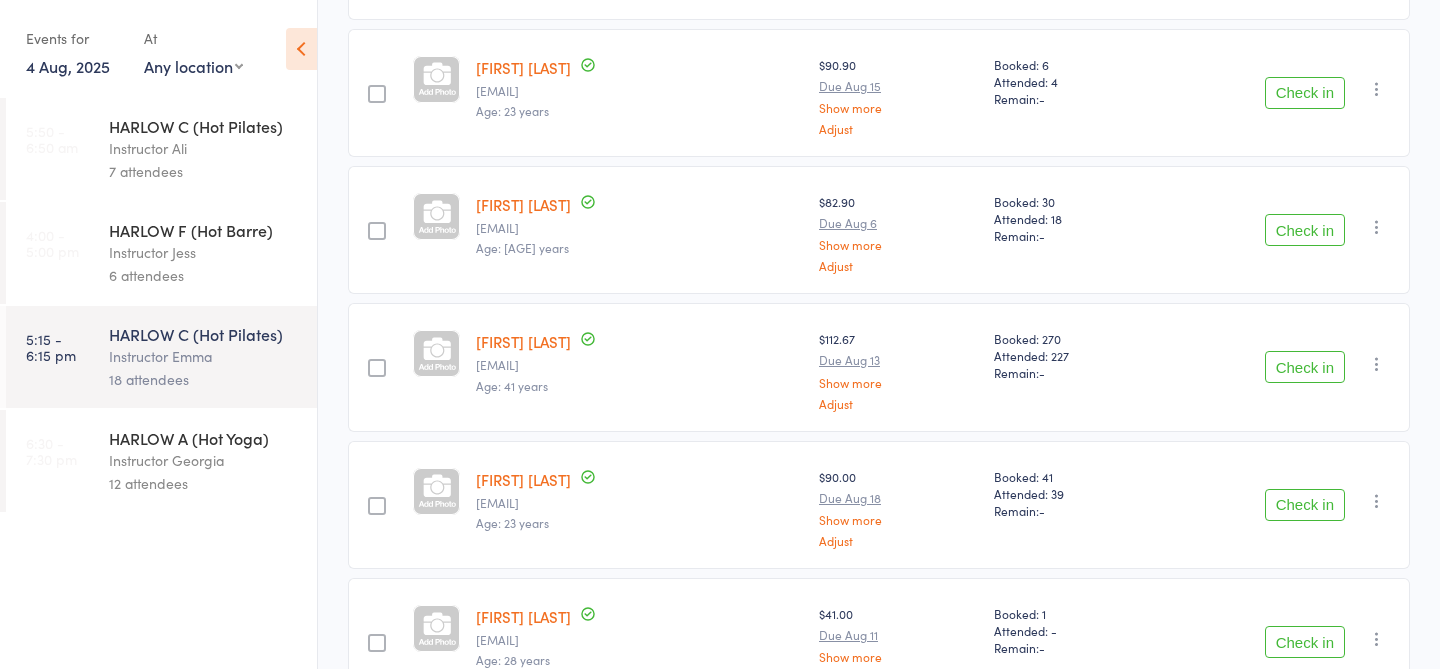 scroll, scrollTop: 908, scrollLeft: 0, axis: vertical 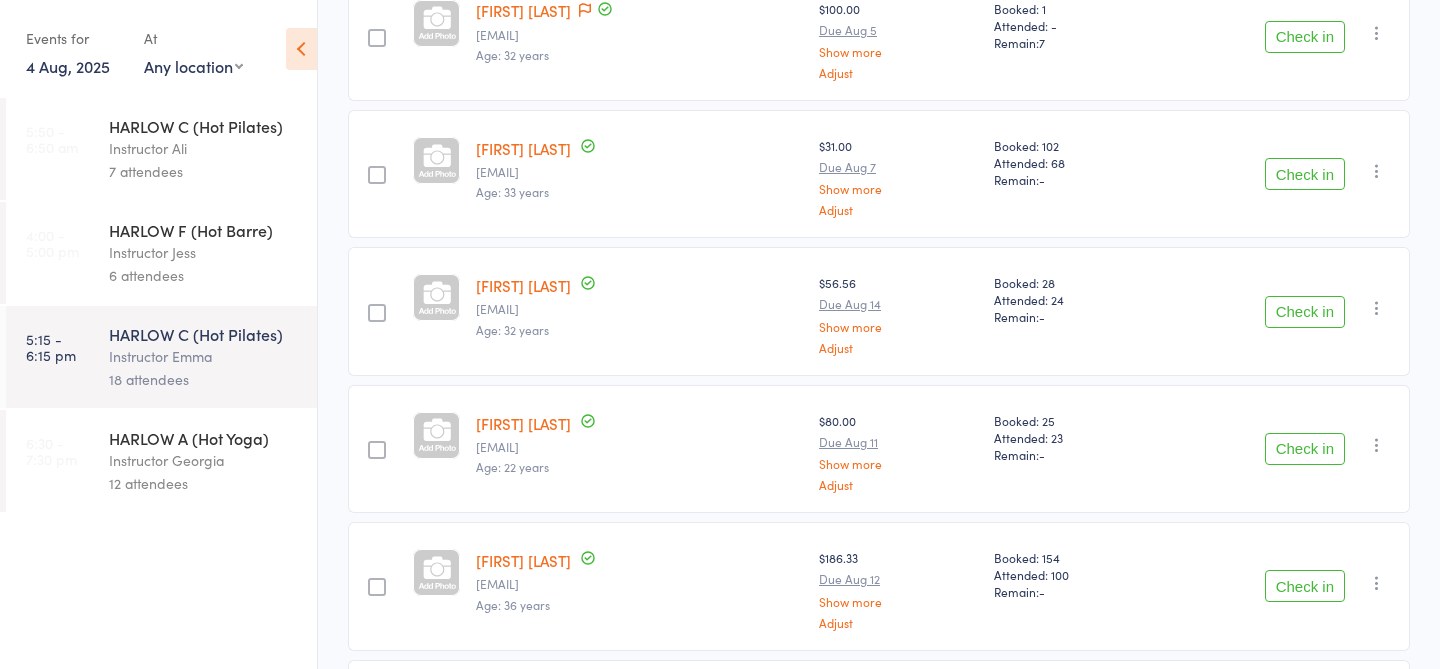 click on "6 attendees" at bounding box center [204, 275] 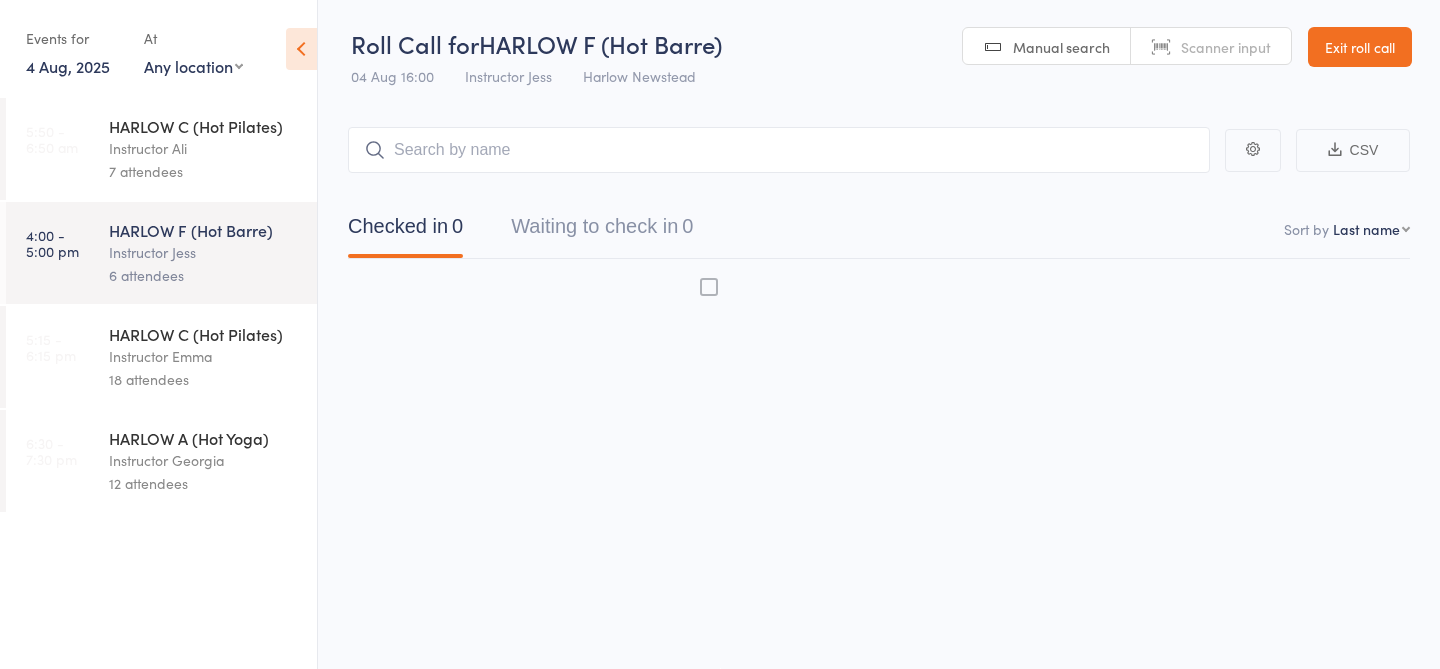 scroll, scrollTop: 1, scrollLeft: 0, axis: vertical 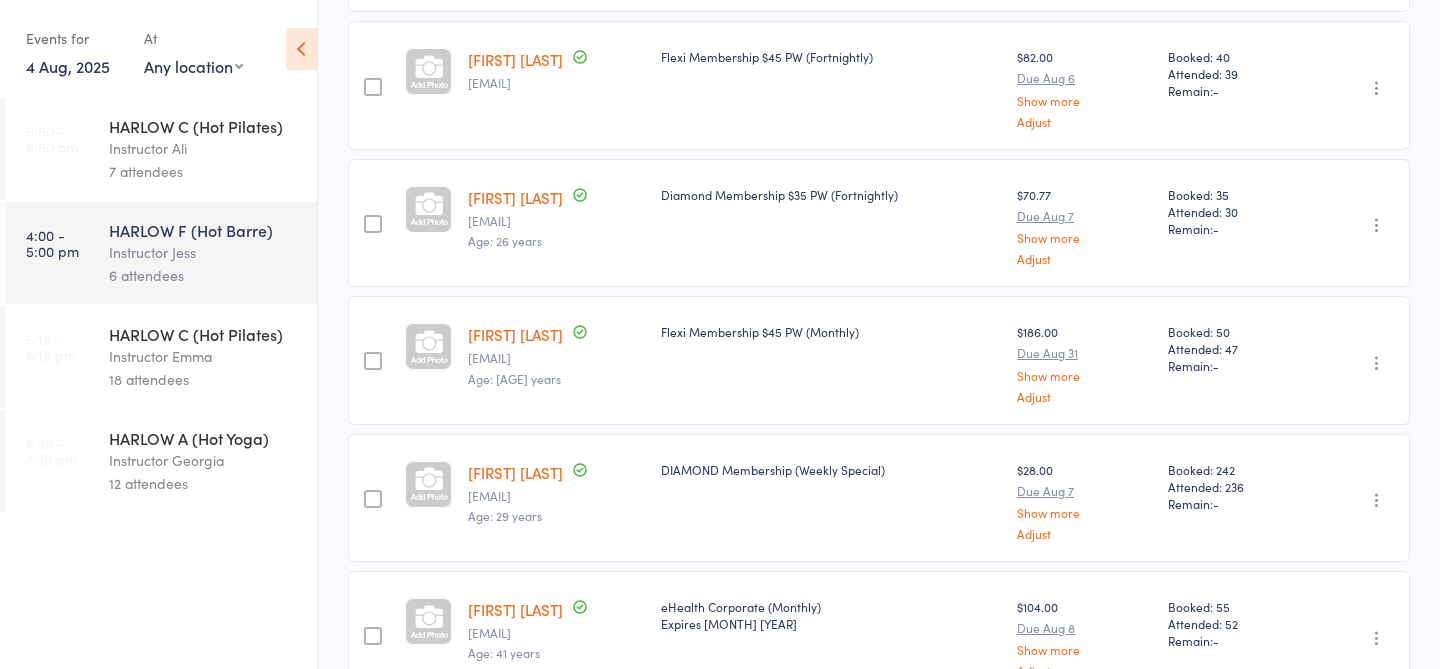 click on "Iris Xu" at bounding box center (515, 609) 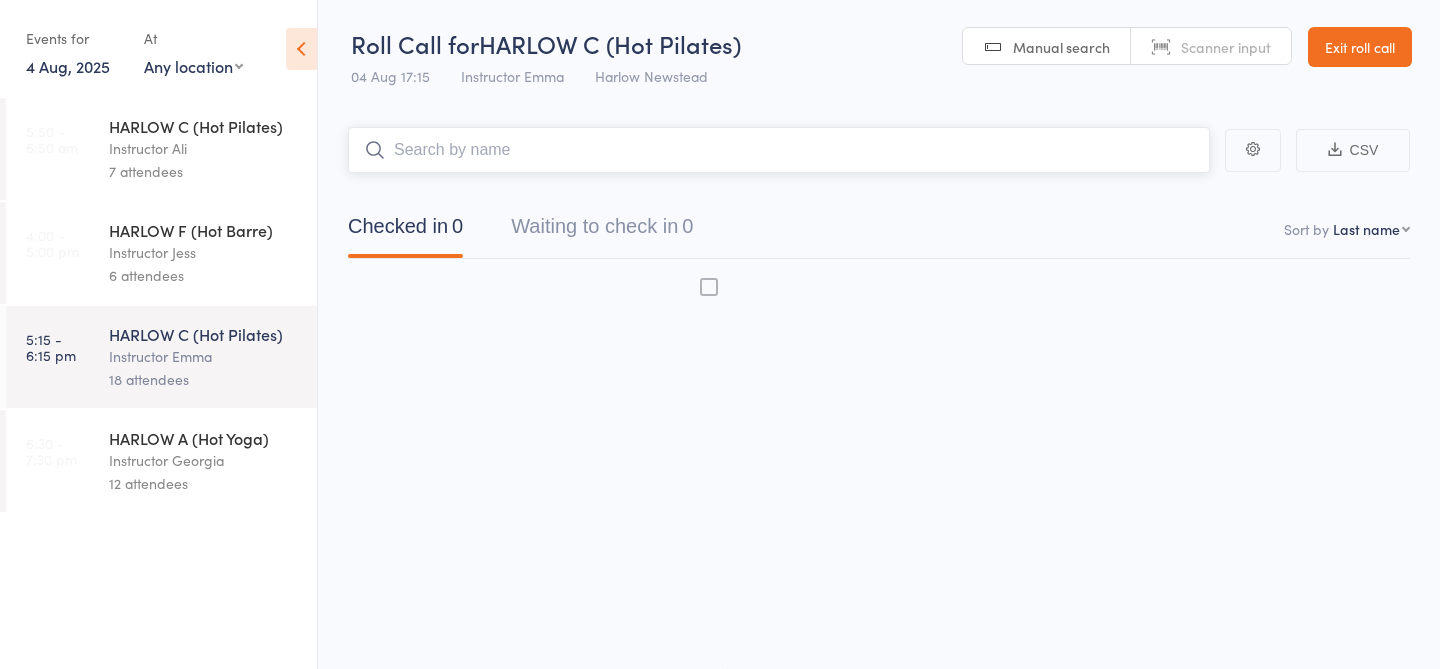 scroll, scrollTop: 1, scrollLeft: 0, axis: vertical 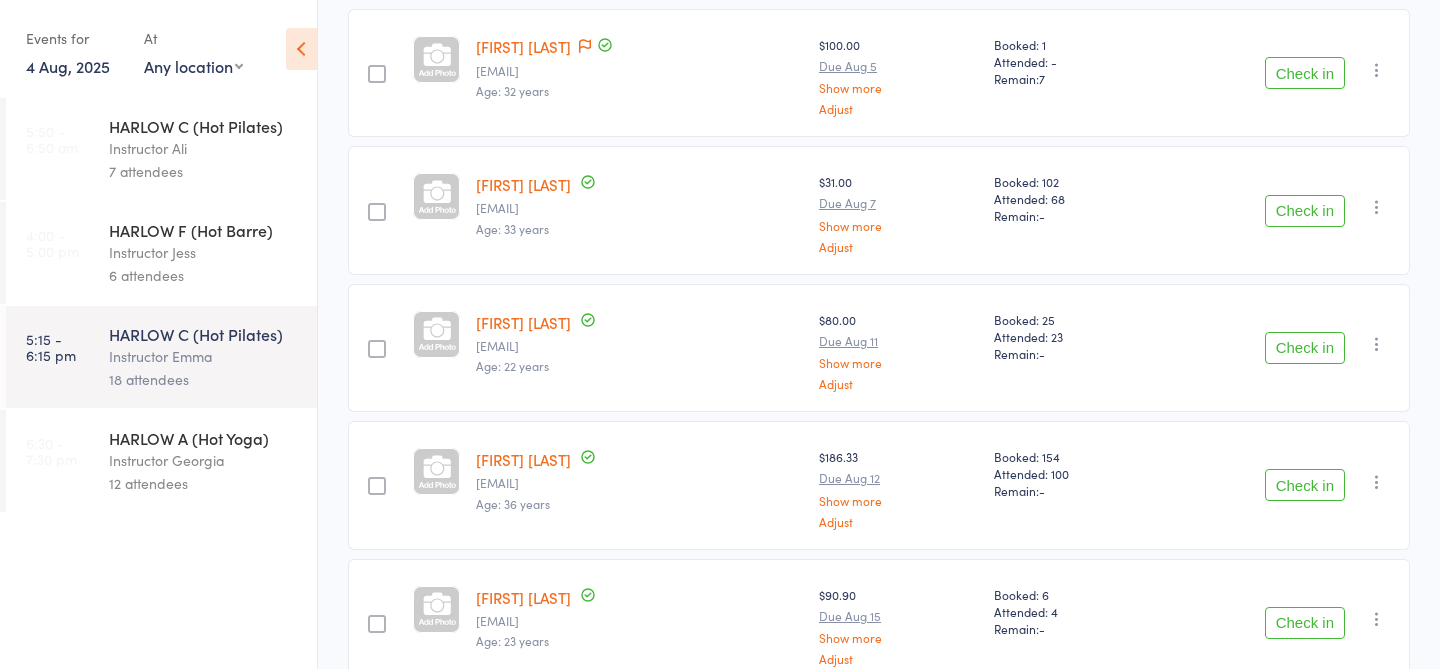 click on "Alexandra Farmer" at bounding box center [523, 46] 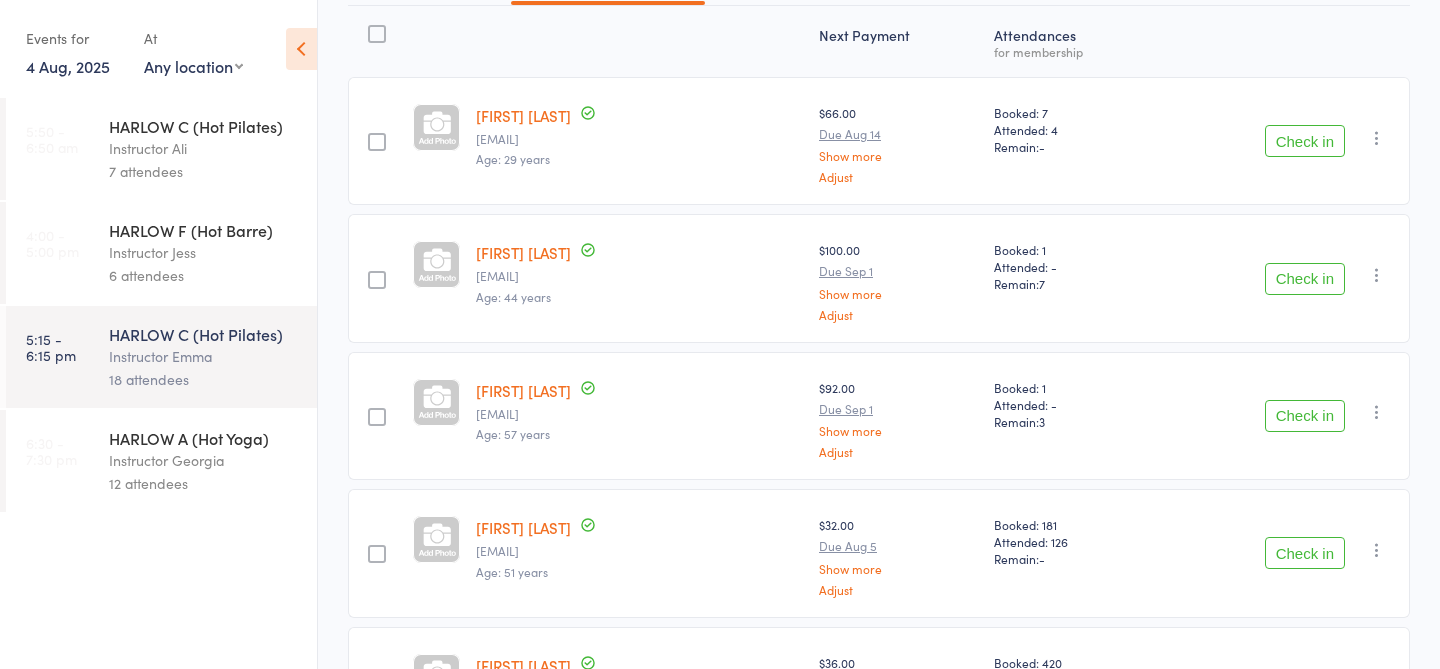 scroll, scrollTop: 0, scrollLeft: 0, axis: both 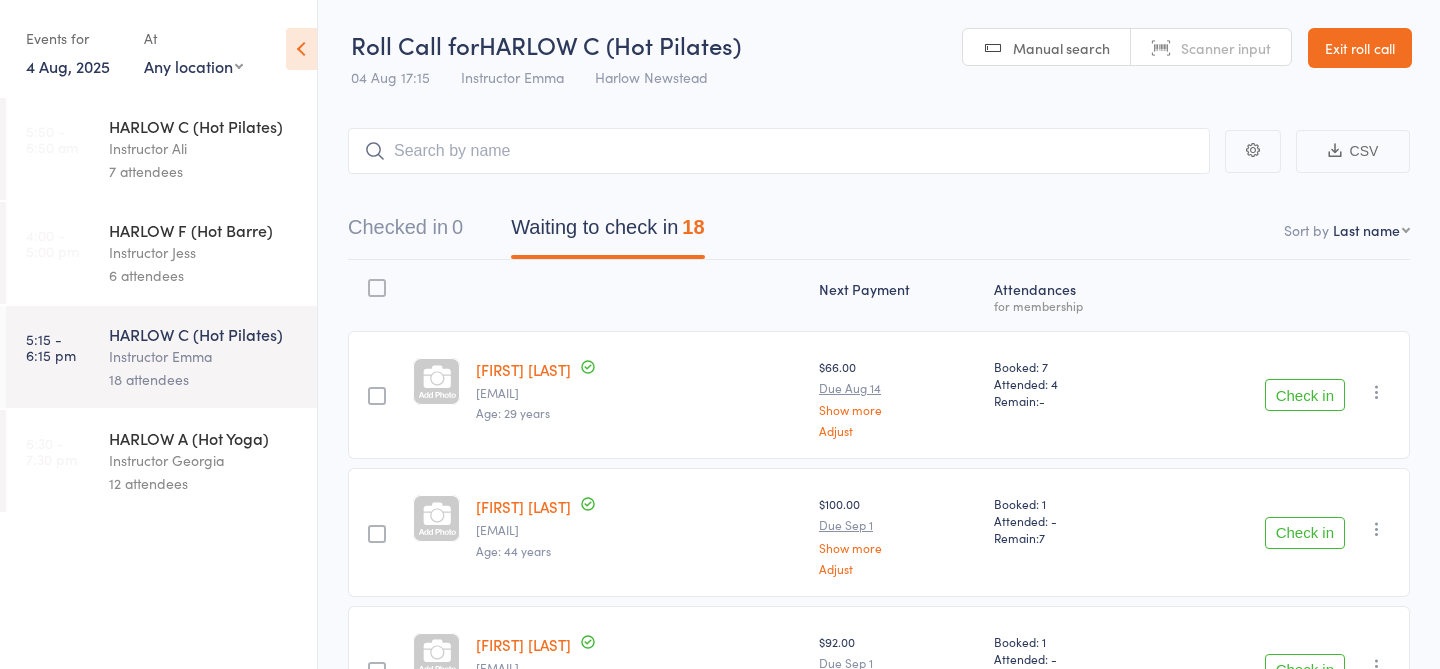 click on "Instructor Georgia" at bounding box center [204, 460] 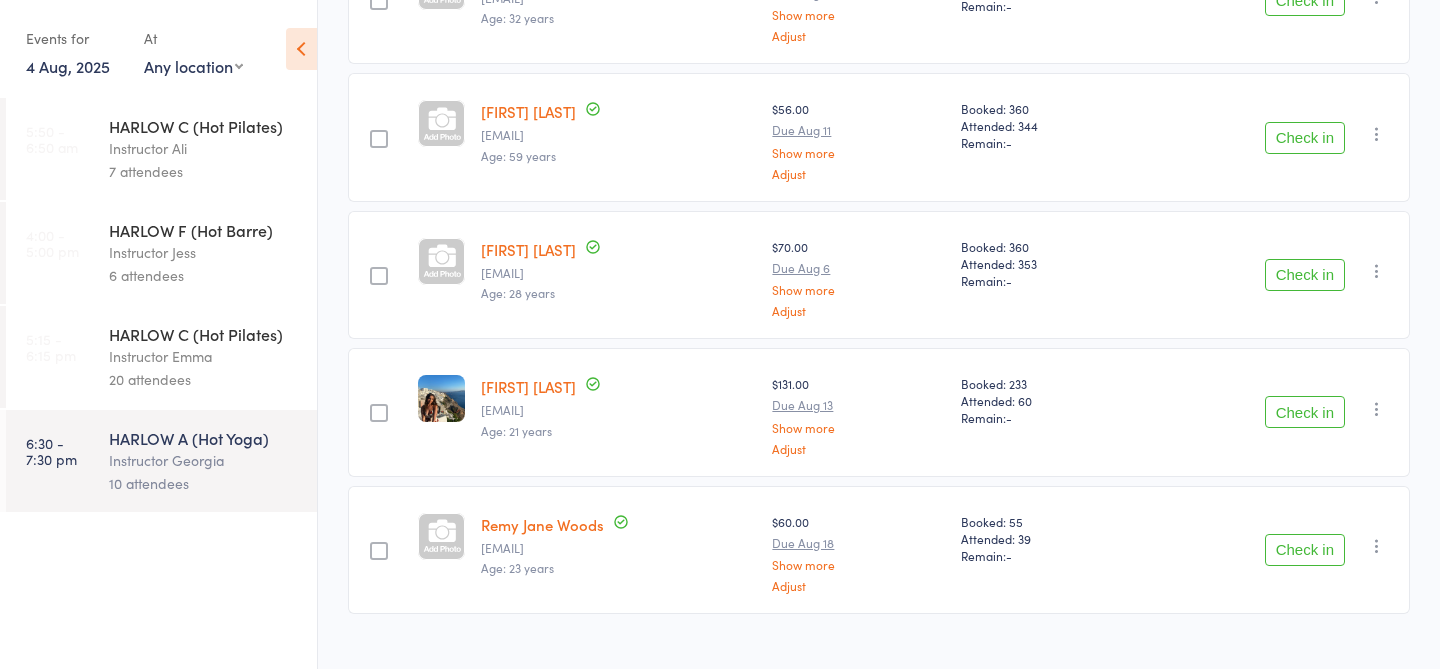 scroll, scrollTop: 1111, scrollLeft: 0, axis: vertical 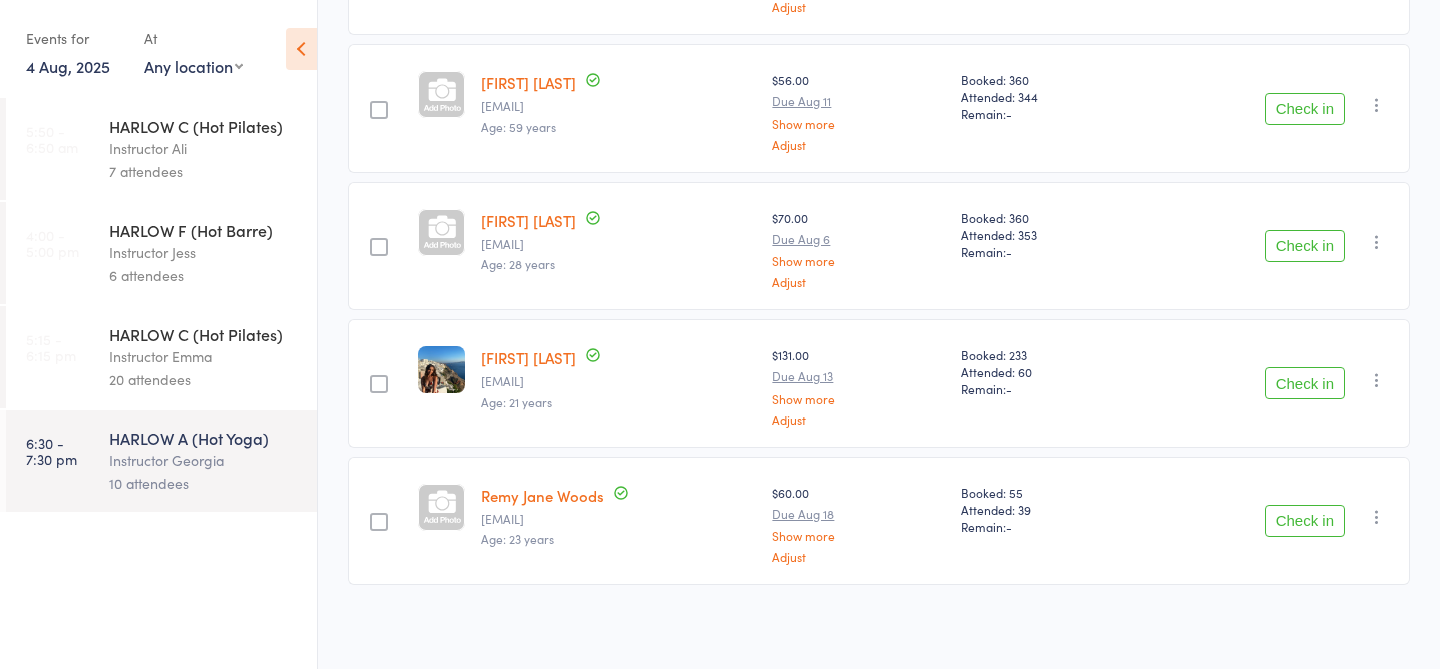 click on "20 attendees" at bounding box center (204, 379) 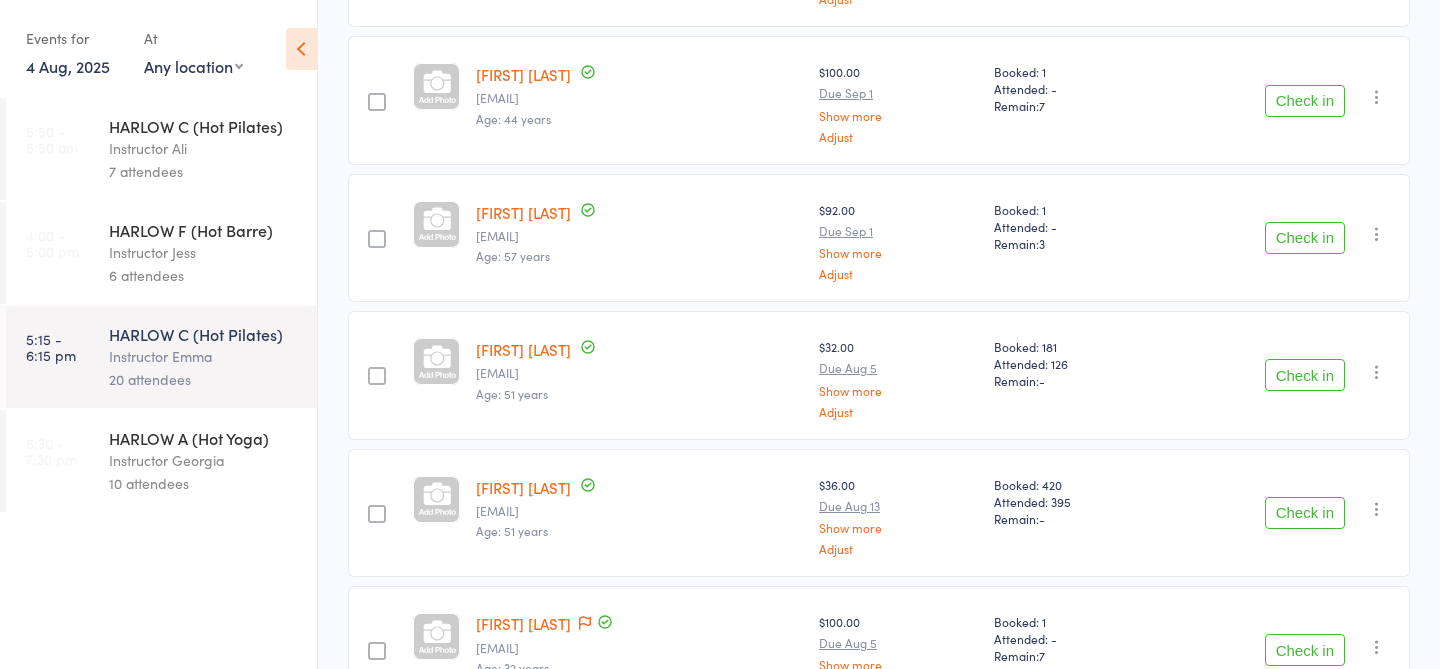scroll, scrollTop: 0, scrollLeft: 0, axis: both 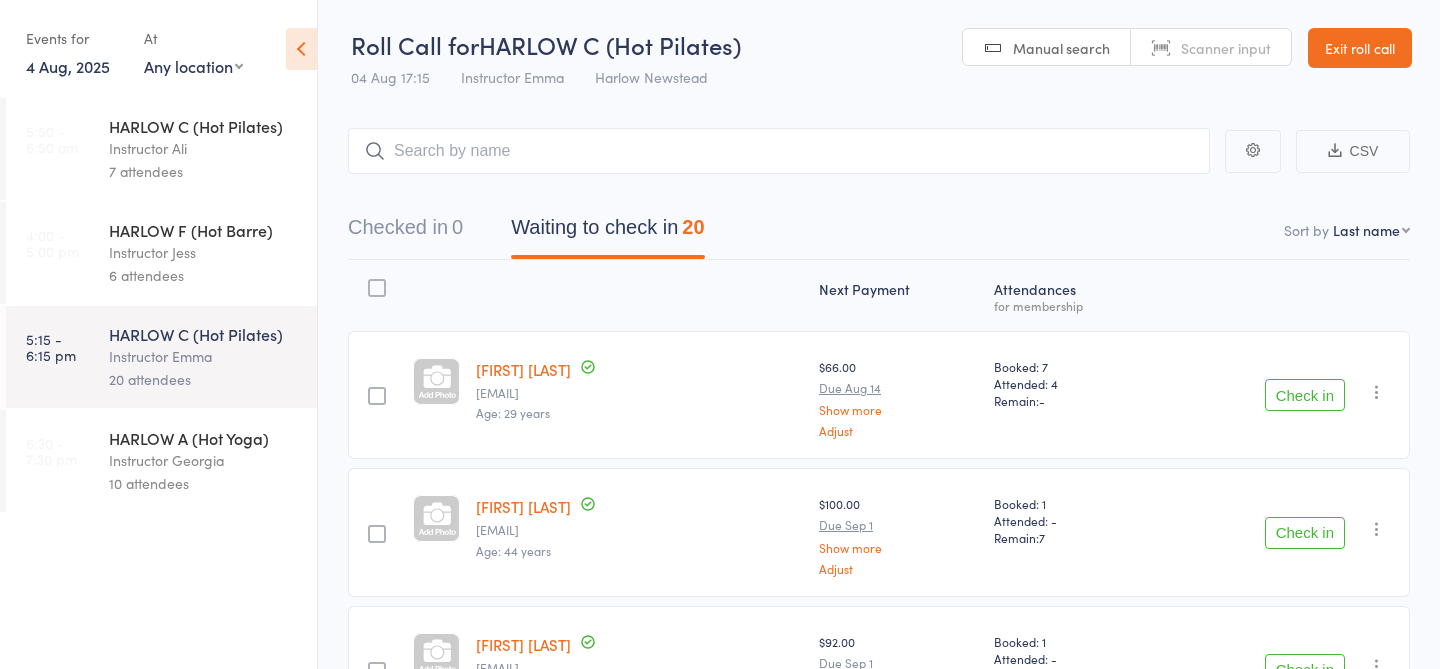 click at bounding box center [779, 151] 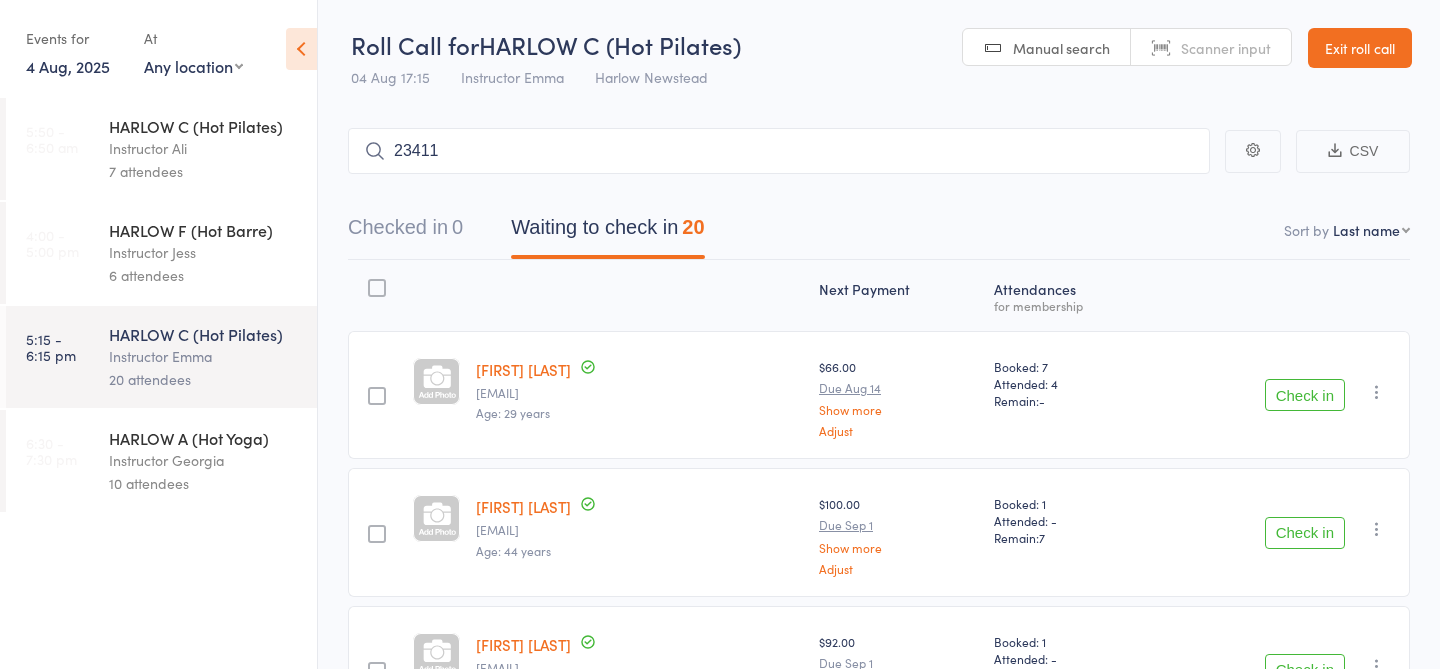type on "23411" 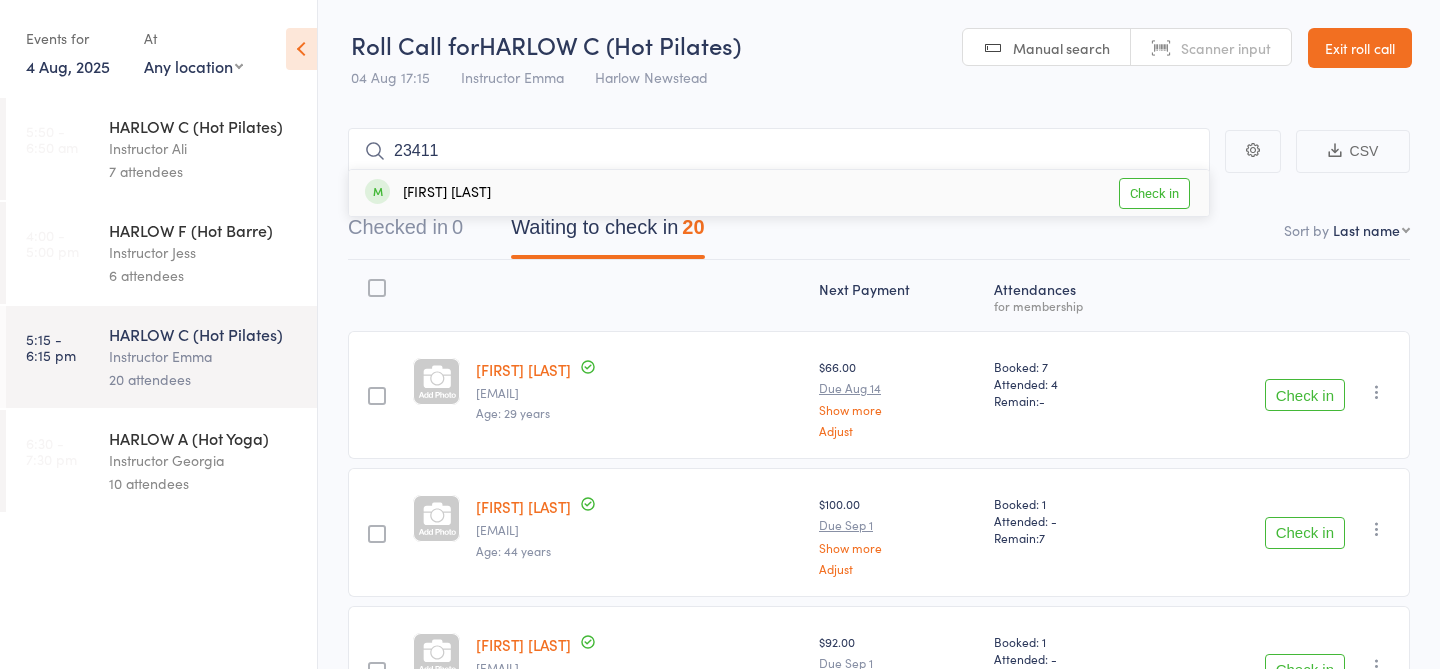 click on "Check in" at bounding box center [1154, 193] 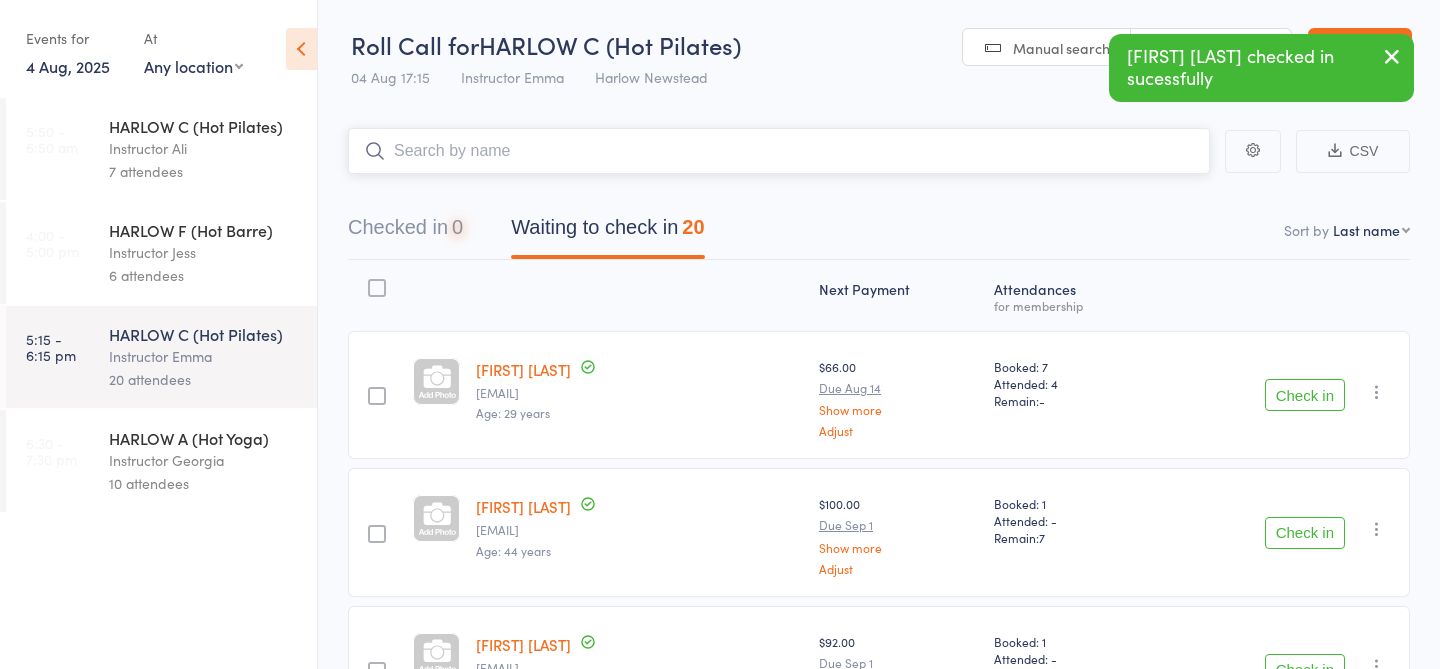 click at bounding box center [779, 151] 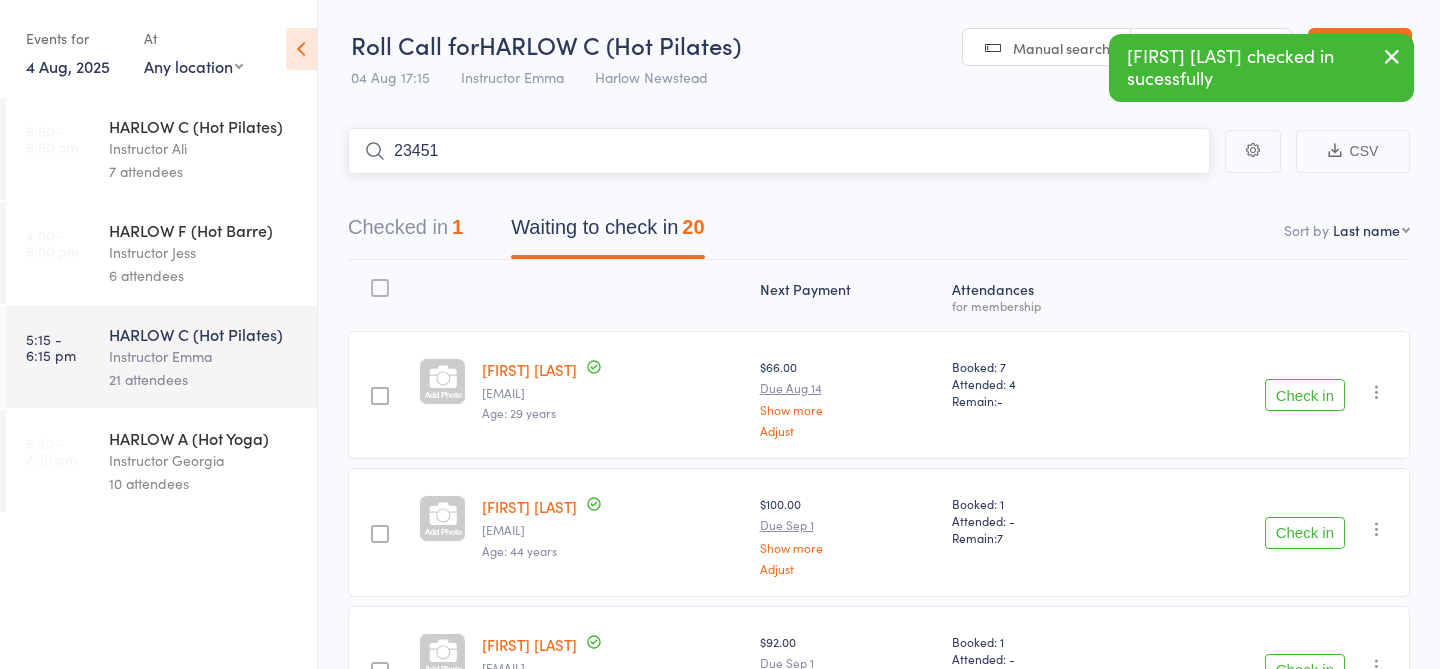 type on "23451" 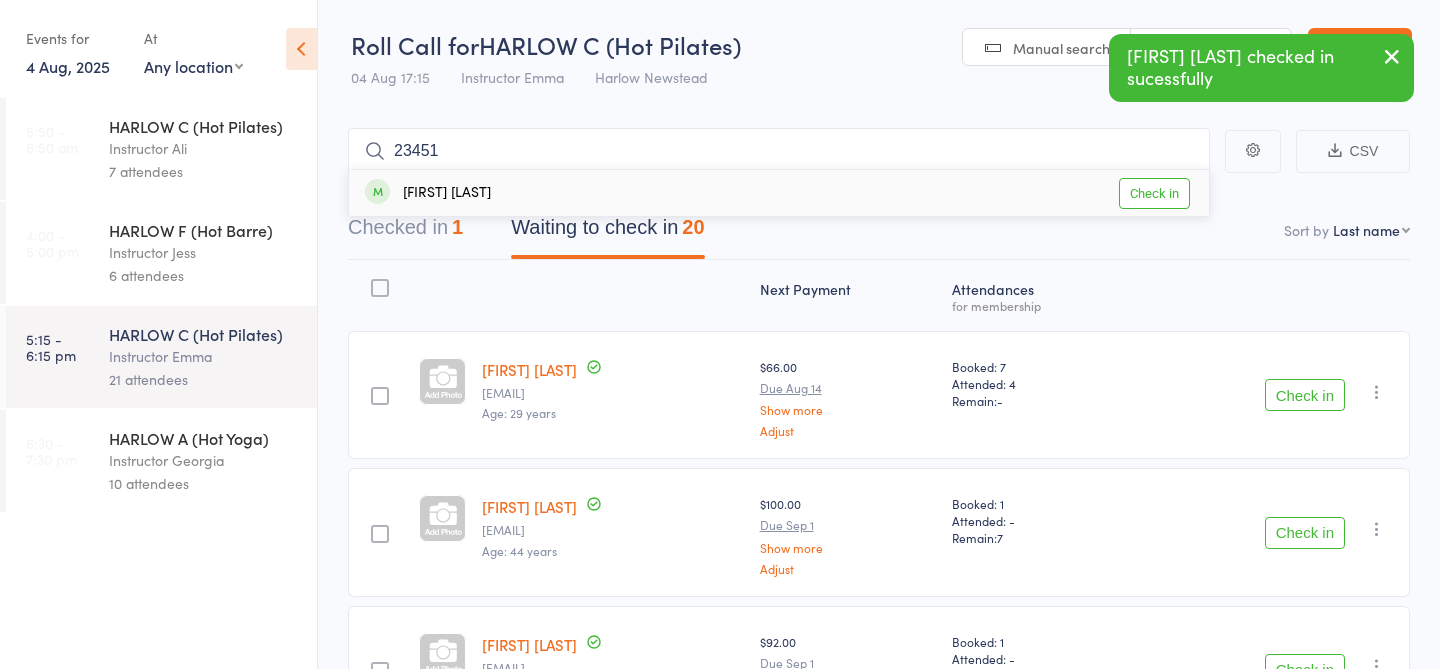 click on "Check in" at bounding box center [1154, 193] 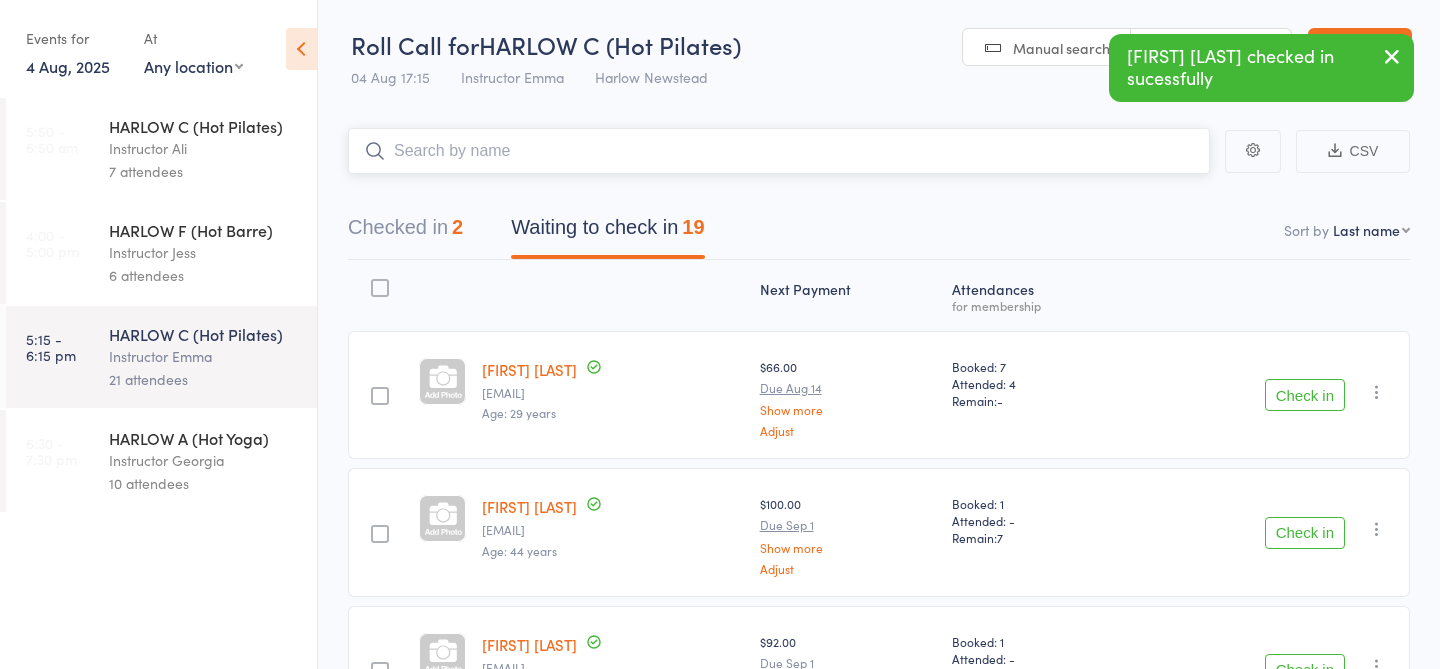 click at bounding box center [779, 151] 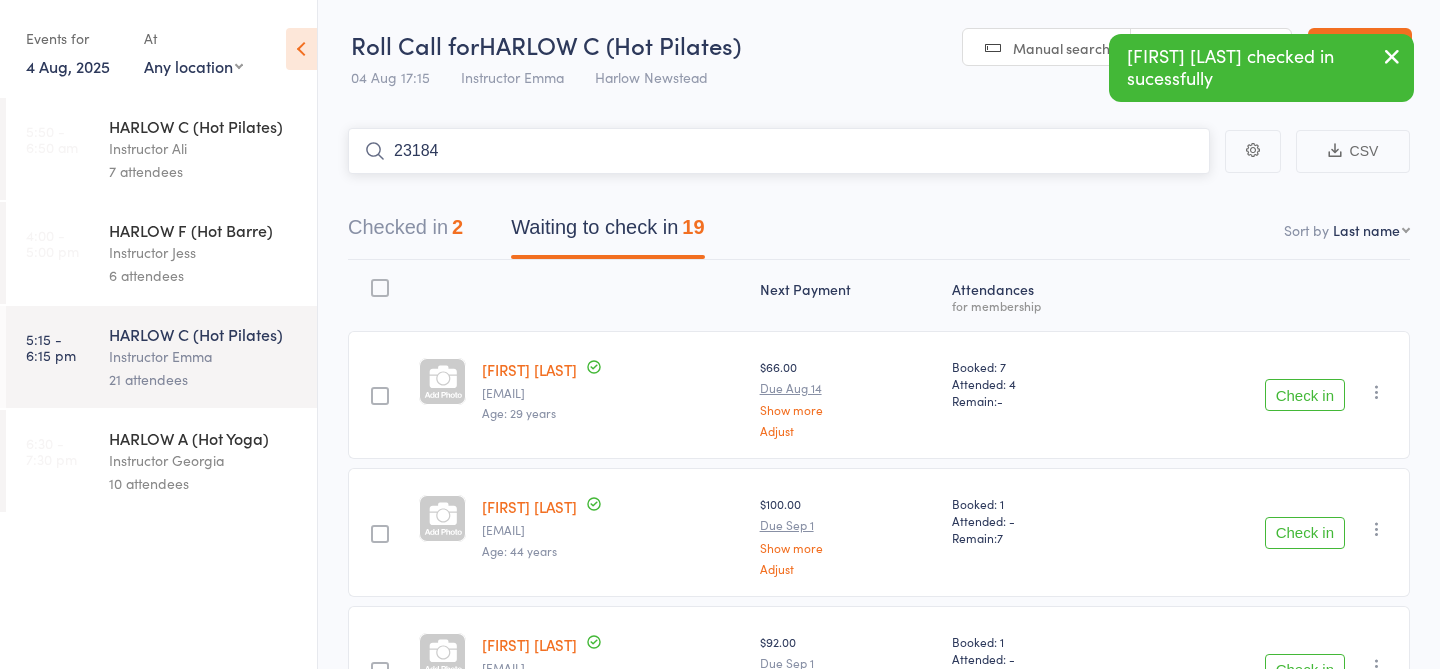 type on "23184" 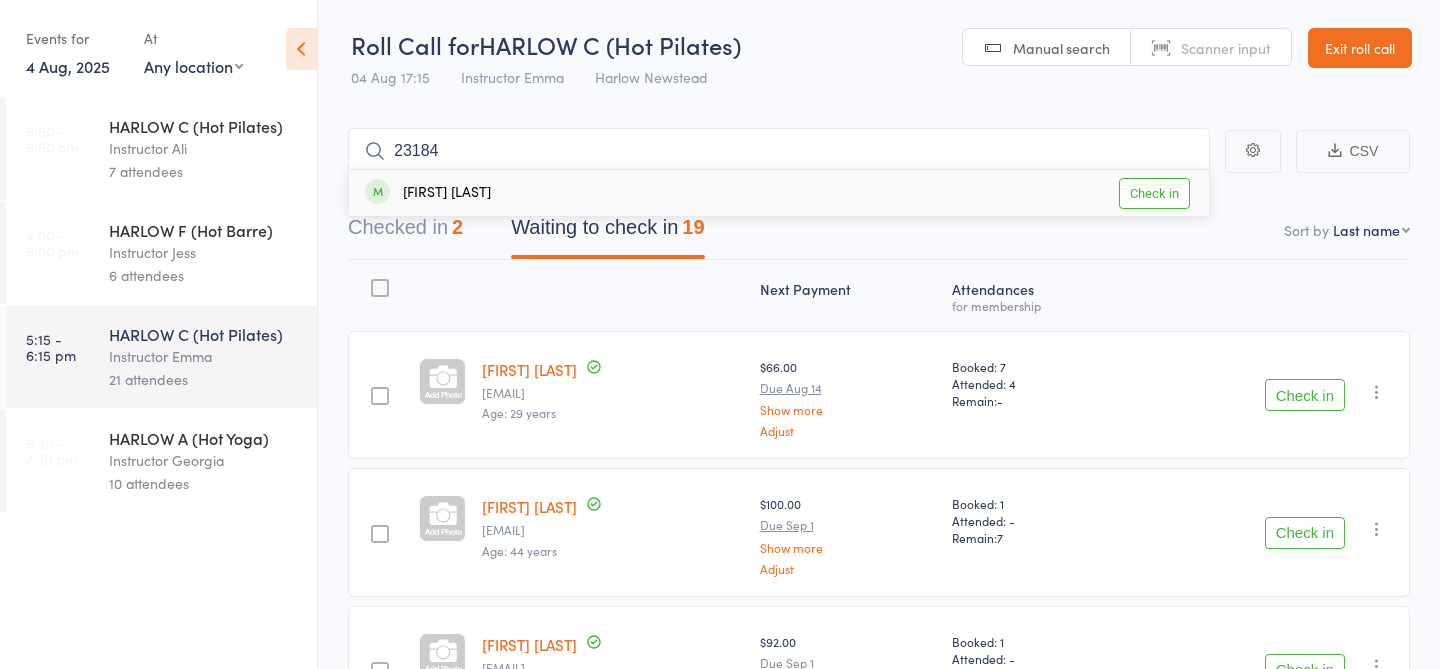click on "Check in" at bounding box center (1154, 193) 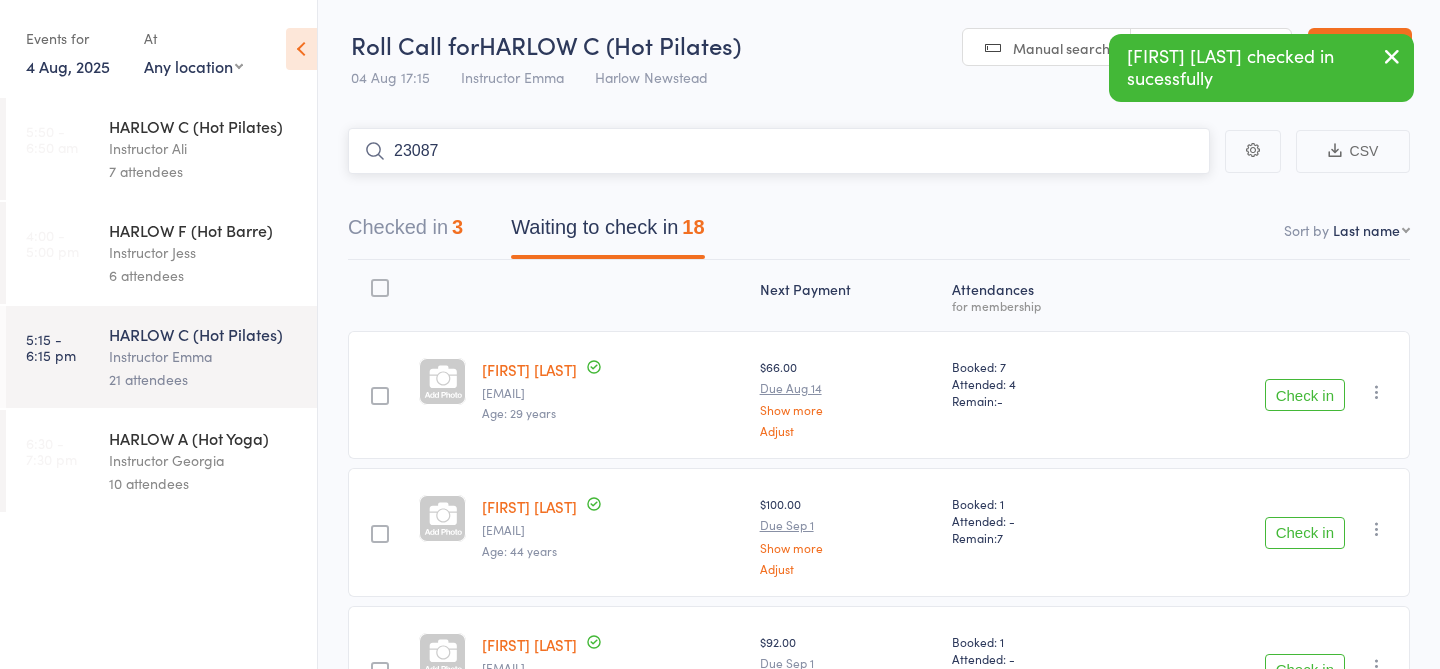 type on "23087" 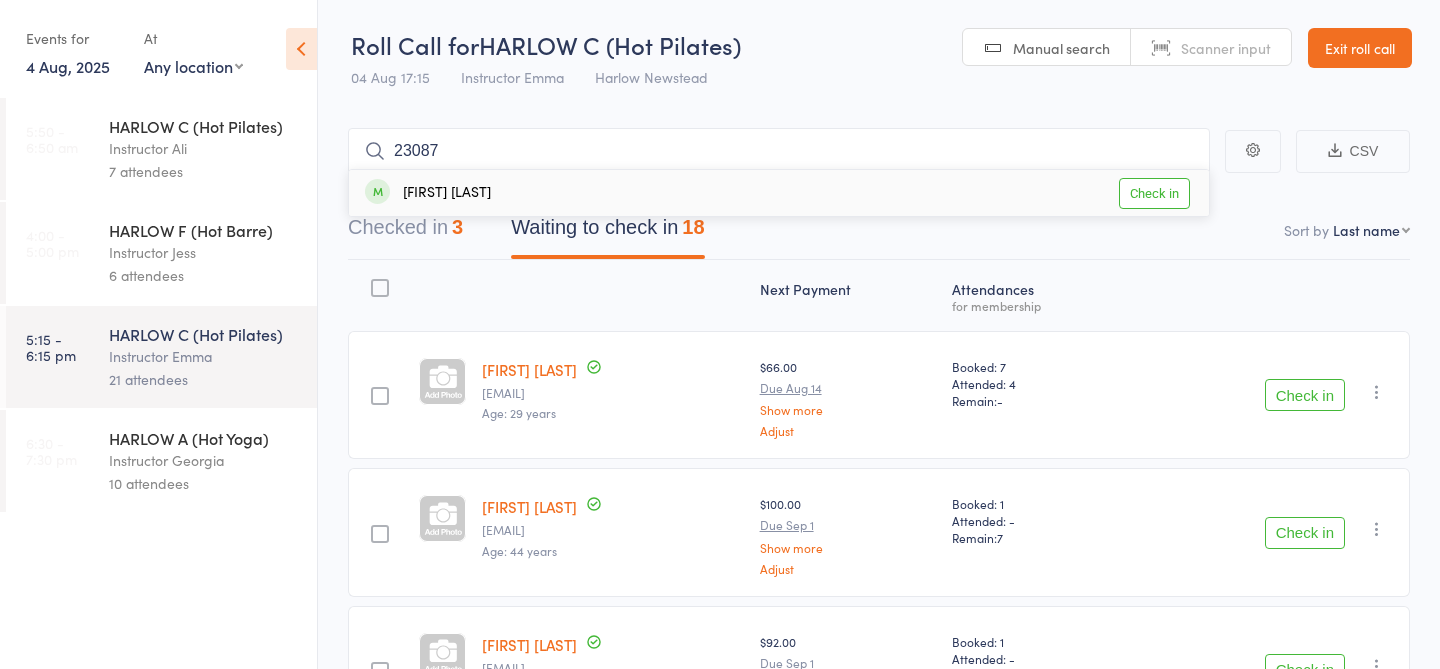 click on "Check in" at bounding box center [1154, 193] 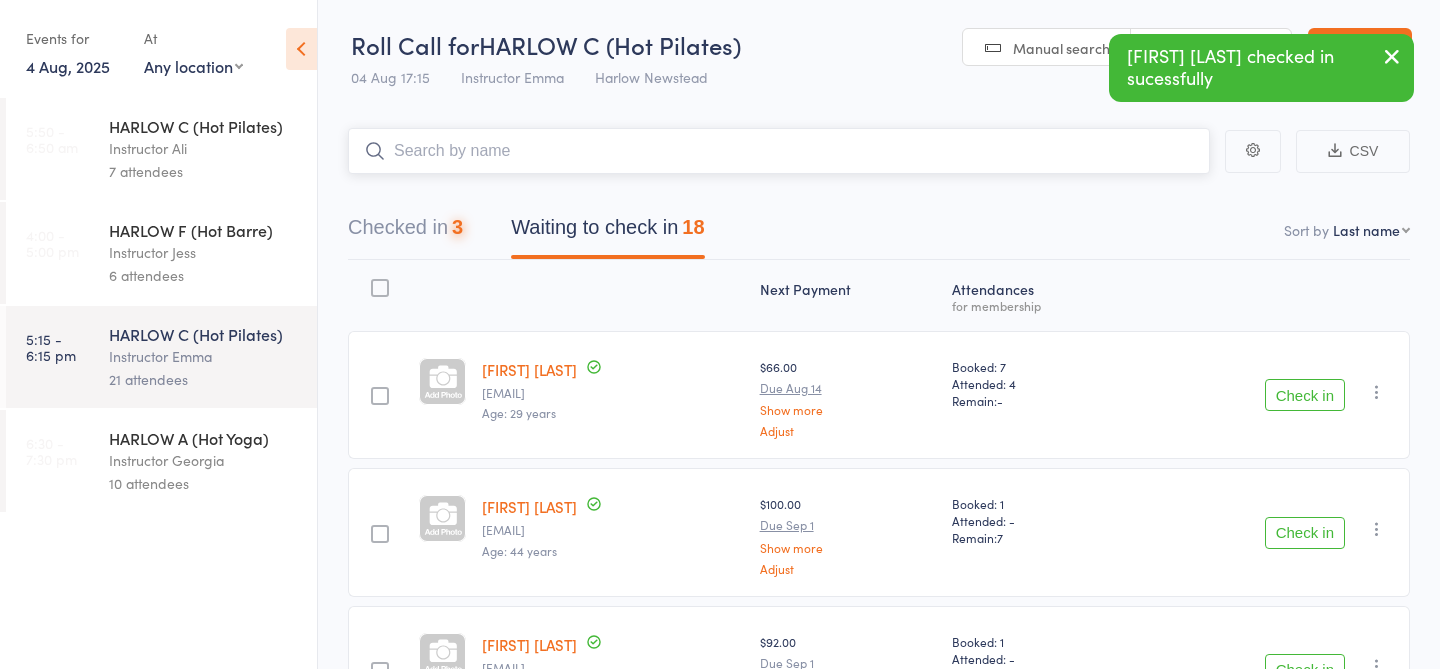 click at bounding box center [779, 151] 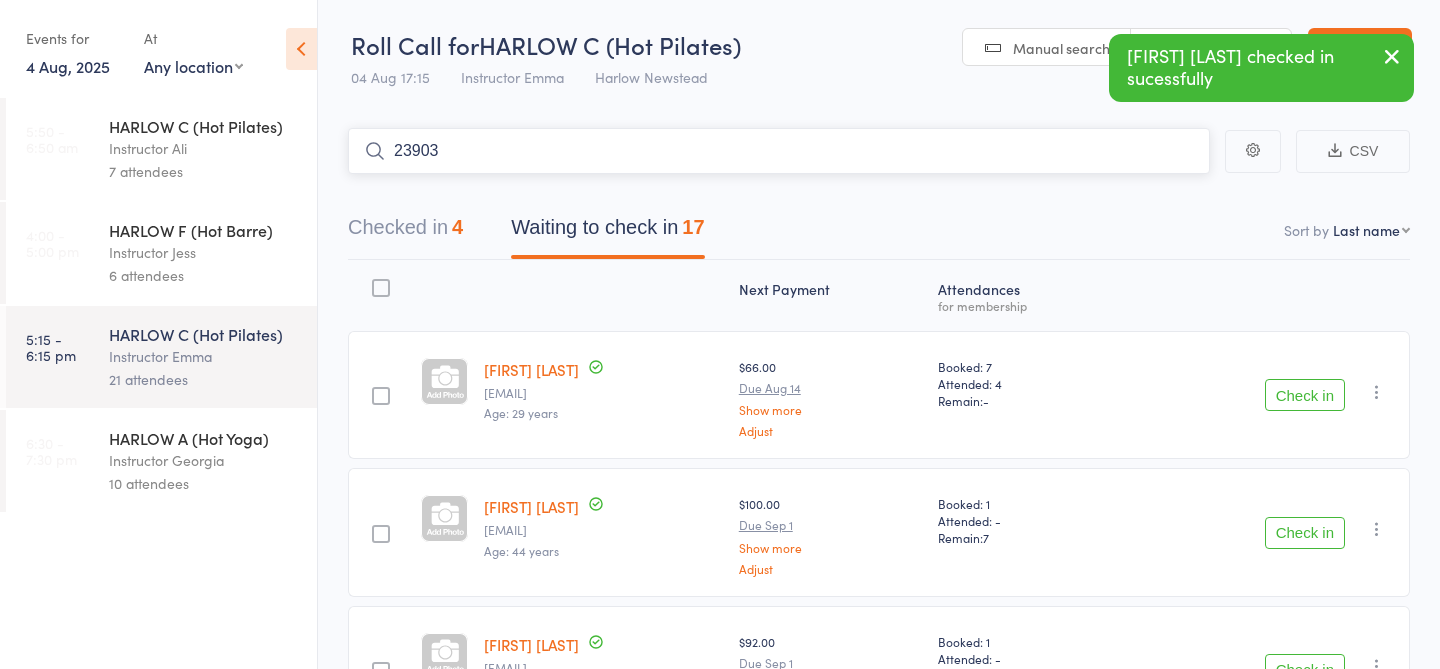 type on "23903" 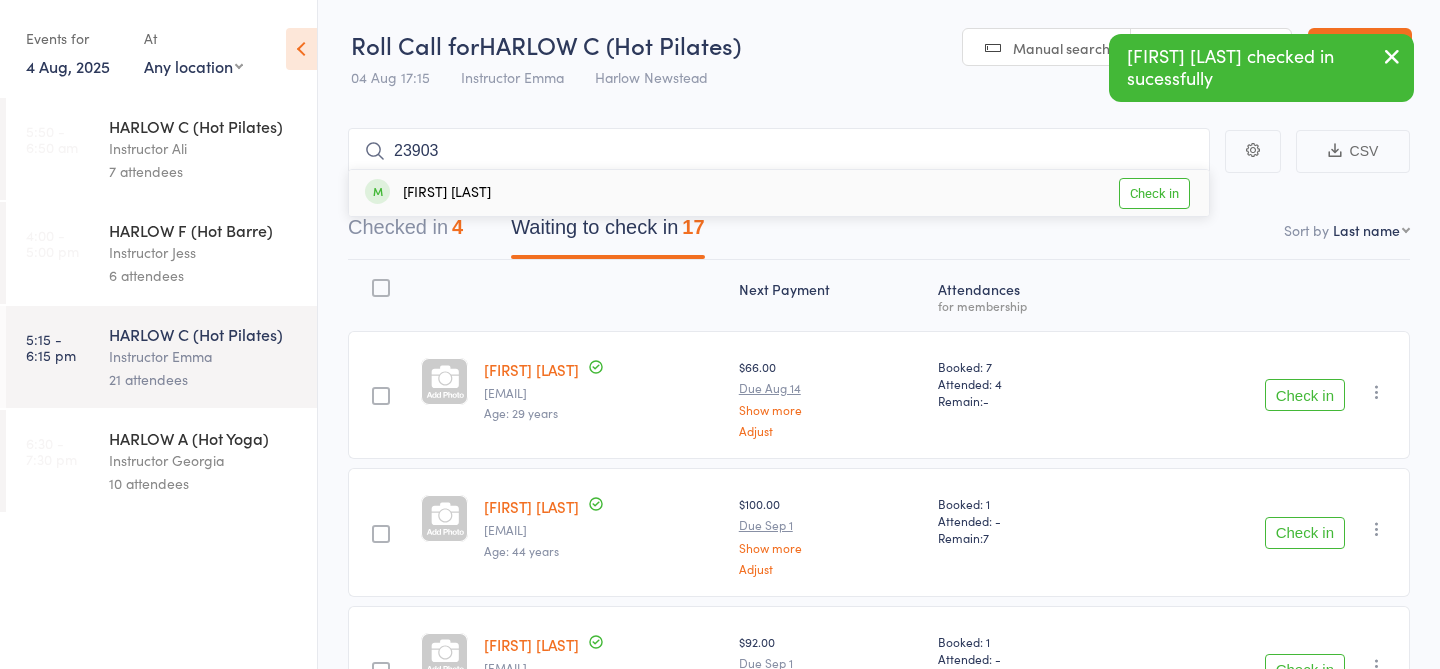click on "Check in" at bounding box center [1154, 193] 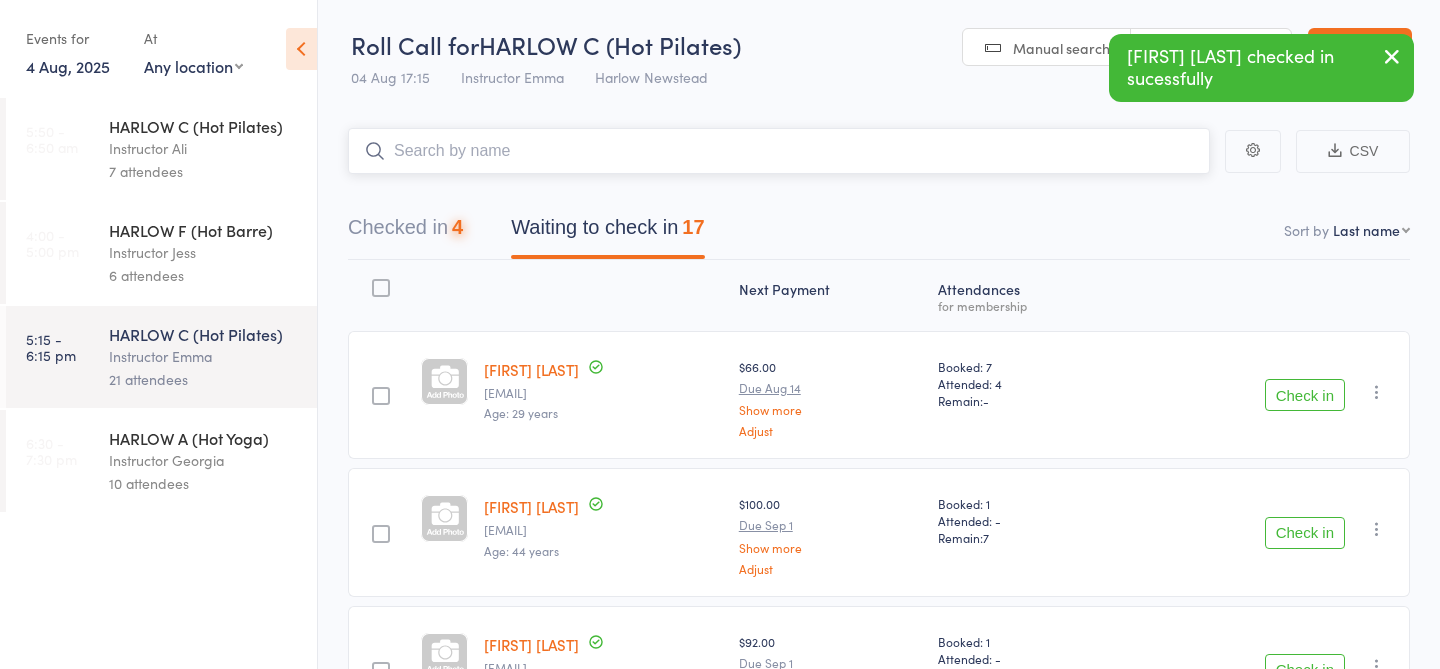 click at bounding box center [779, 151] 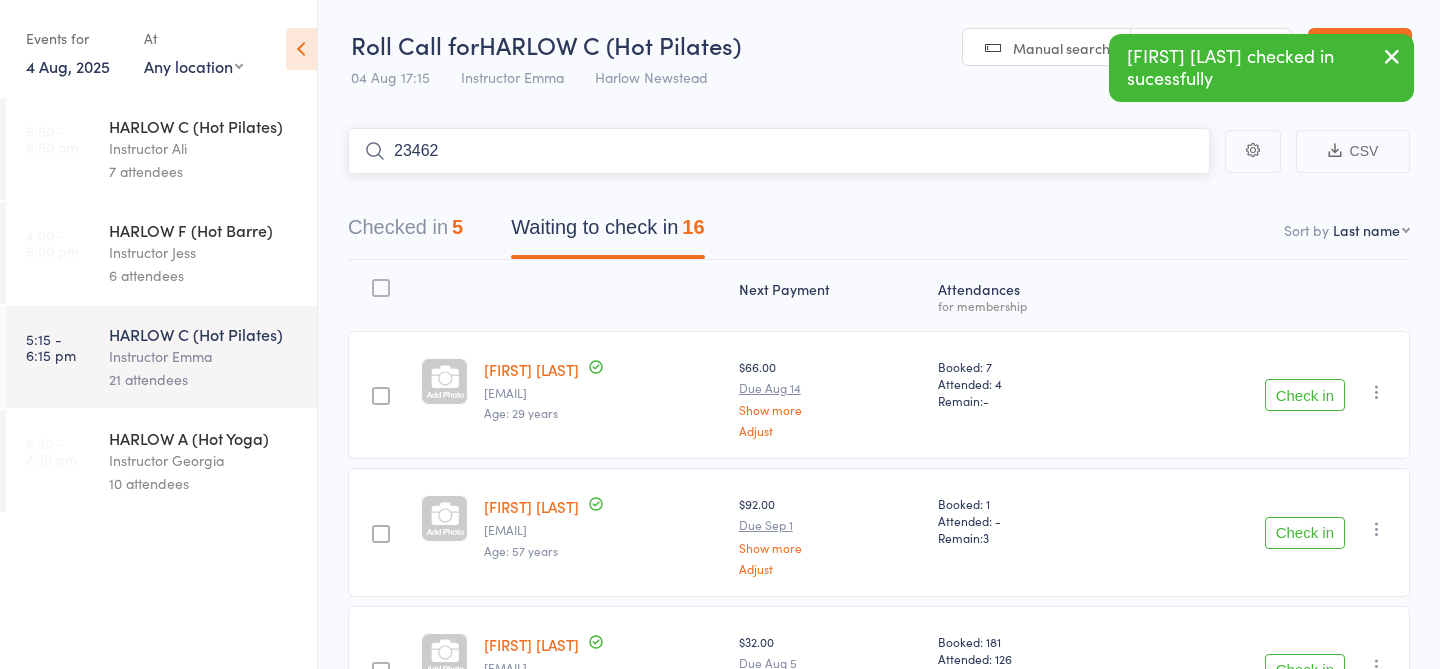 type on "23462" 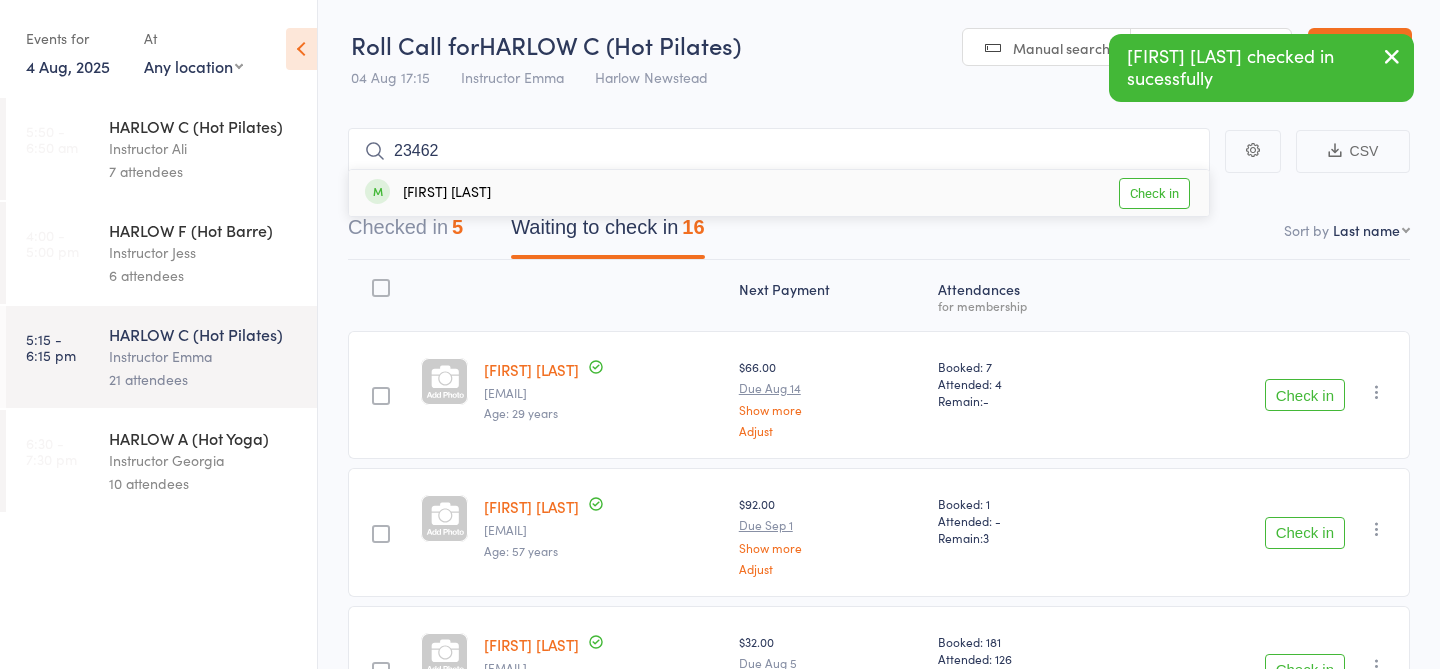 click on "Check in" at bounding box center [1154, 193] 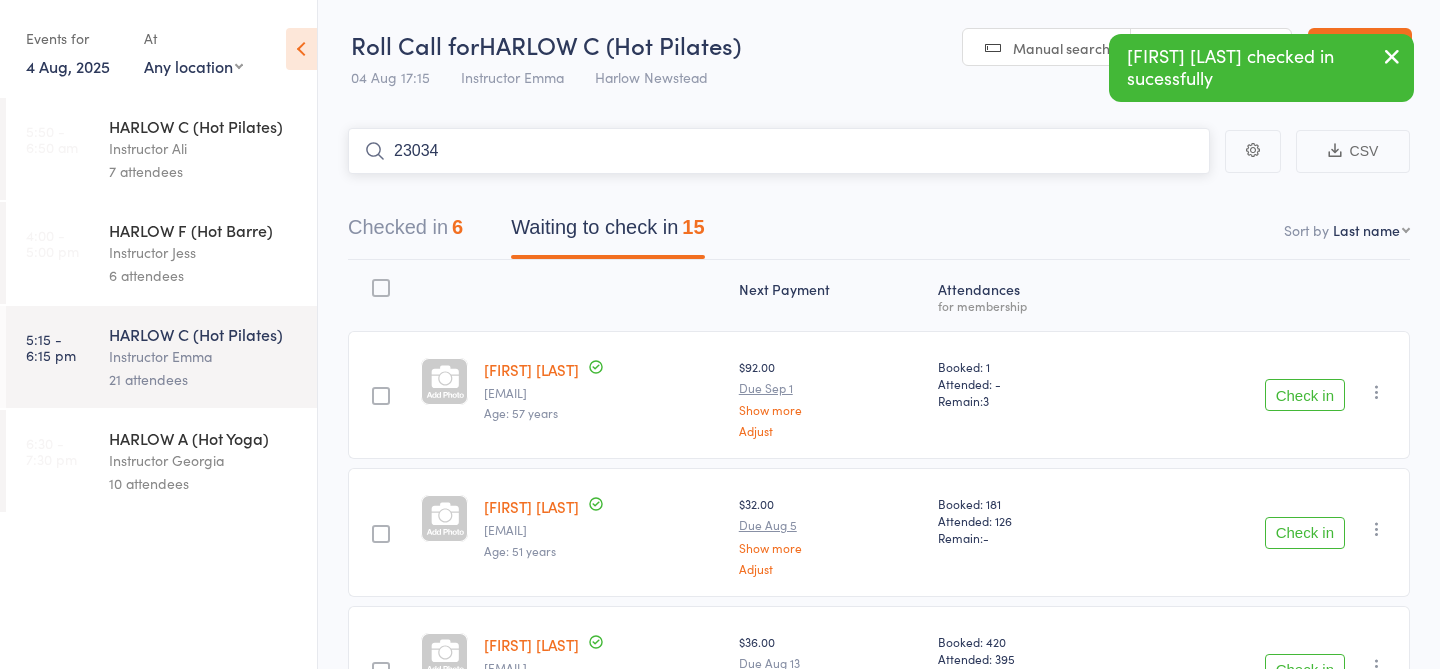 type on "23034" 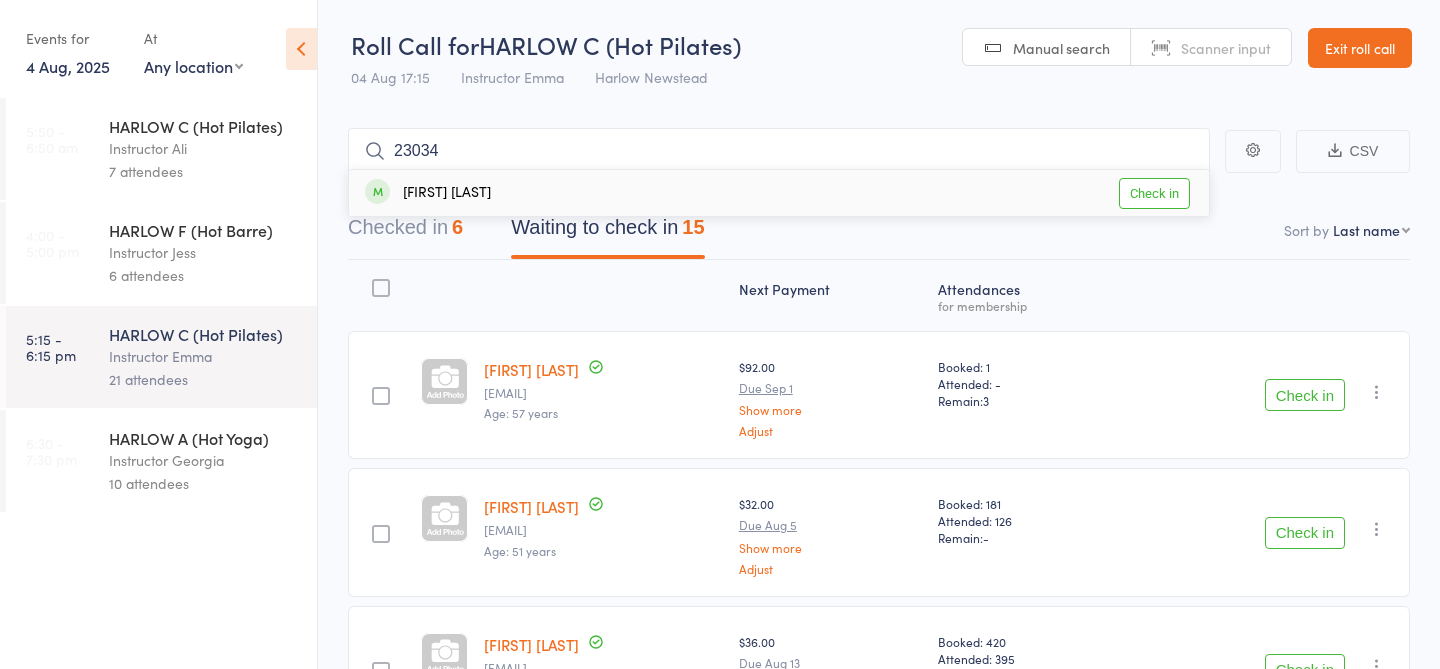 click on "Check in" at bounding box center (1154, 193) 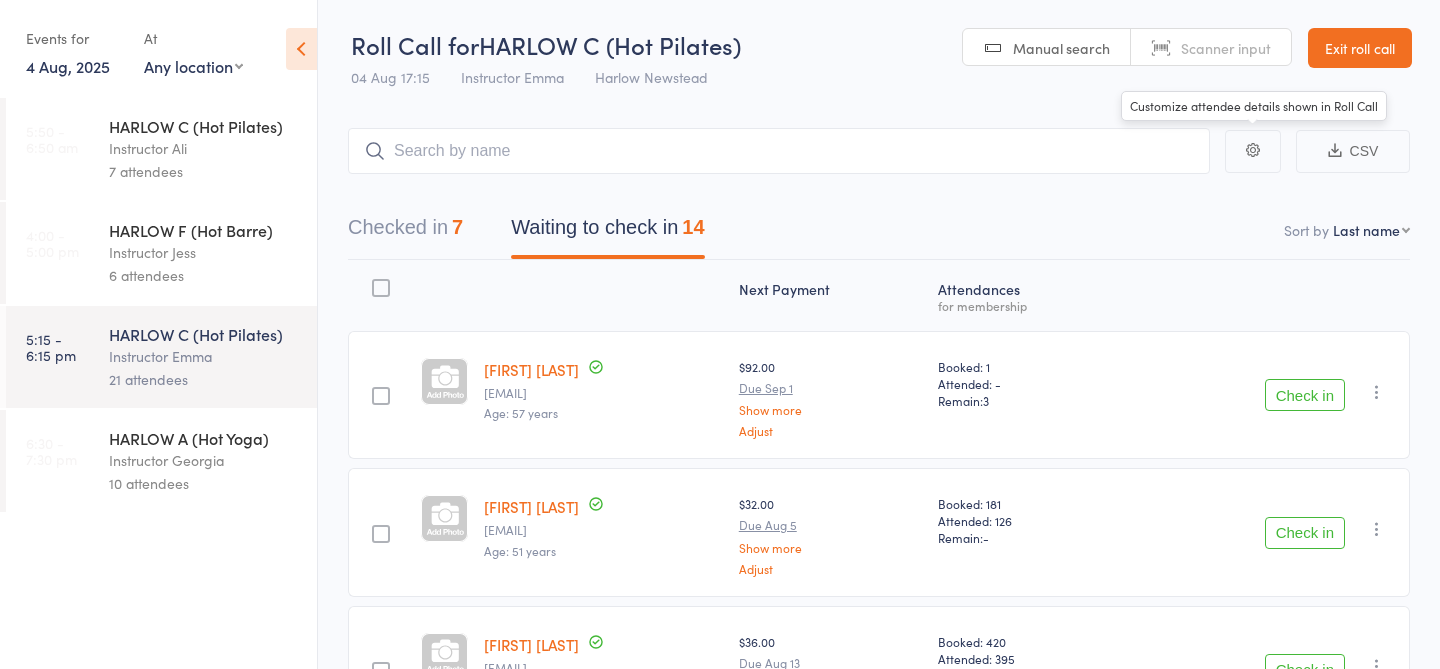 click on "Scanner input" at bounding box center [1226, 48] 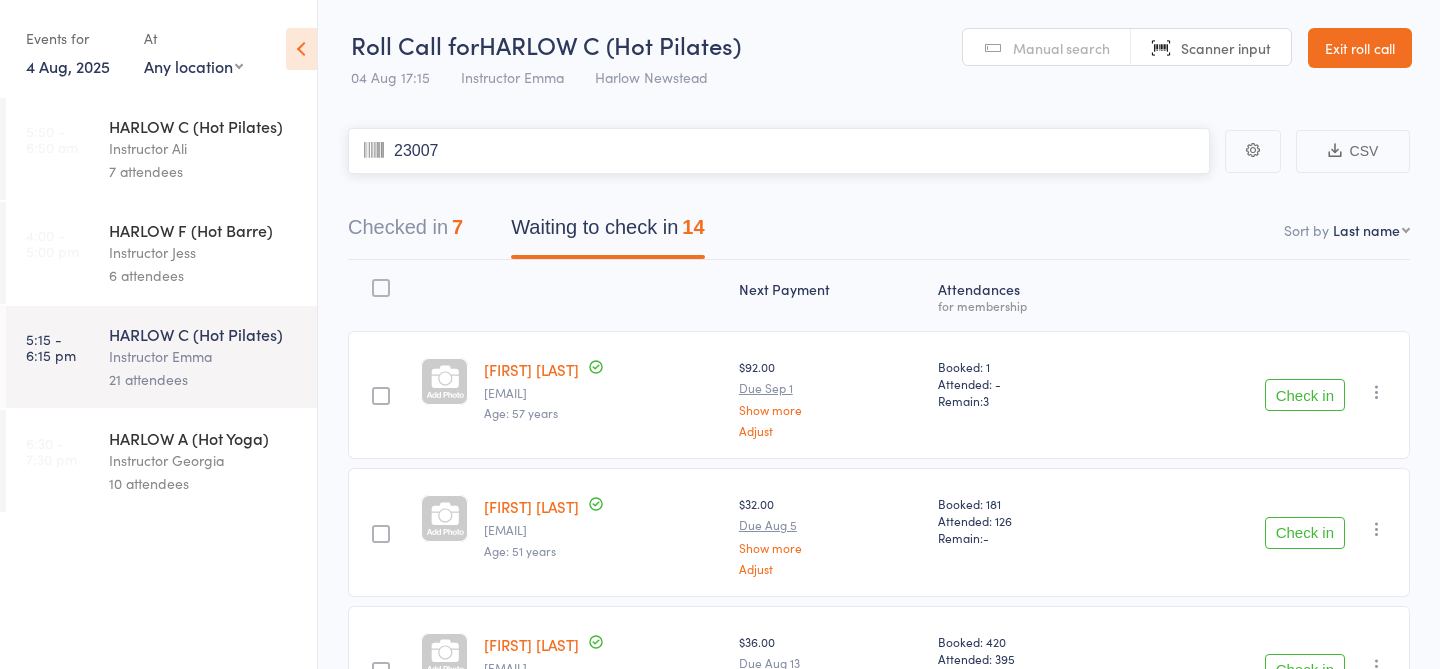type on "23007" 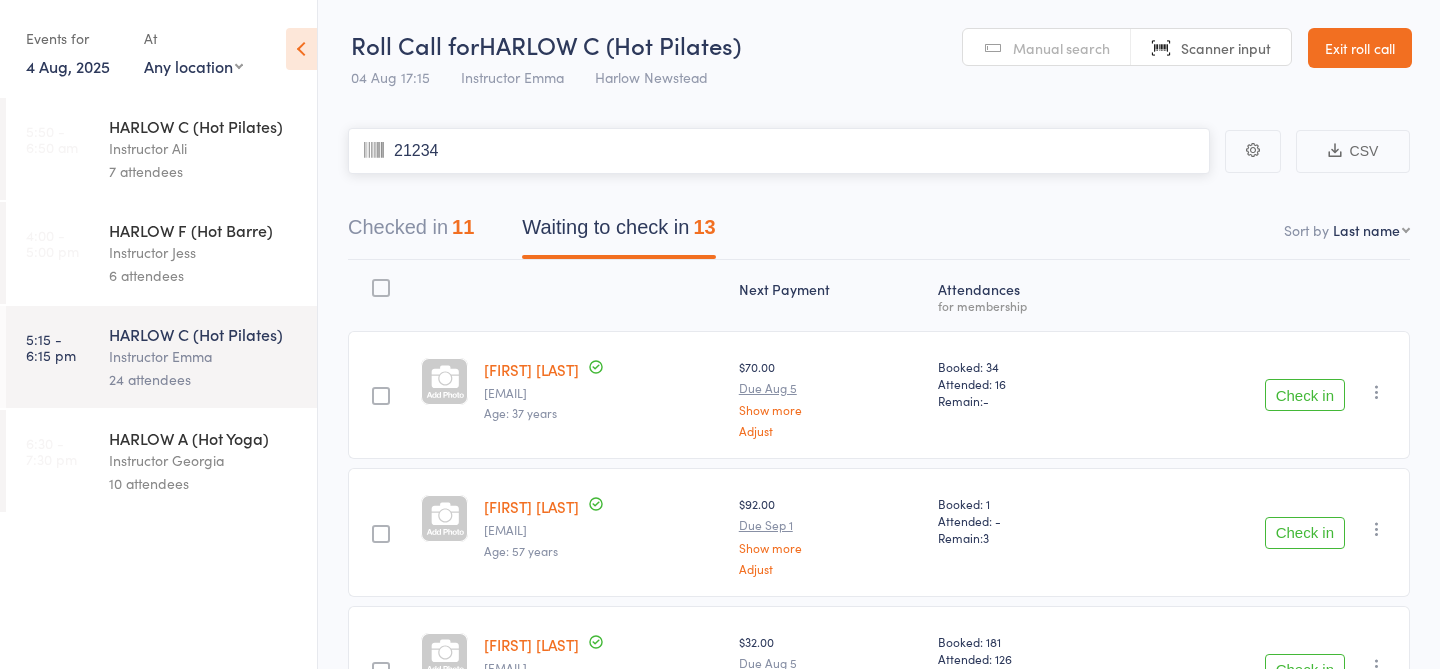 type on "21234" 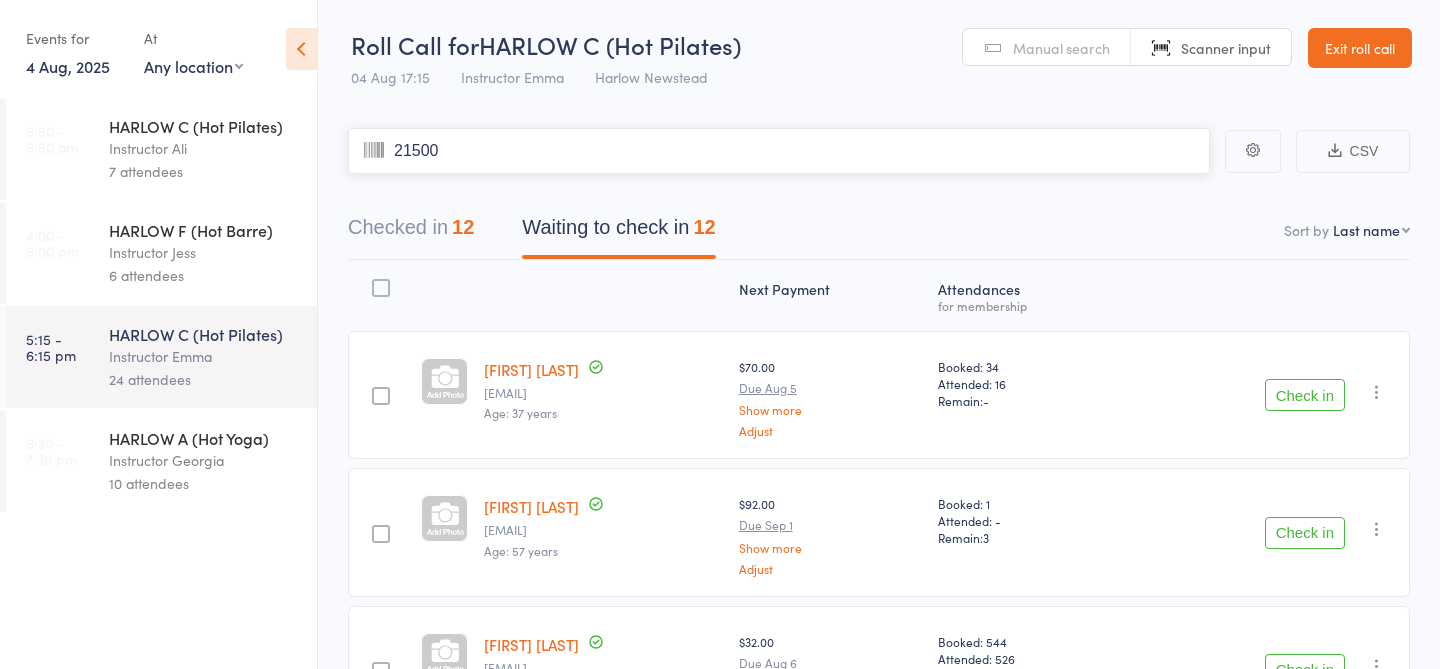 type on "21500" 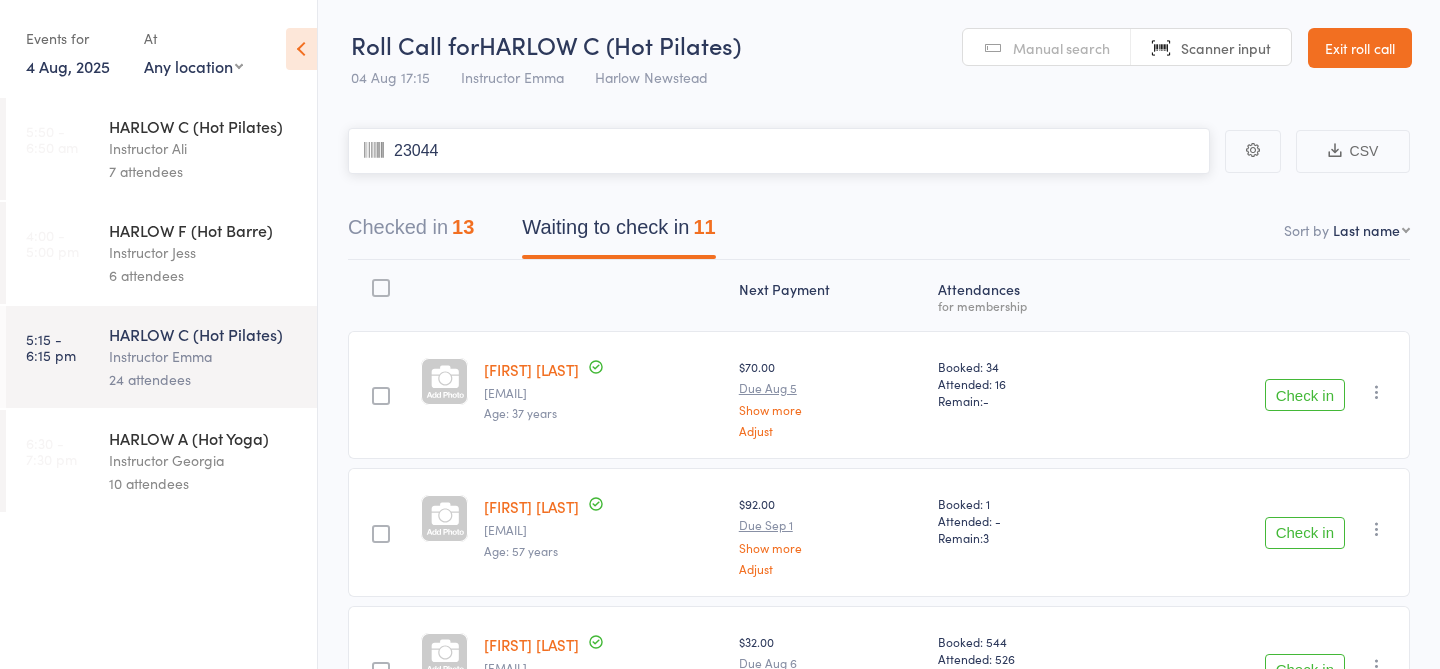 type on "23044" 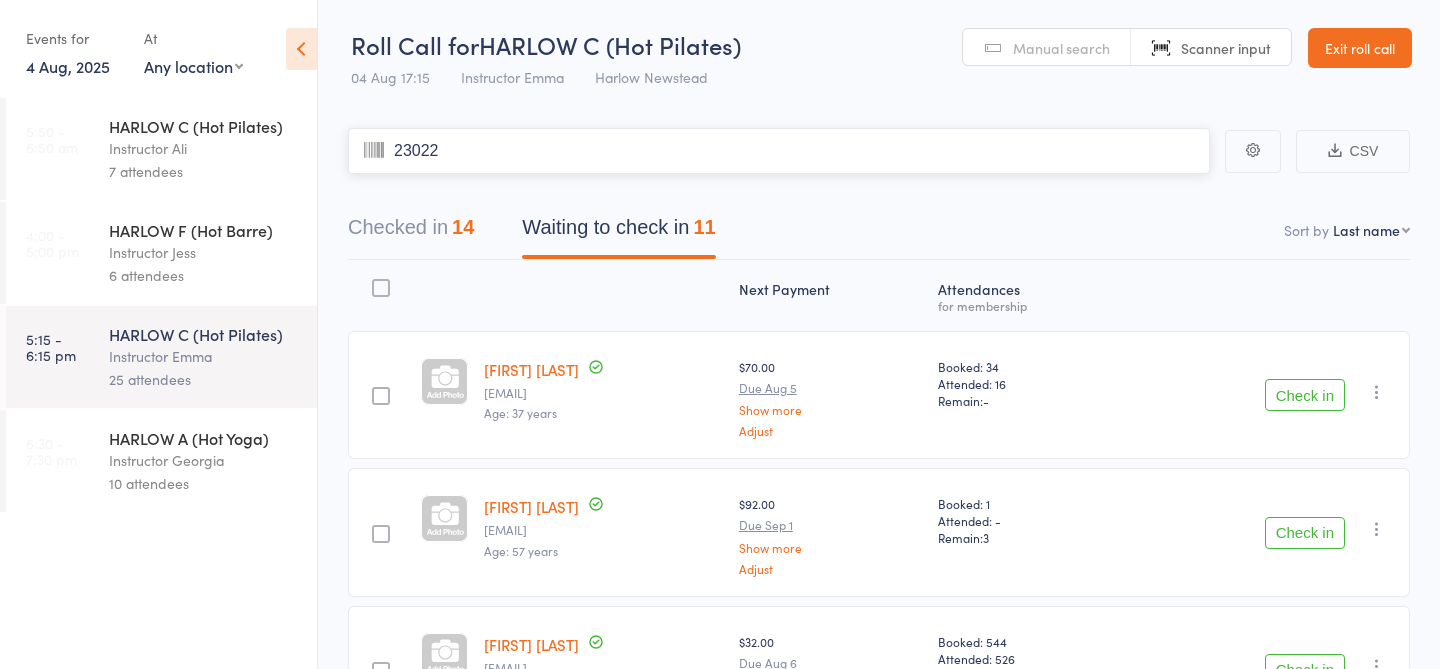 type on "23022" 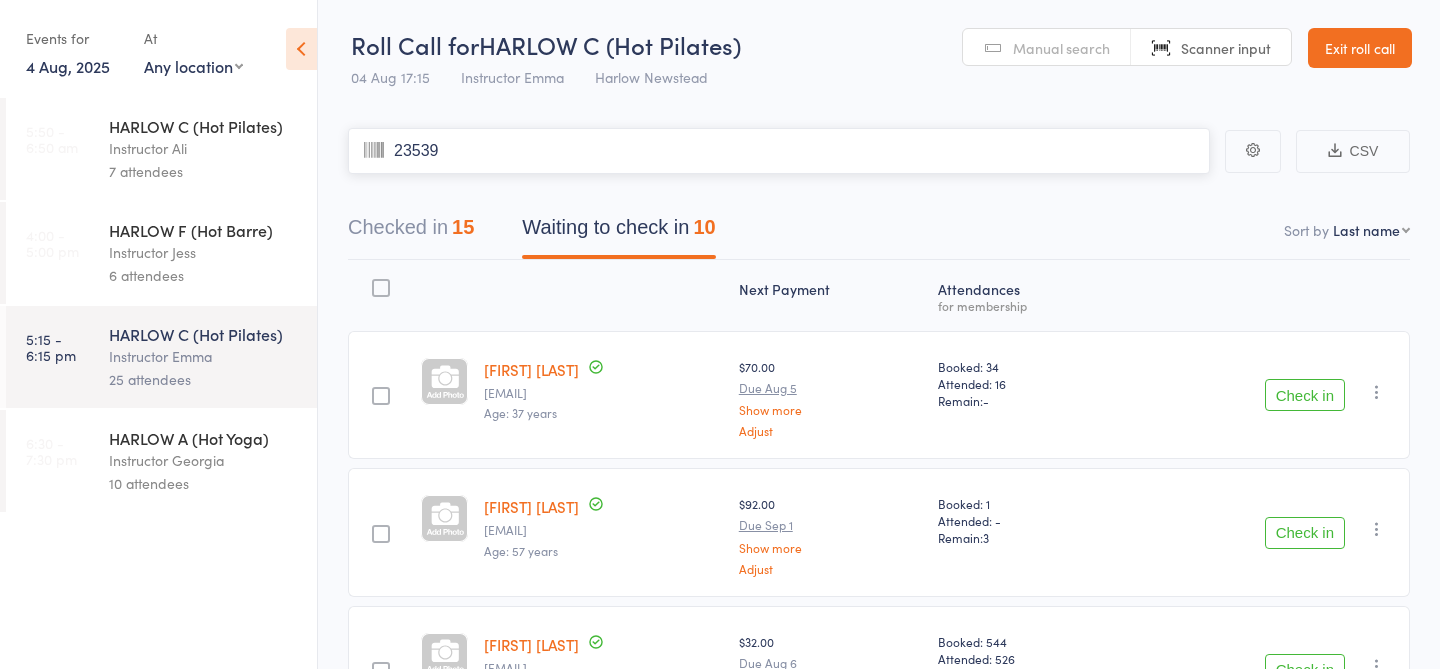 type on "23539" 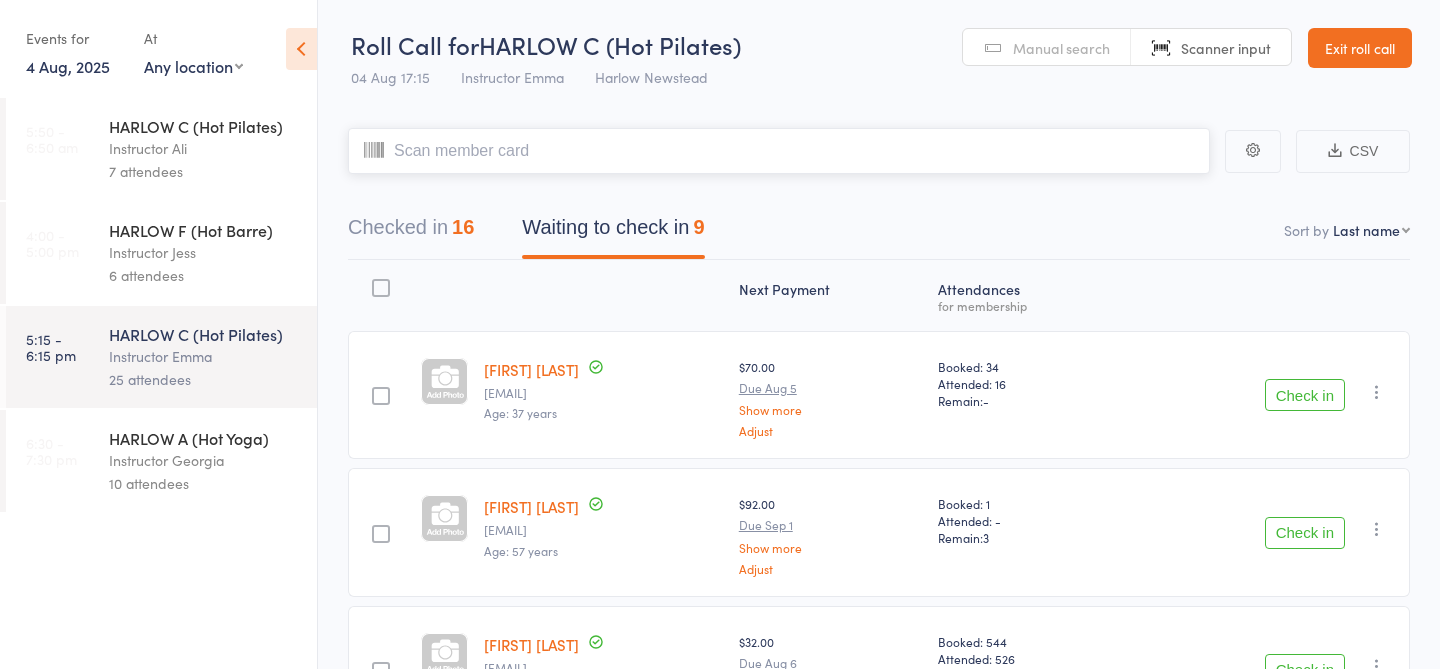 click on "Checked in  16" at bounding box center [411, 232] 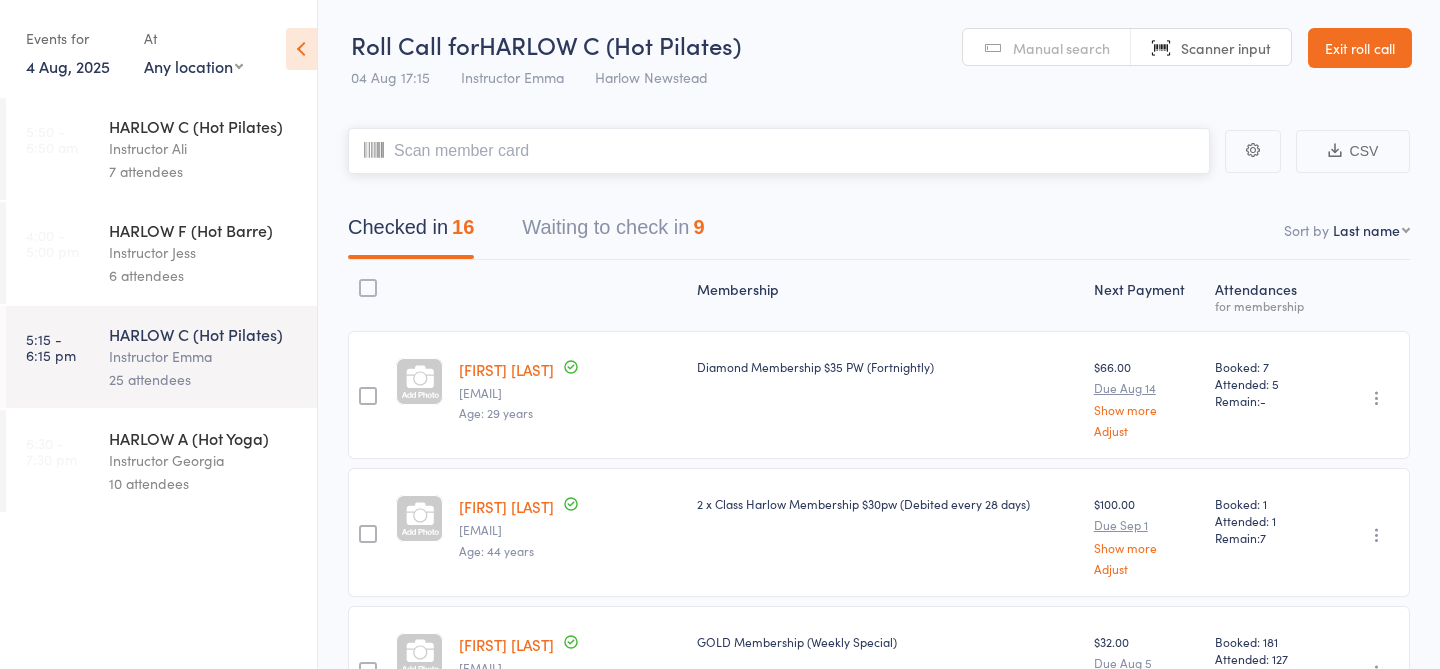 click on "Waiting to check in  9" at bounding box center [613, 232] 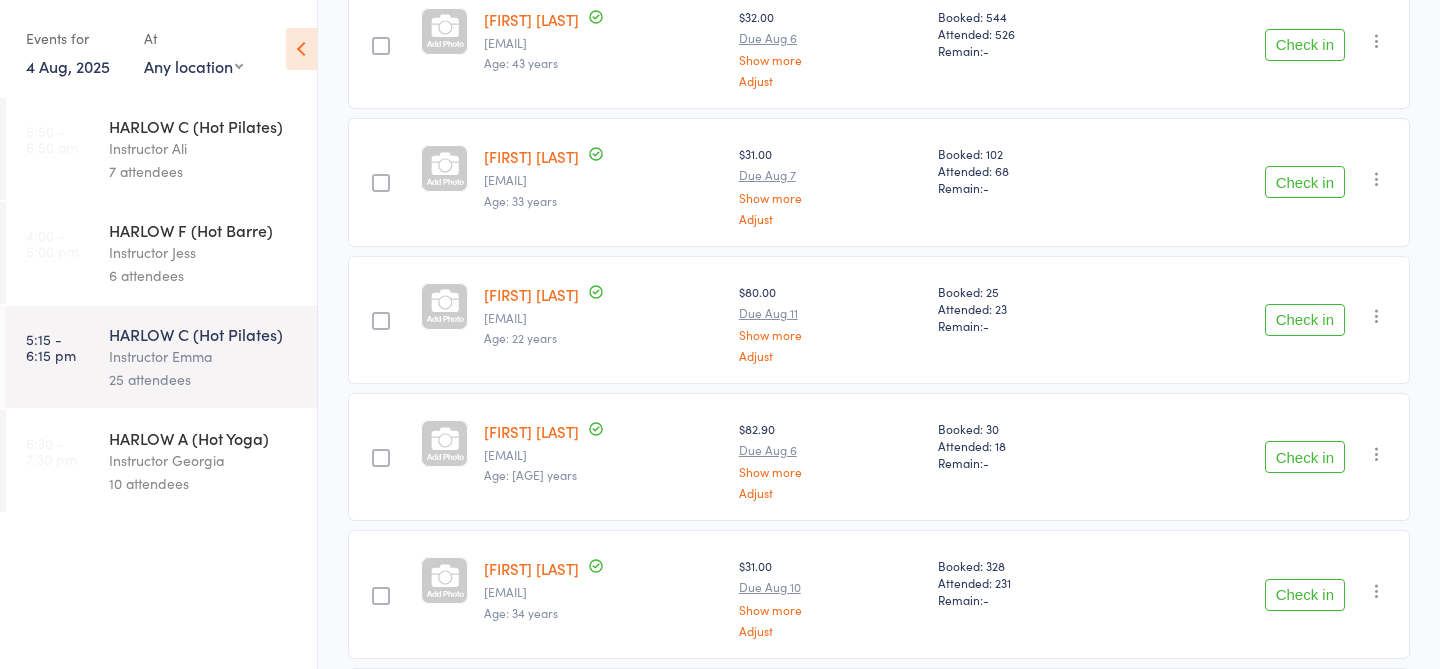 scroll, scrollTop: 0, scrollLeft: 0, axis: both 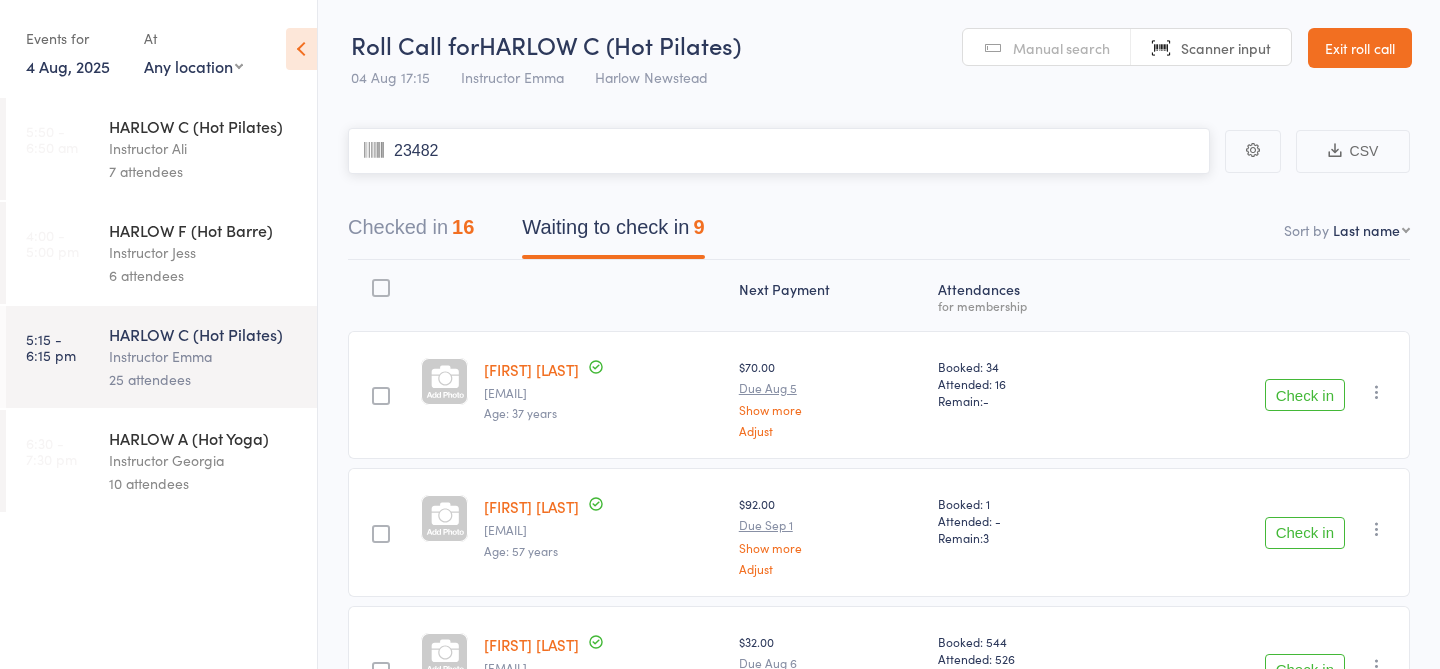 type on "23482" 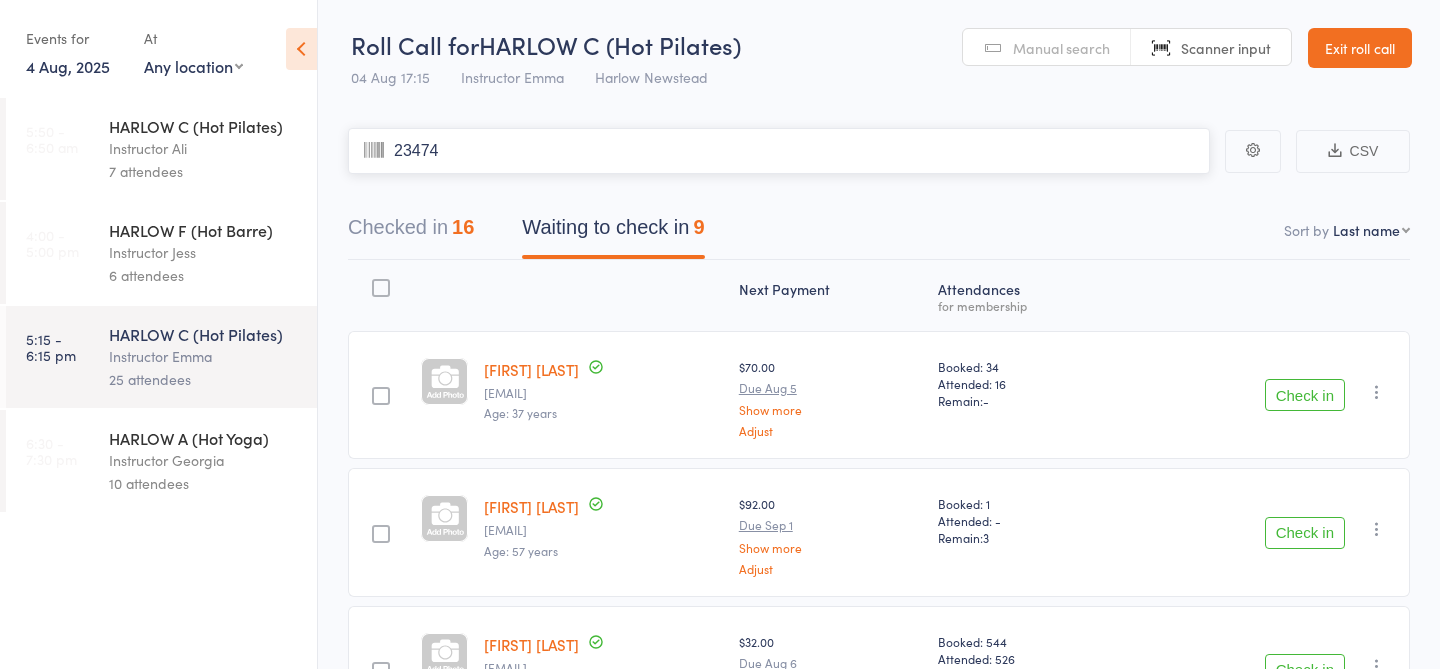 type on "23474" 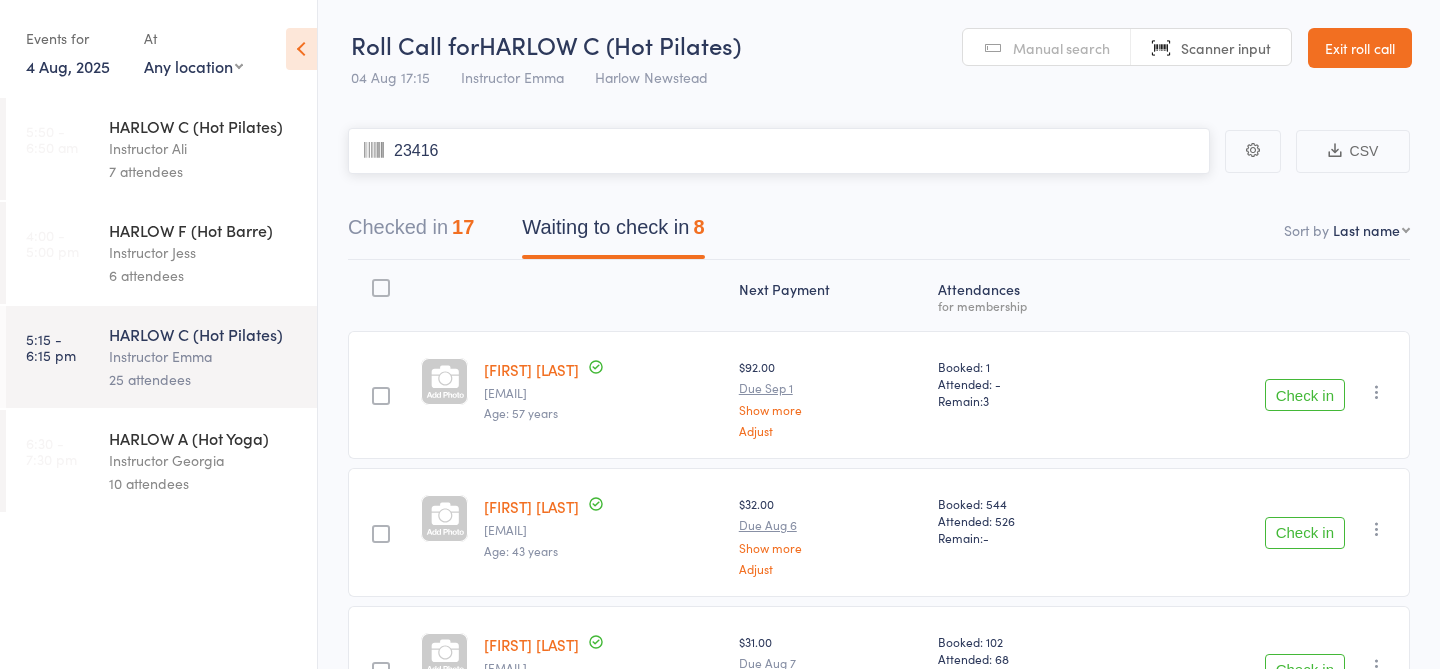 type on "23416" 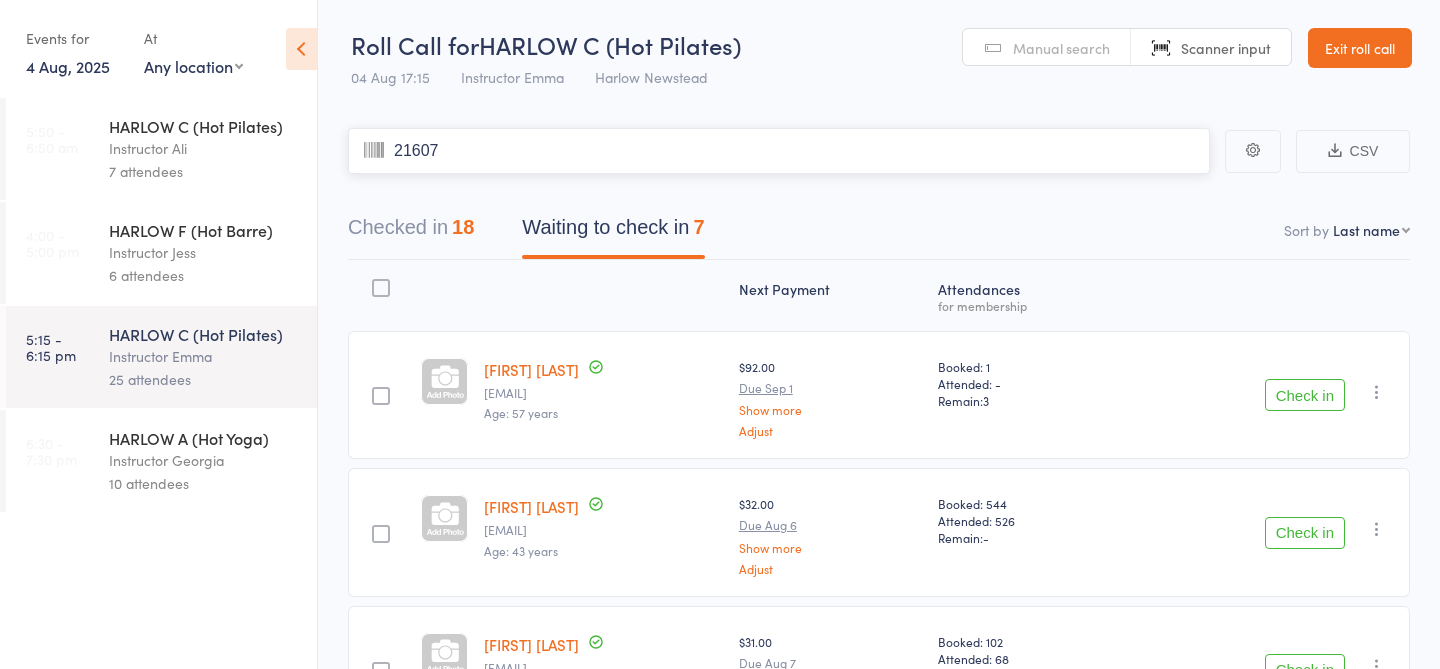 type on "21607" 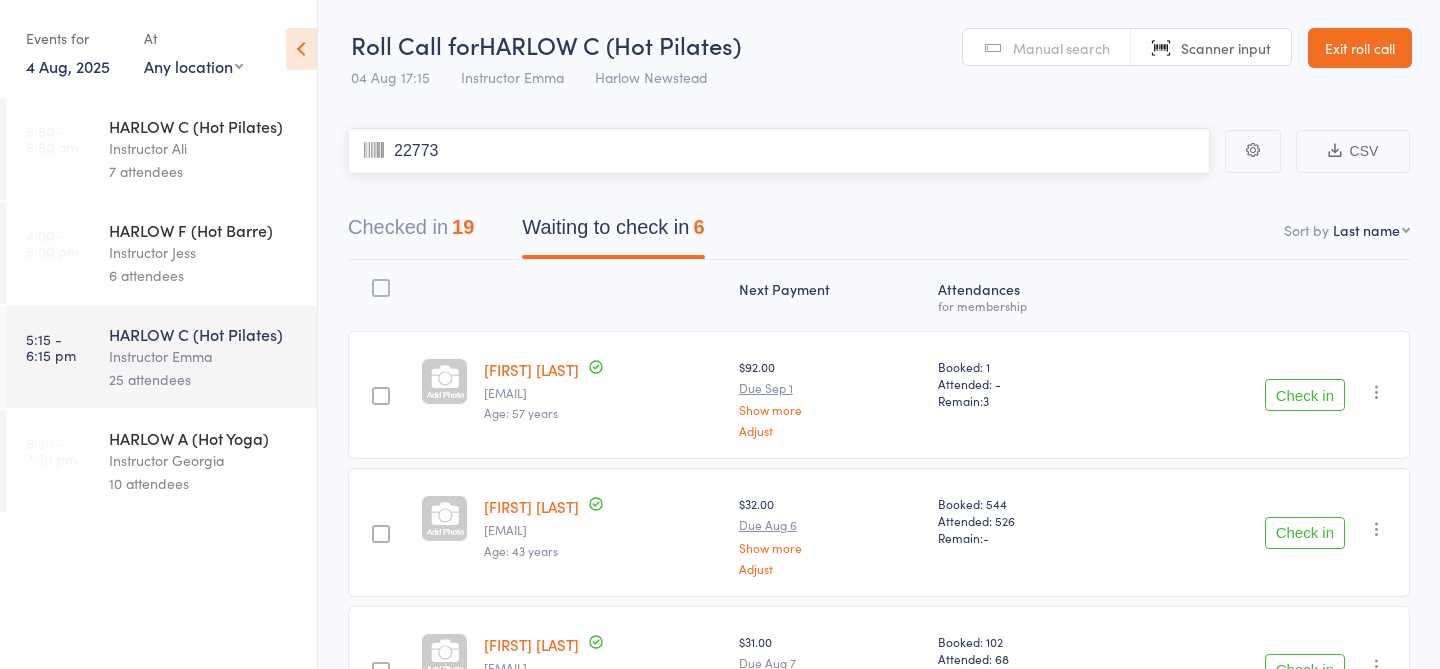 type on "22773" 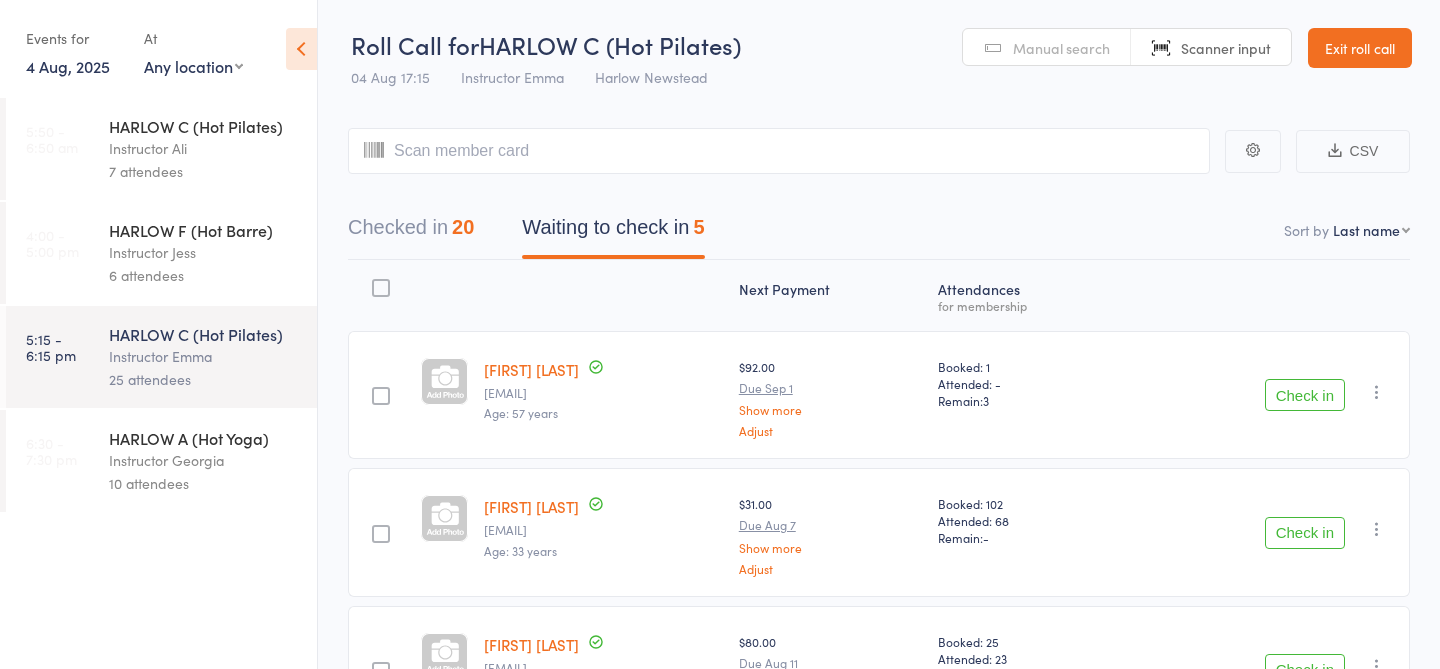 click on "Manual search" at bounding box center (1061, 48) 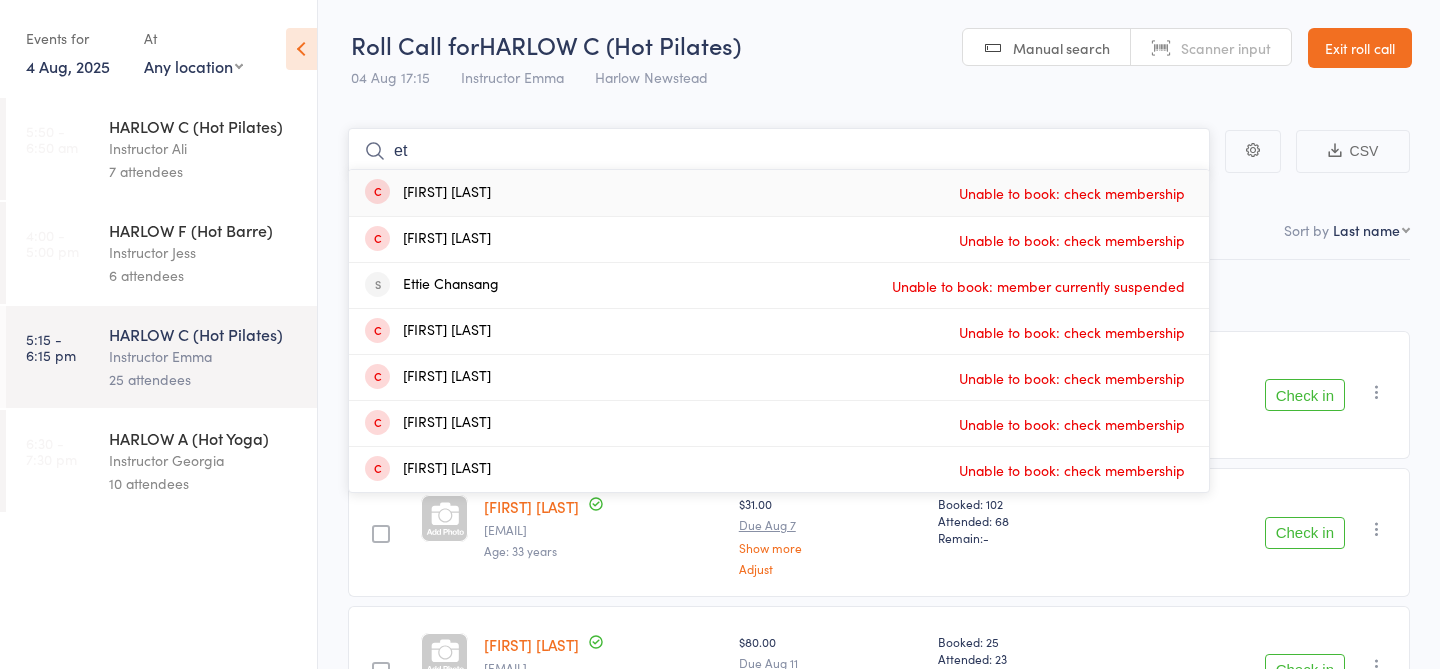 type on "e" 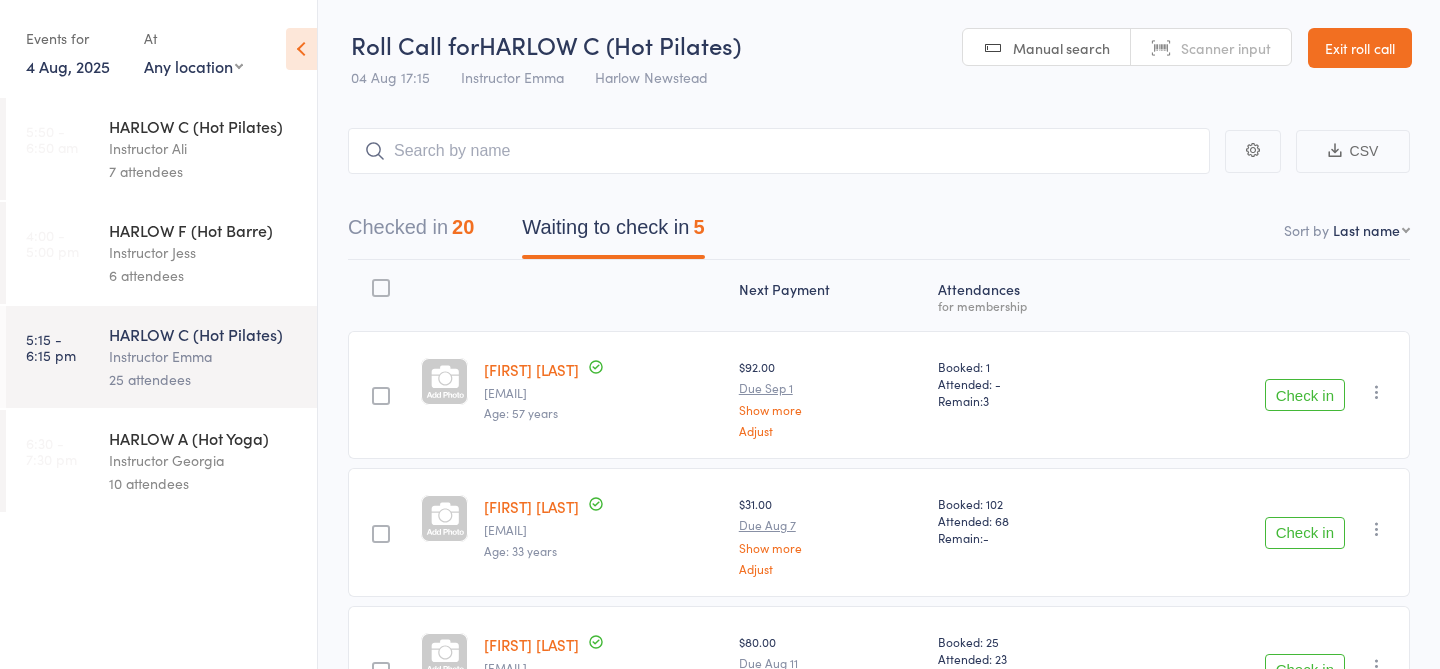 click on "Scanner input" at bounding box center (1226, 48) 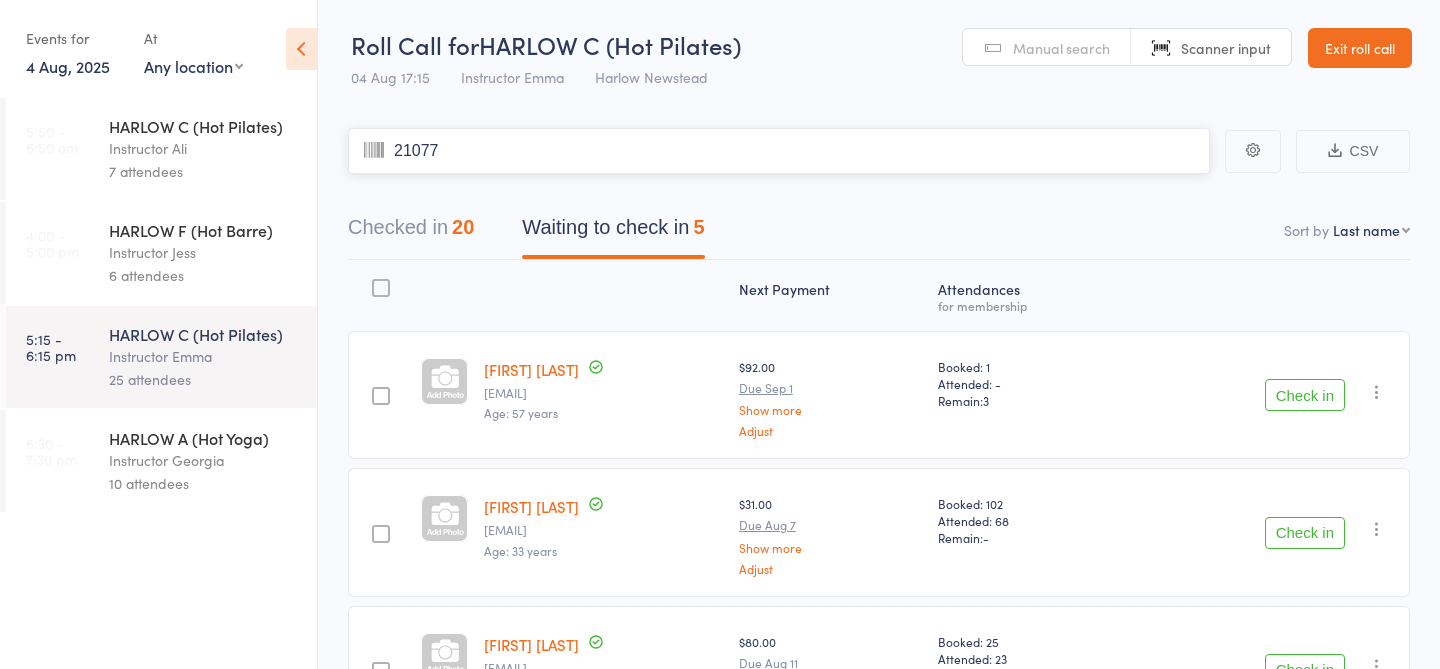 type on "21077" 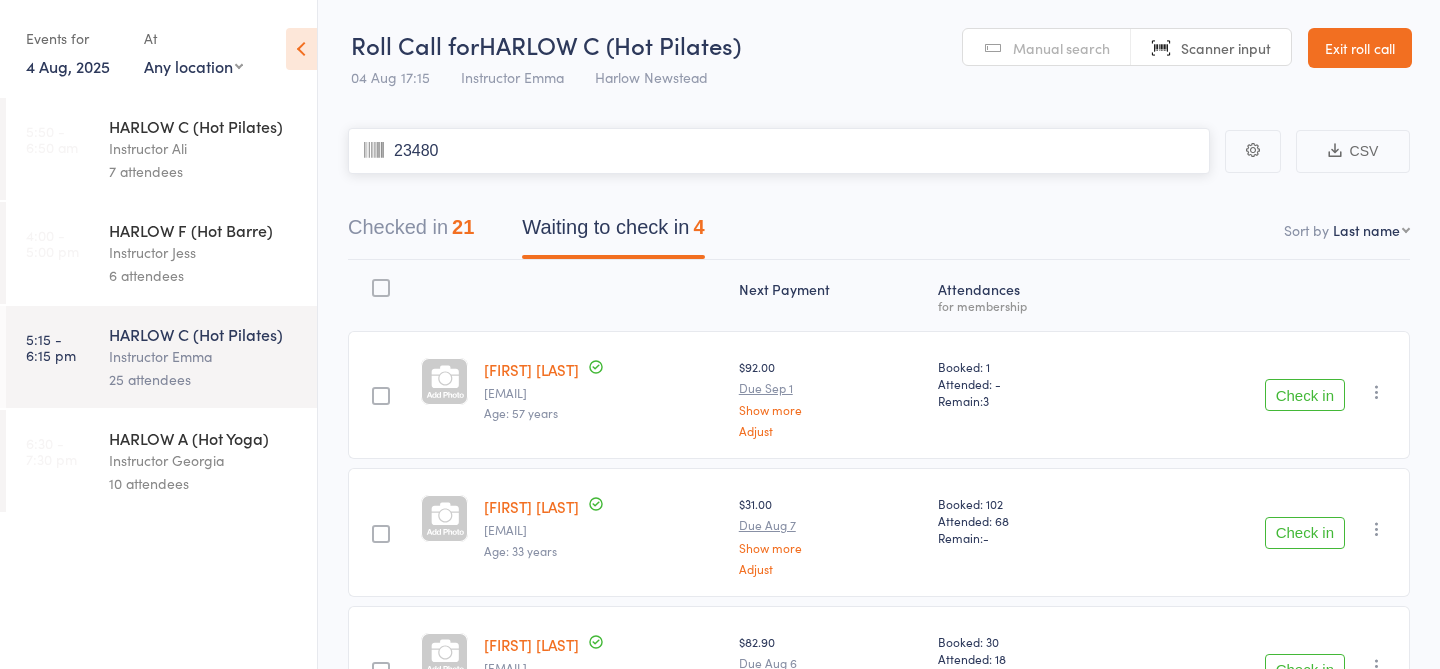 type on "23480" 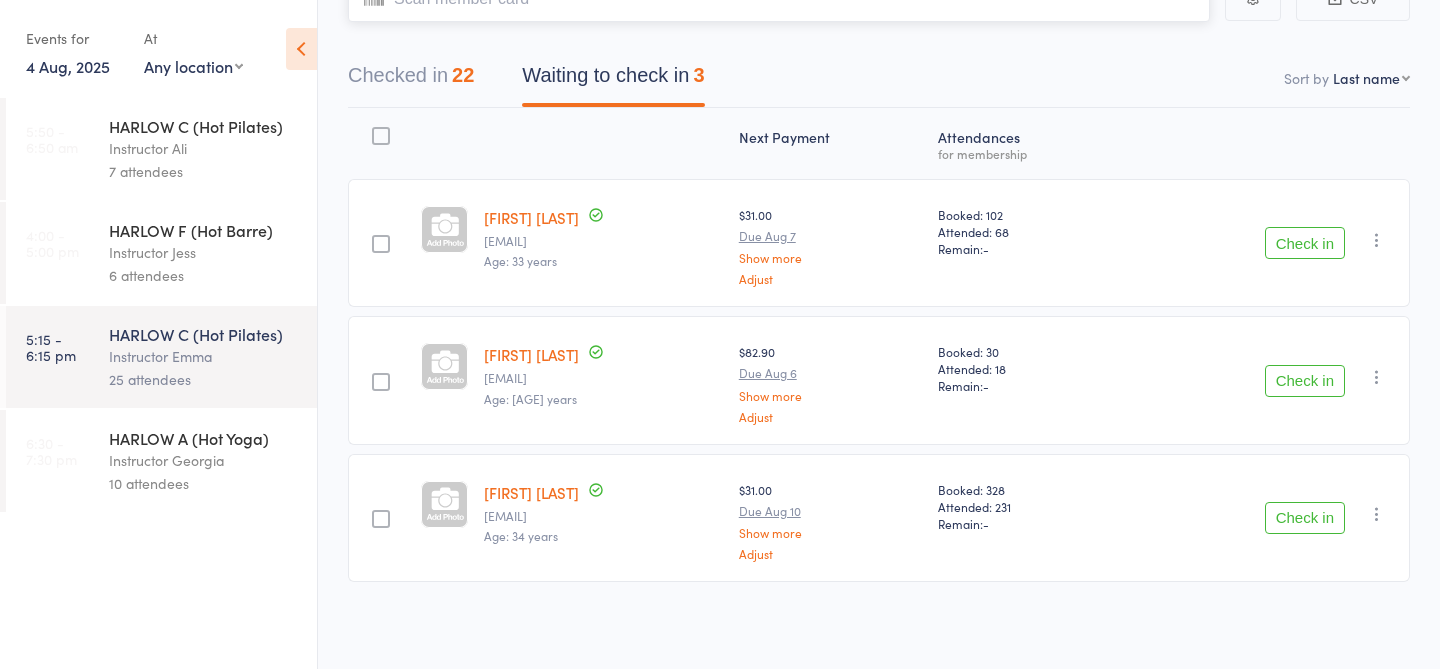 scroll, scrollTop: 0, scrollLeft: 0, axis: both 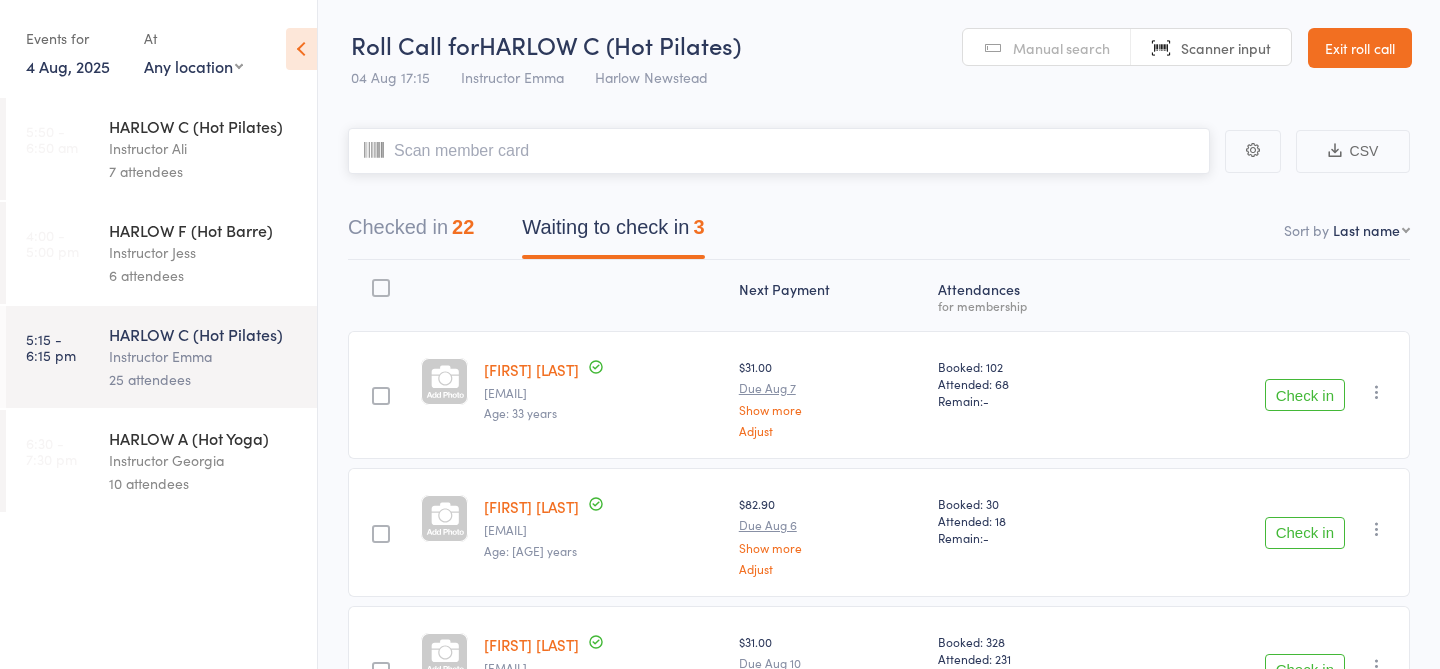 click on "Checked in  22" at bounding box center [411, 232] 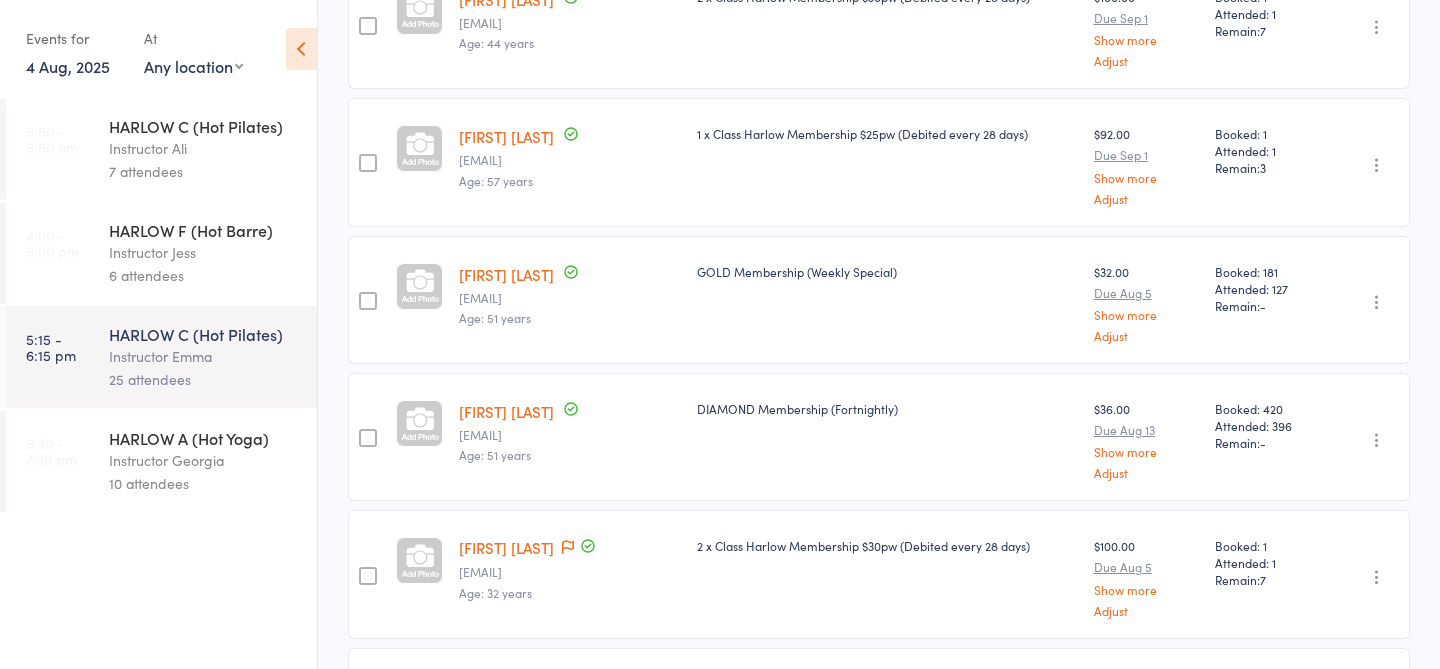 scroll, scrollTop: 0, scrollLeft: 0, axis: both 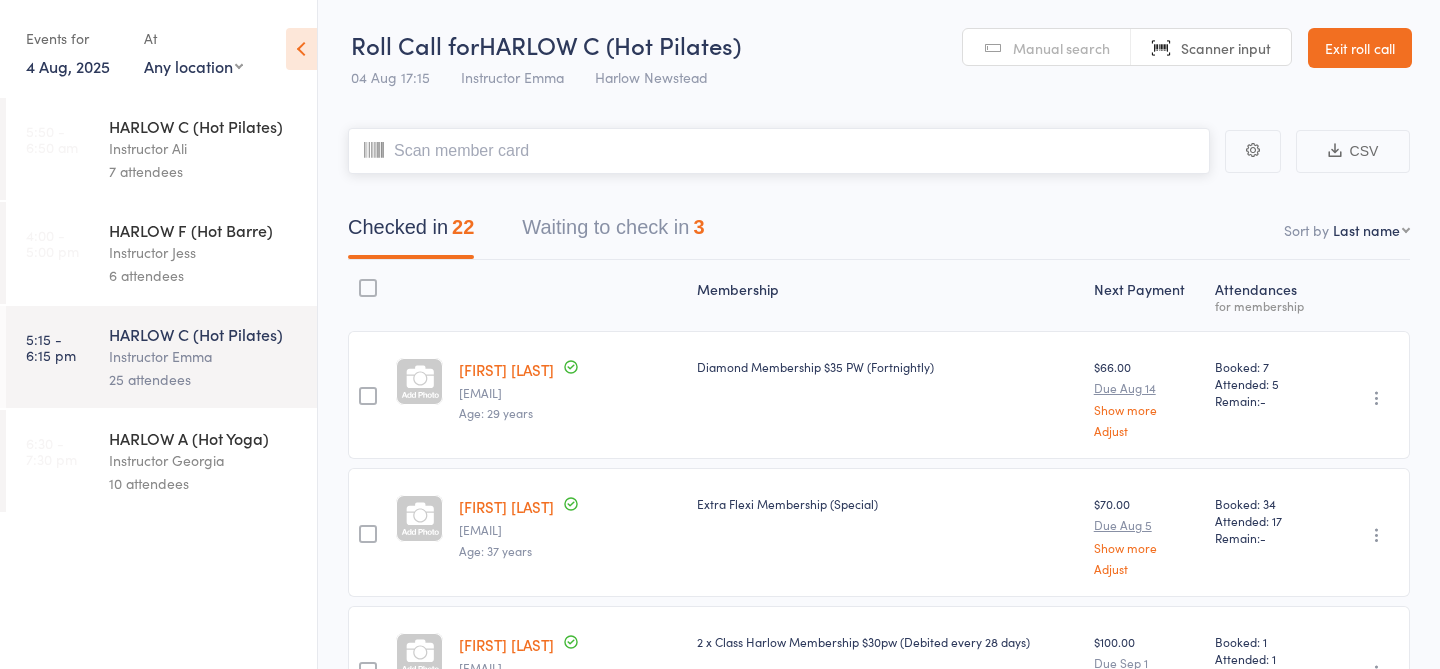 click on "Waiting to check in  3" at bounding box center (613, 232) 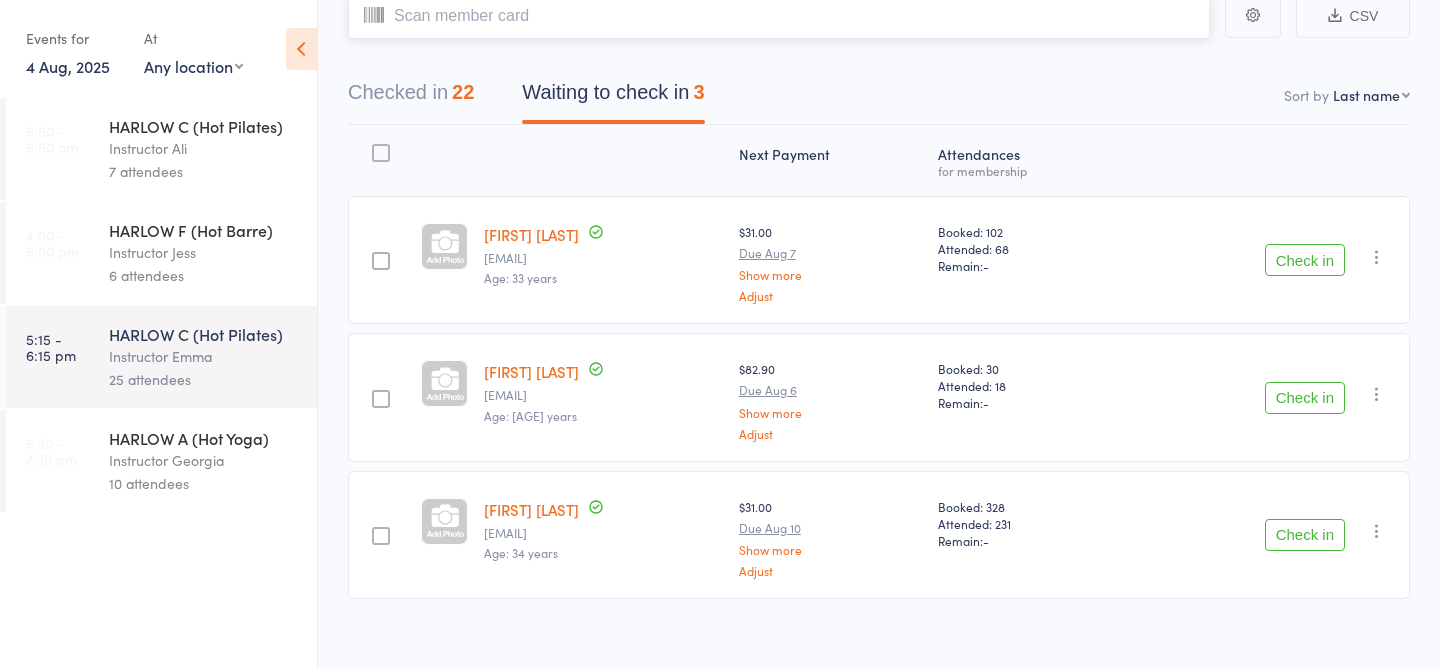 scroll, scrollTop: 152, scrollLeft: 0, axis: vertical 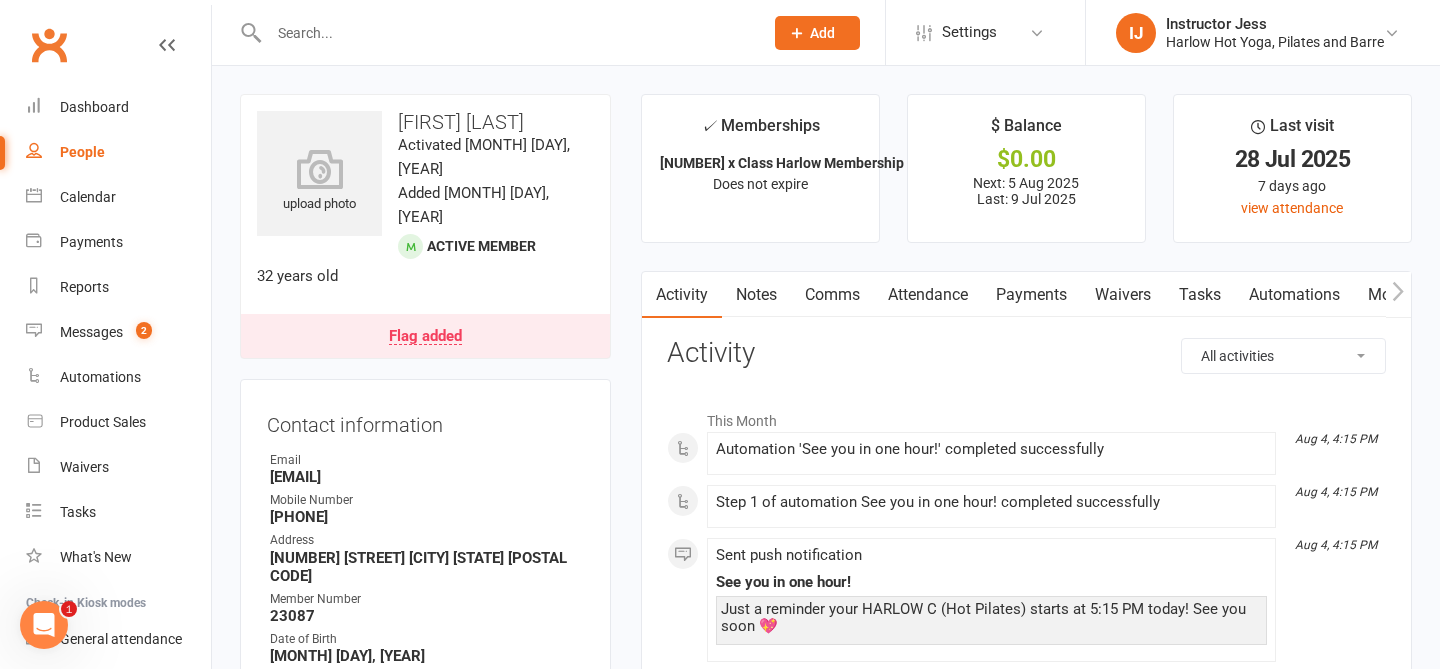 click on "Notes" at bounding box center [756, 295] 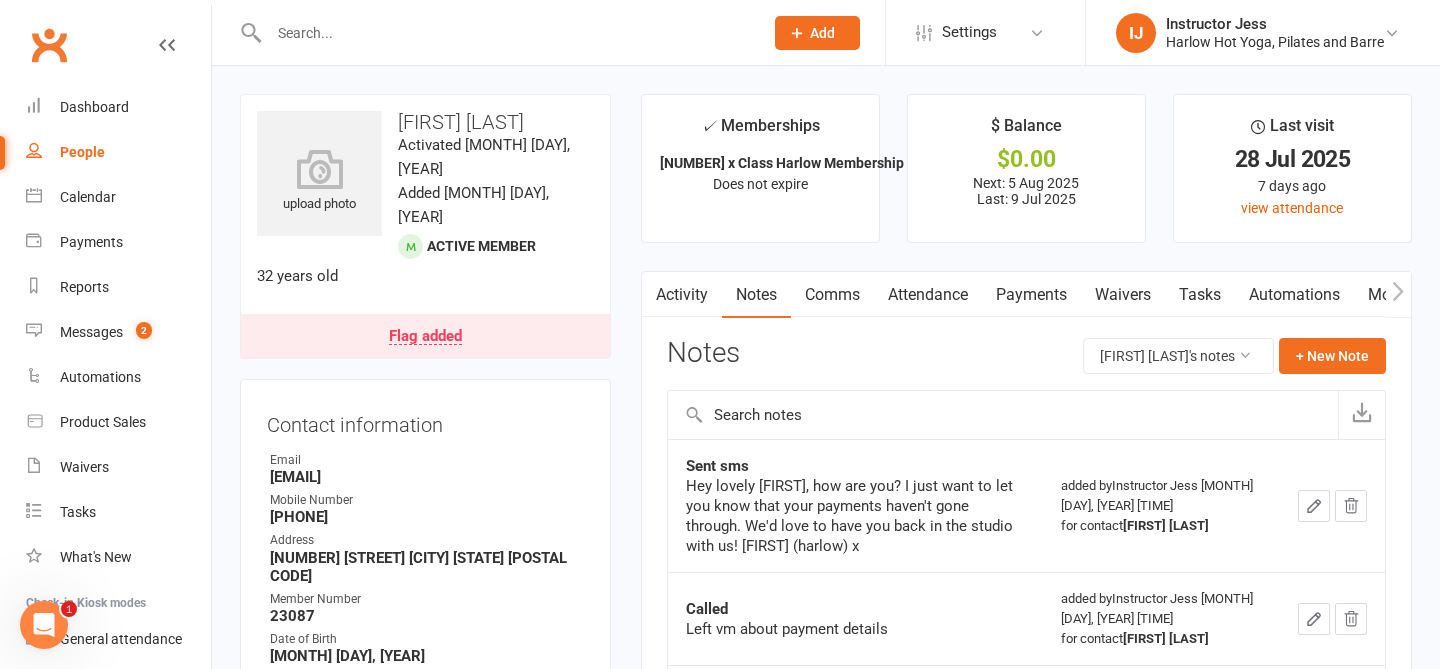 click on "Comms" at bounding box center [832, 295] 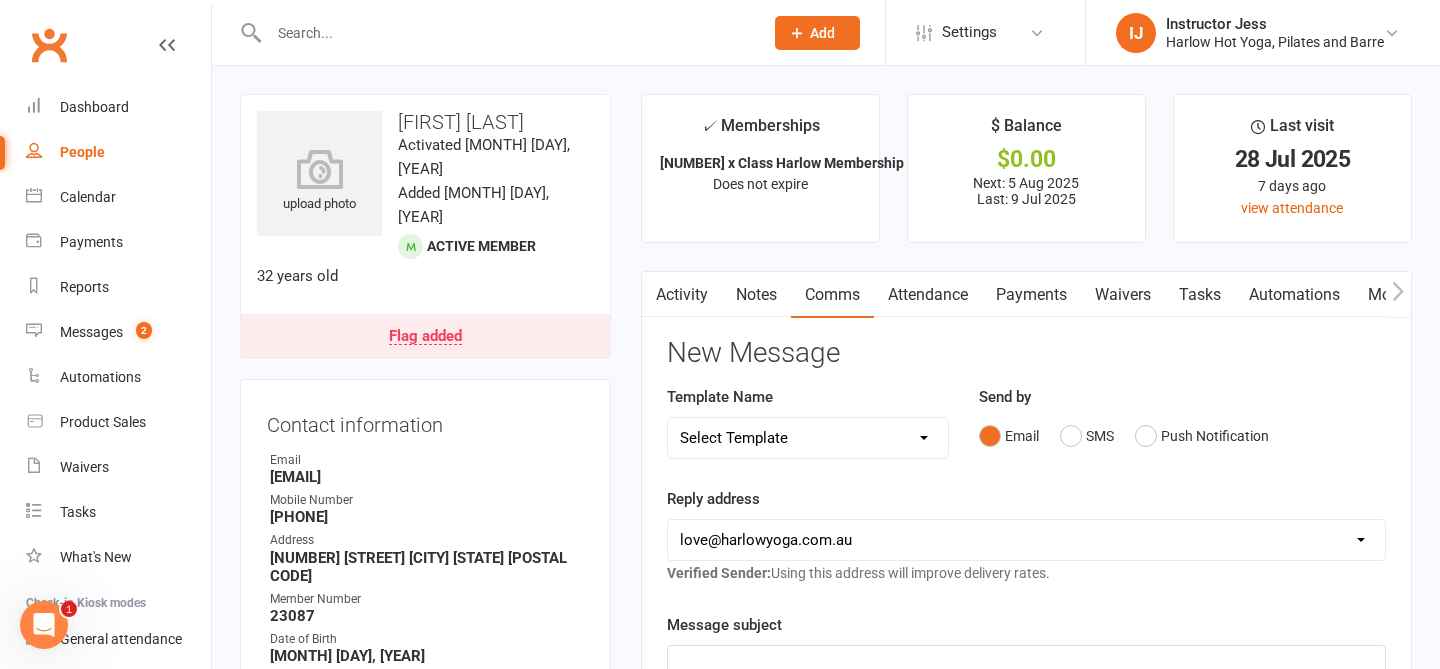click on "Attendance" at bounding box center (928, 295) 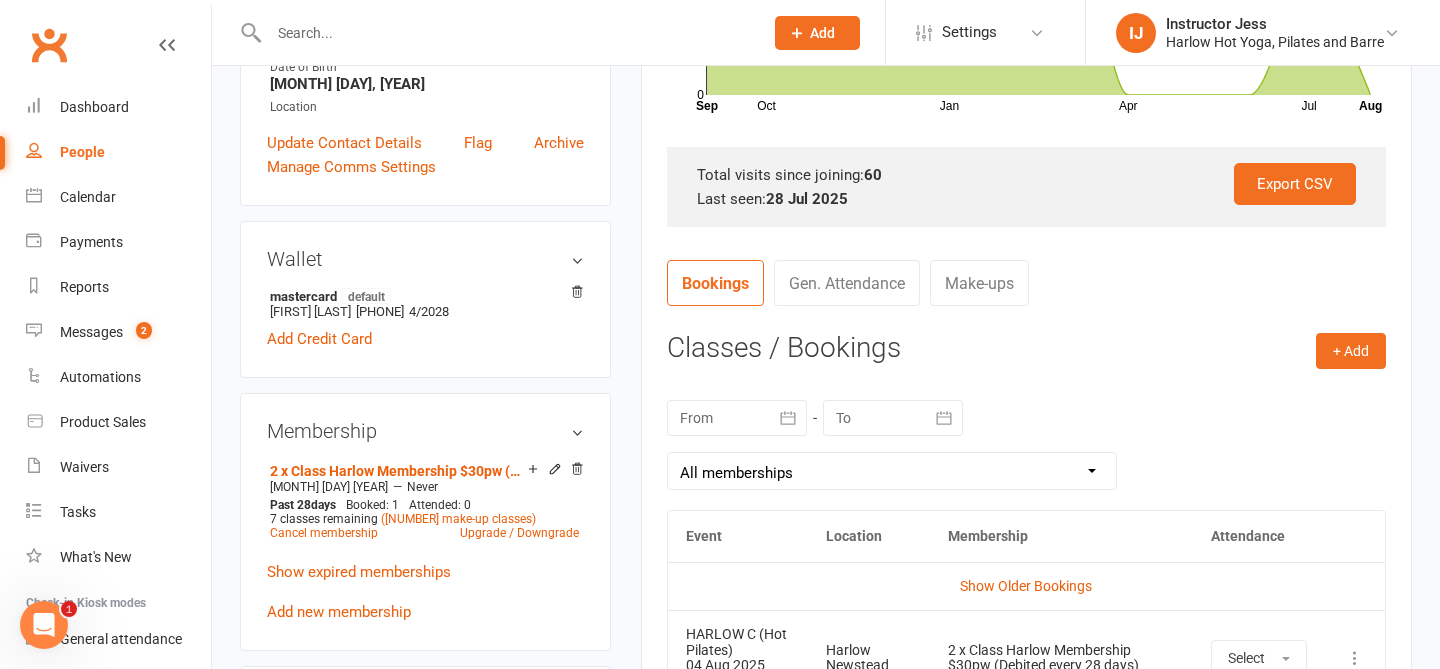scroll, scrollTop: 574, scrollLeft: 0, axis: vertical 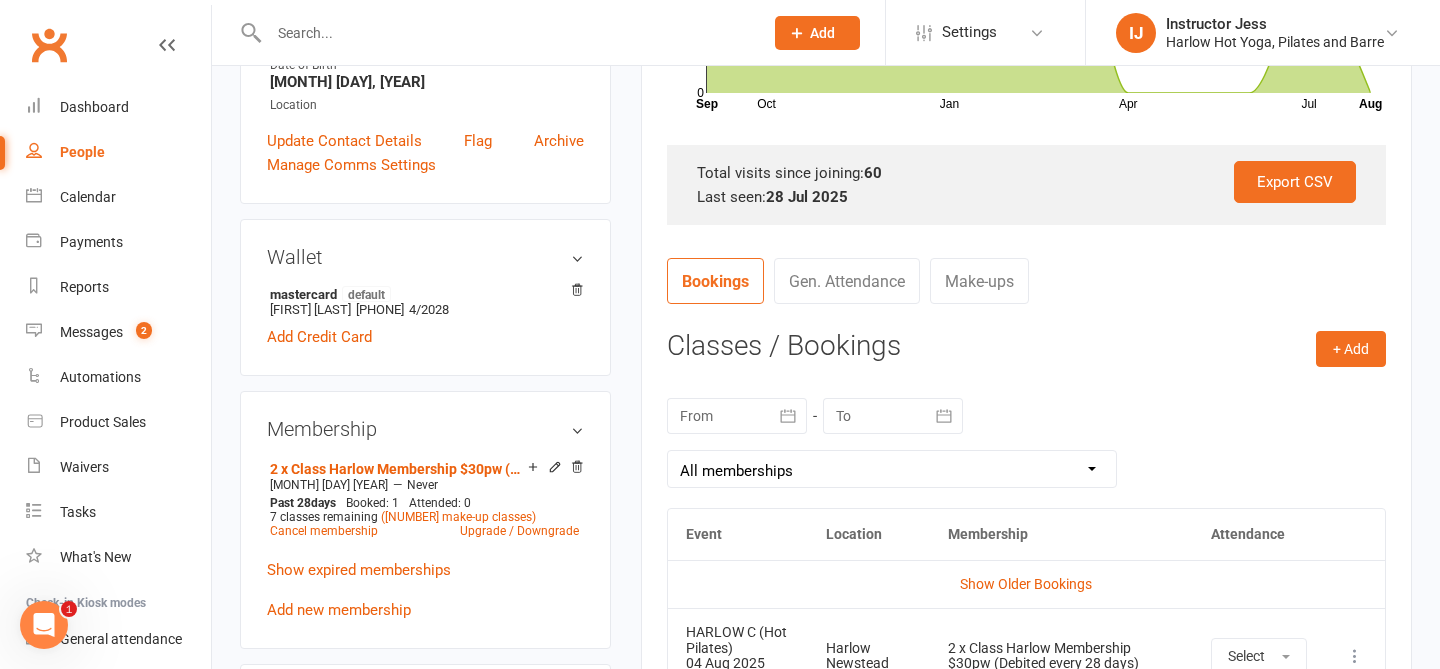 click on "✓ Memberships 2 x Class Harlow Membership $30pw (Debited... Does not expire $ Balance $0.00 Next: 5 Aug 2025 Last: 9 Jul 2025 Last visit 28 Jul 2025 7 days ago view attendance
Activity Notes Comms Attendance Payments Waivers Tasks Automations Mobile App Assessments Credit balance
Attendance Number of visits past 12 months Oct Jan Apr Jul Month Sep Aug  0  1  2  3  4 Export CSV Total visits since joining:  60 Last seen:  28 Jul 2025 Bookings Gen. Attendance Make-ups + Add Book Event Add Appointment Book a Friend Classes / Bookings
August 2025
Sun Mon Tue Wed Thu Fri Sat
31
27
28
29
30
31
01
02
32
03
04
05
06
07
08
09" at bounding box center [1026, 201] 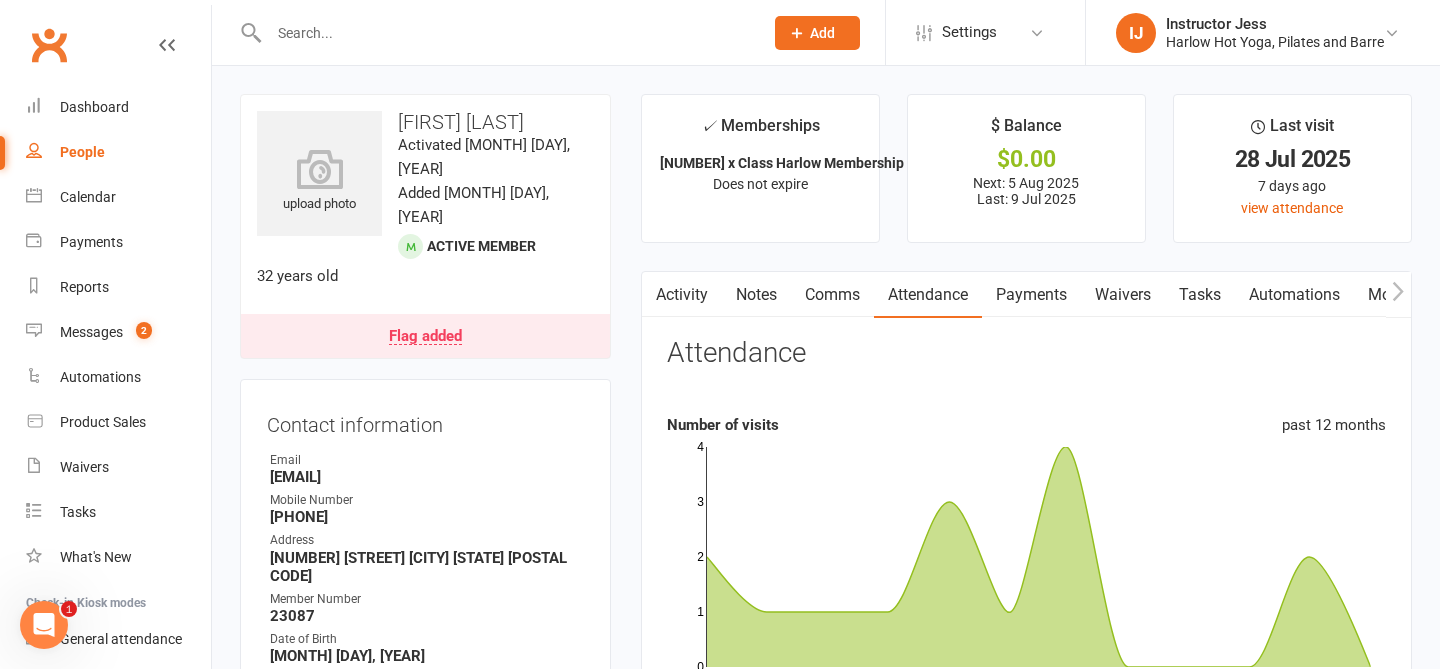 click on "Activity" at bounding box center [682, 295] 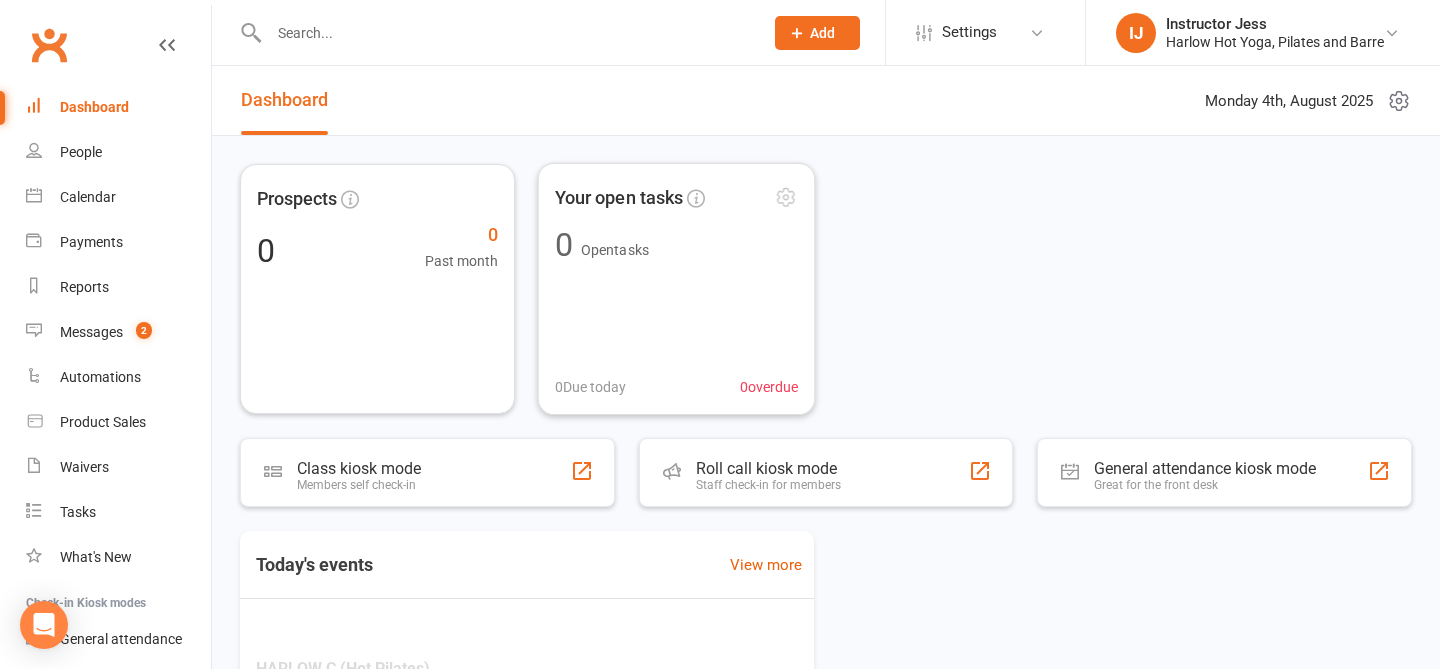 scroll, scrollTop: 0, scrollLeft: 0, axis: both 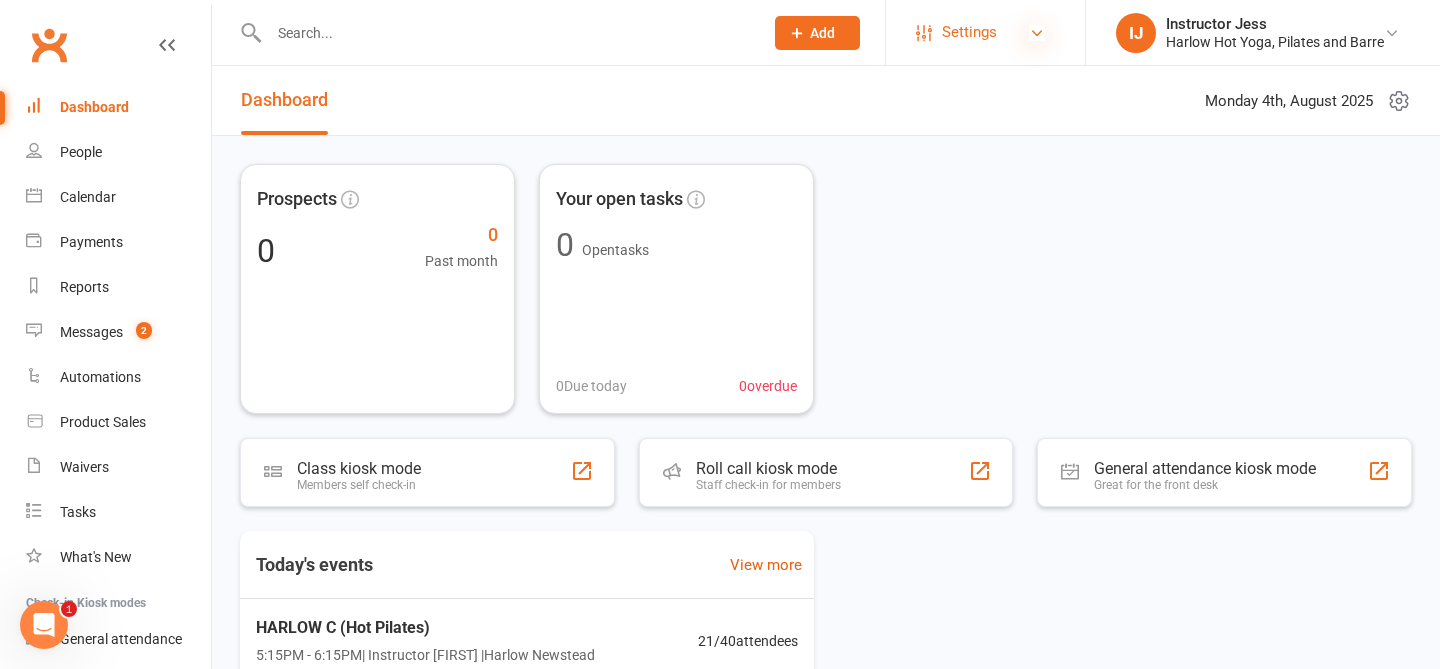 click at bounding box center (1037, 33) 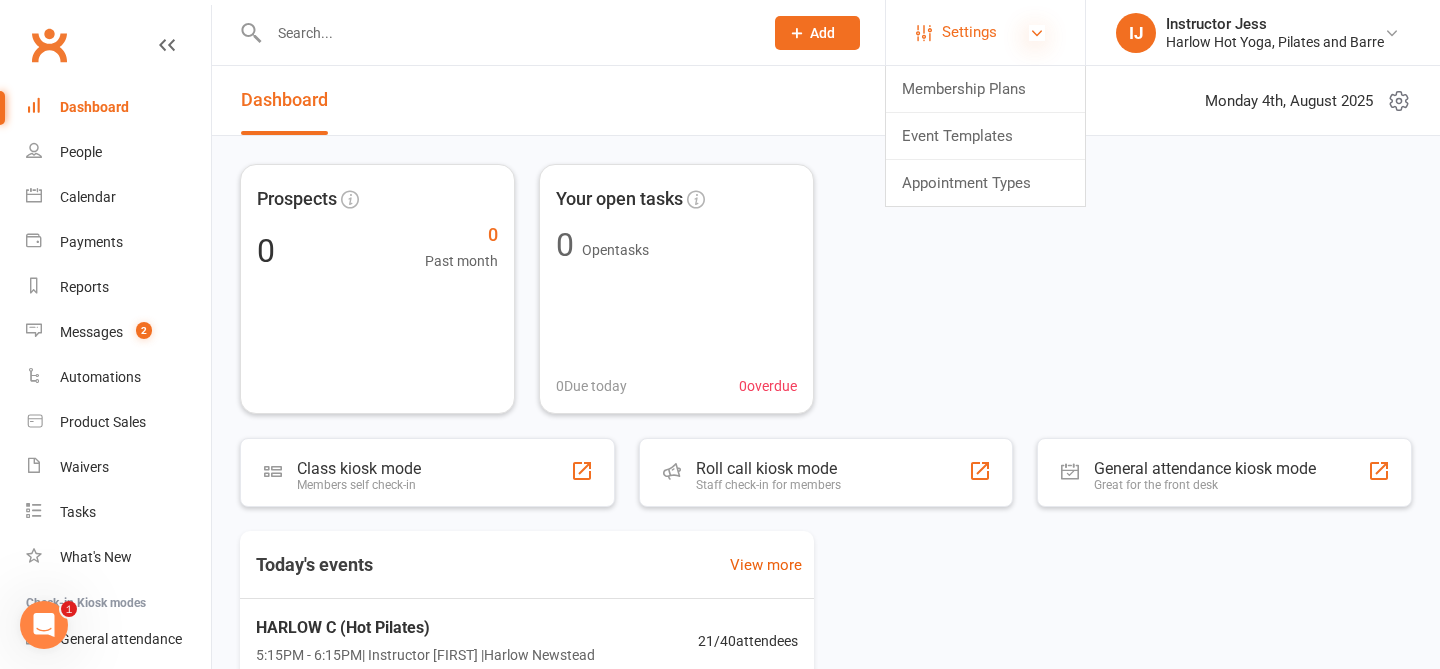 click at bounding box center (1037, 33) 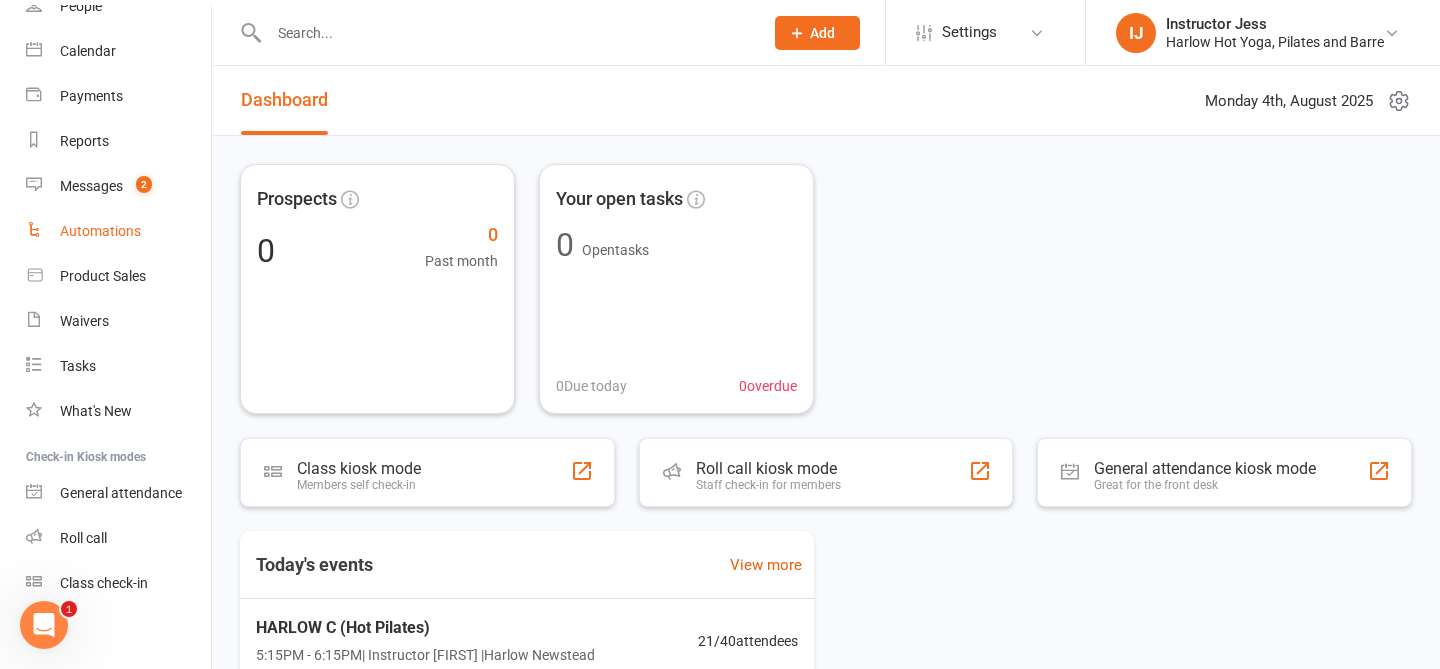 scroll, scrollTop: 143, scrollLeft: 0, axis: vertical 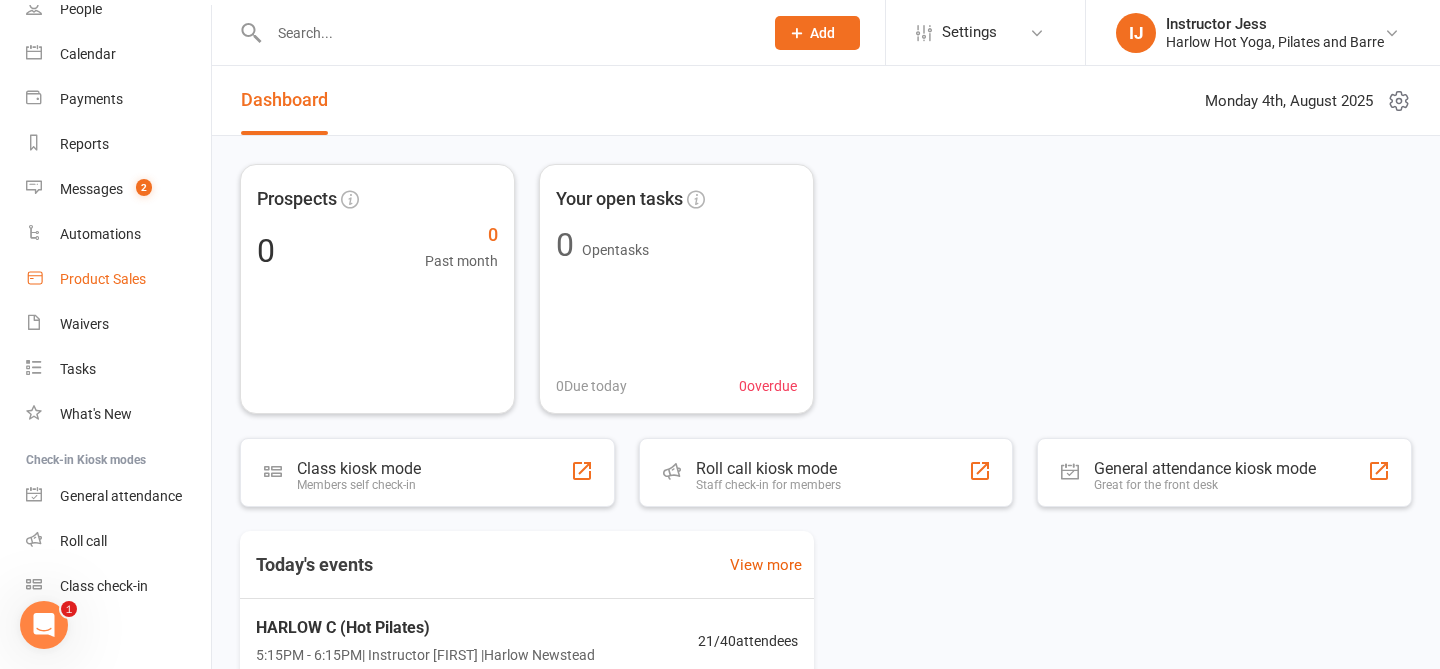 click on "Product Sales" at bounding box center (103, 279) 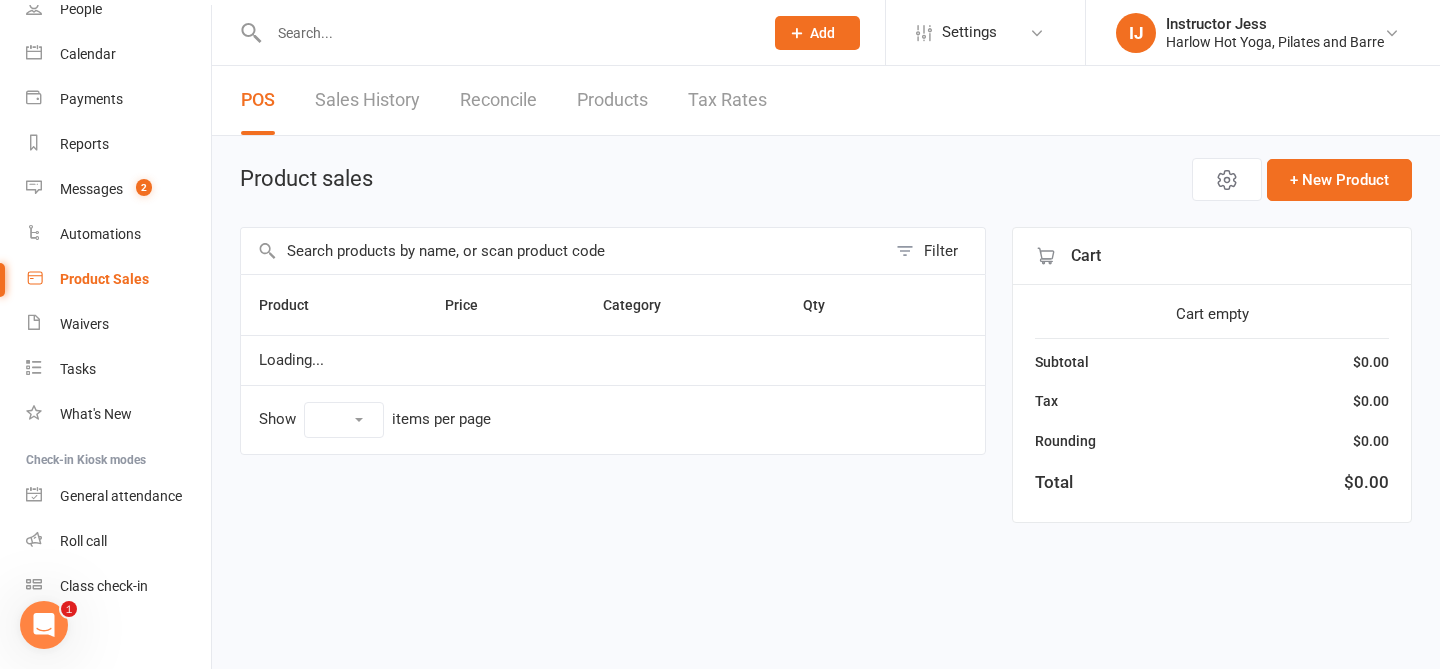 select on "10" 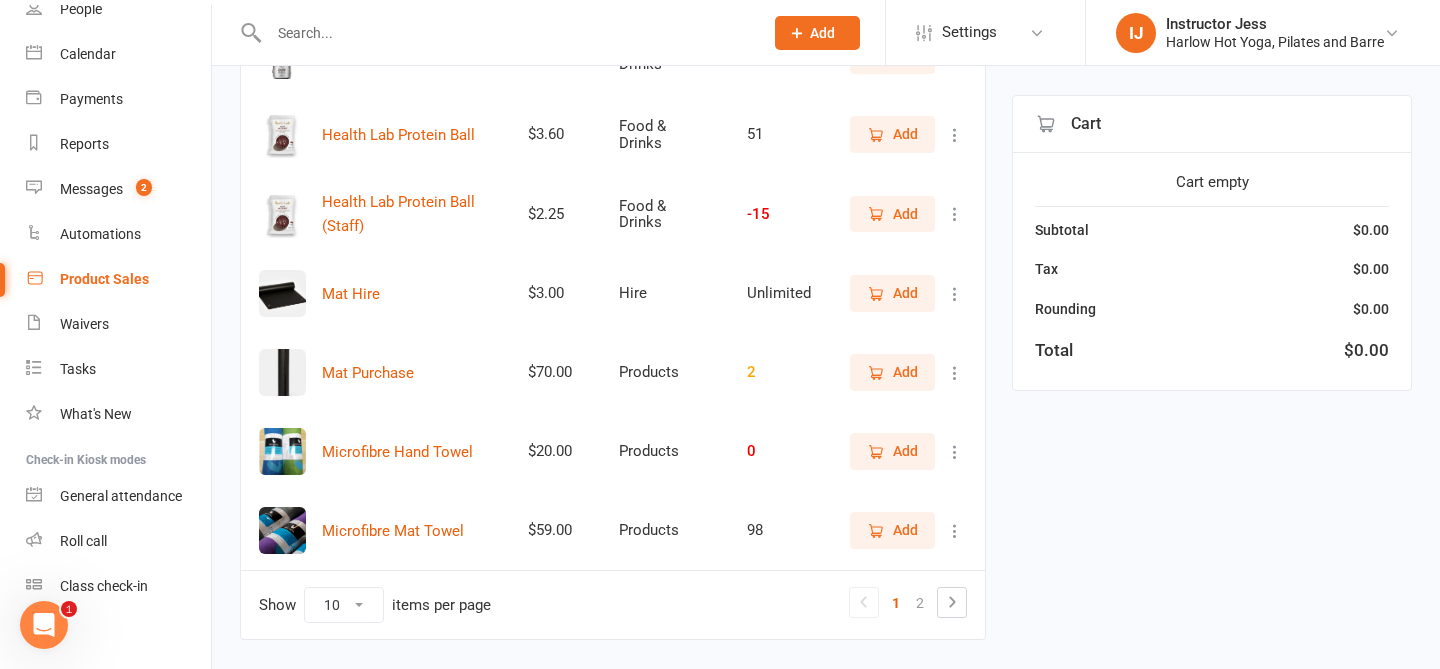 scroll, scrollTop: 562, scrollLeft: 0, axis: vertical 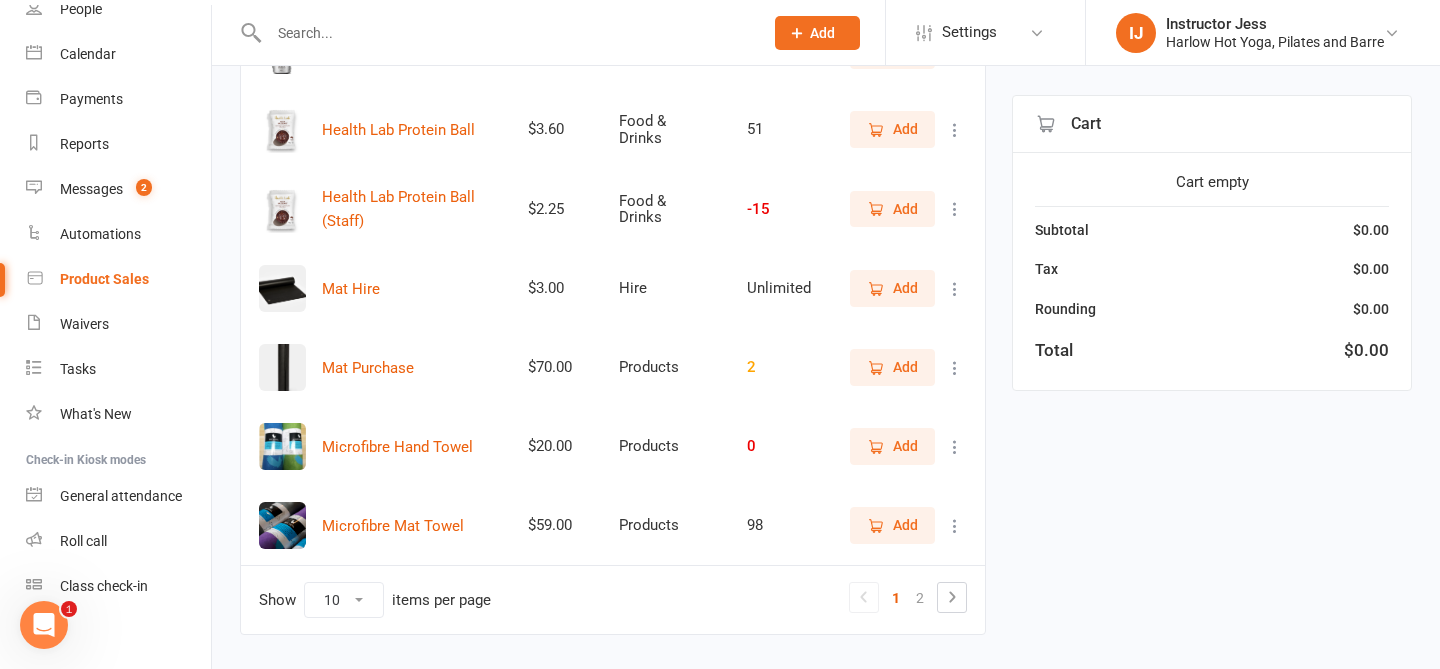 click on "Add" at bounding box center [905, 288] 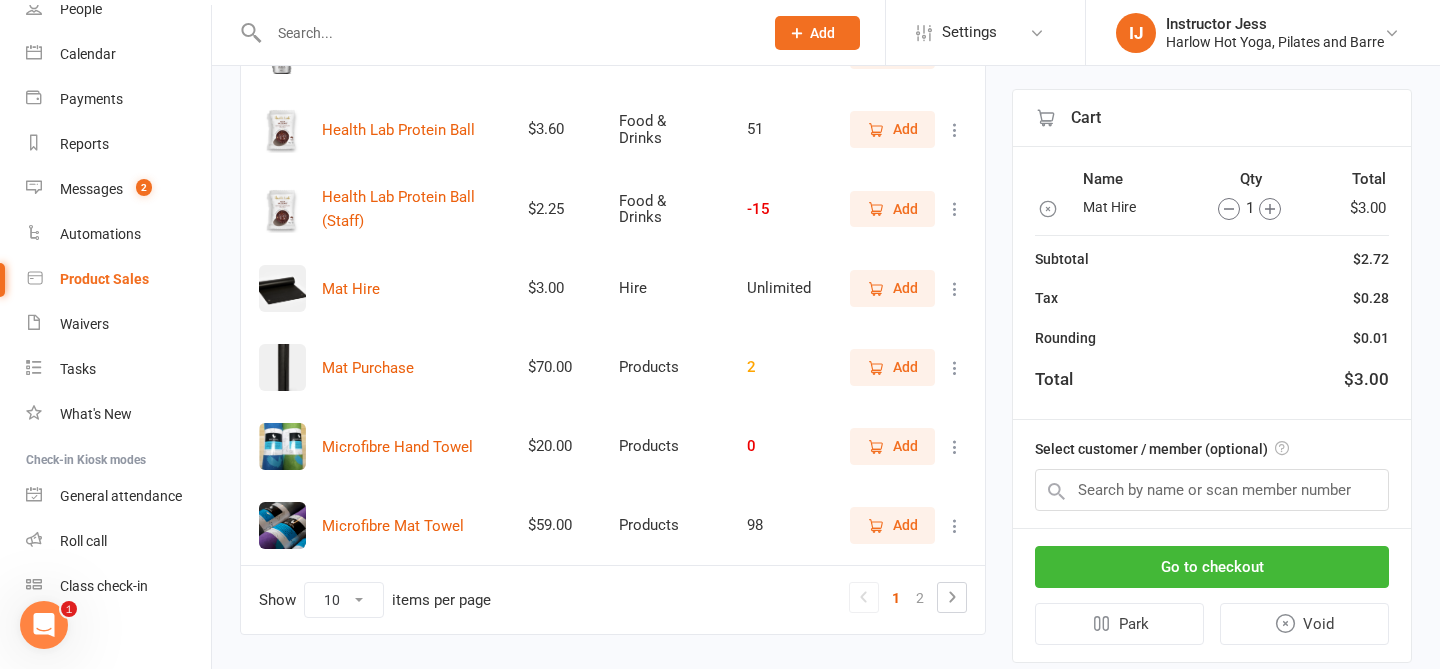 click on "Add" at bounding box center [905, 288] 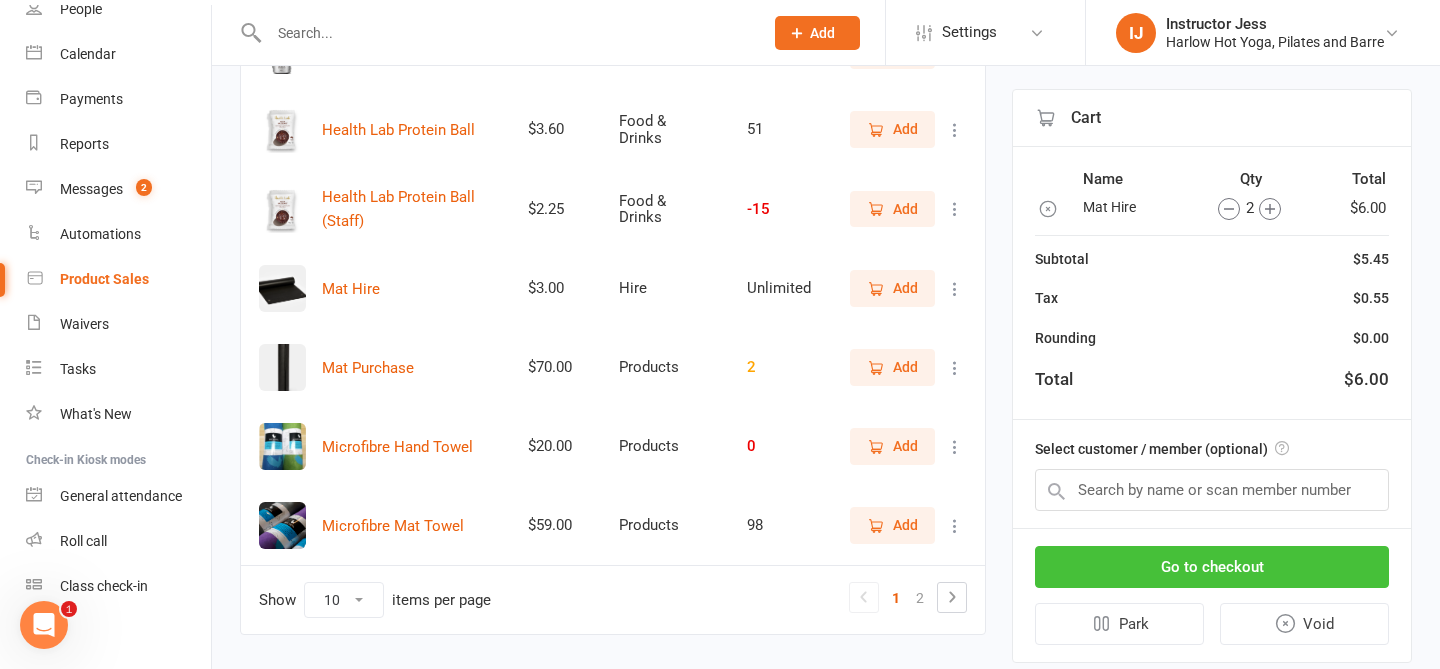 click on "Go to checkout" at bounding box center [1212, 567] 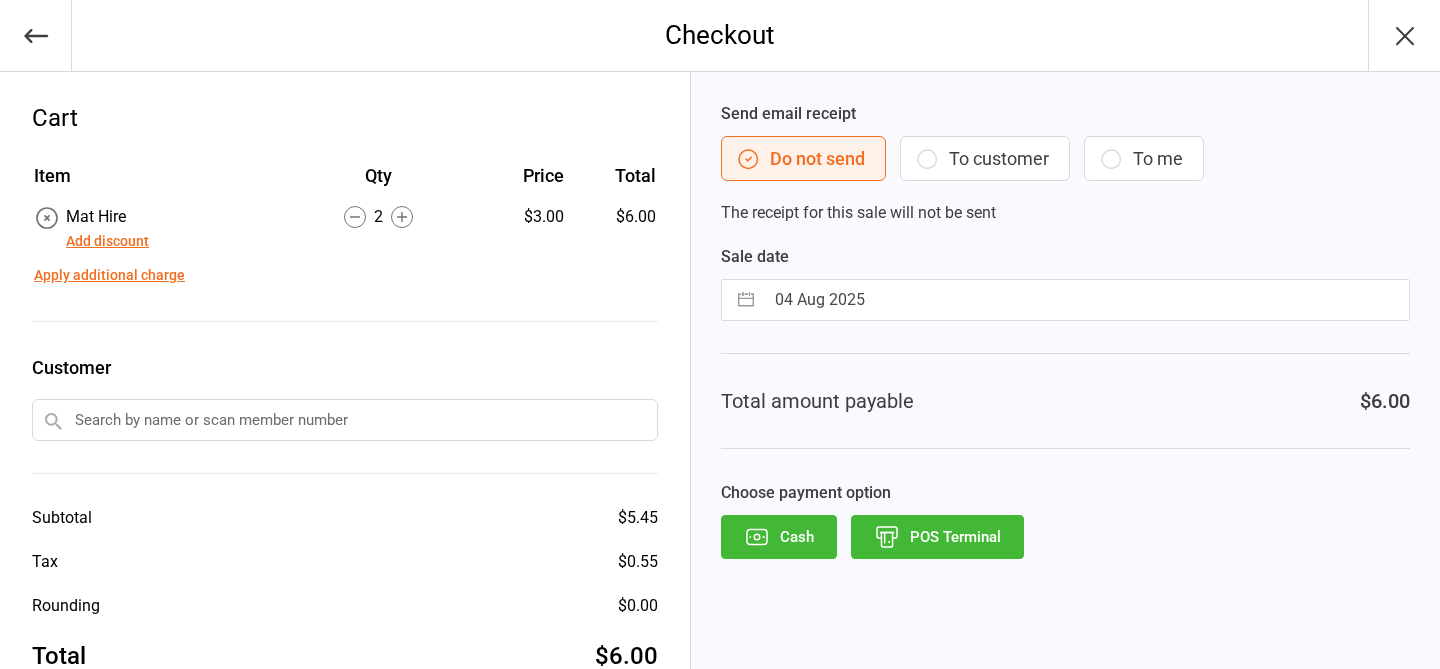 scroll, scrollTop: 0, scrollLeft: 0, axis: both 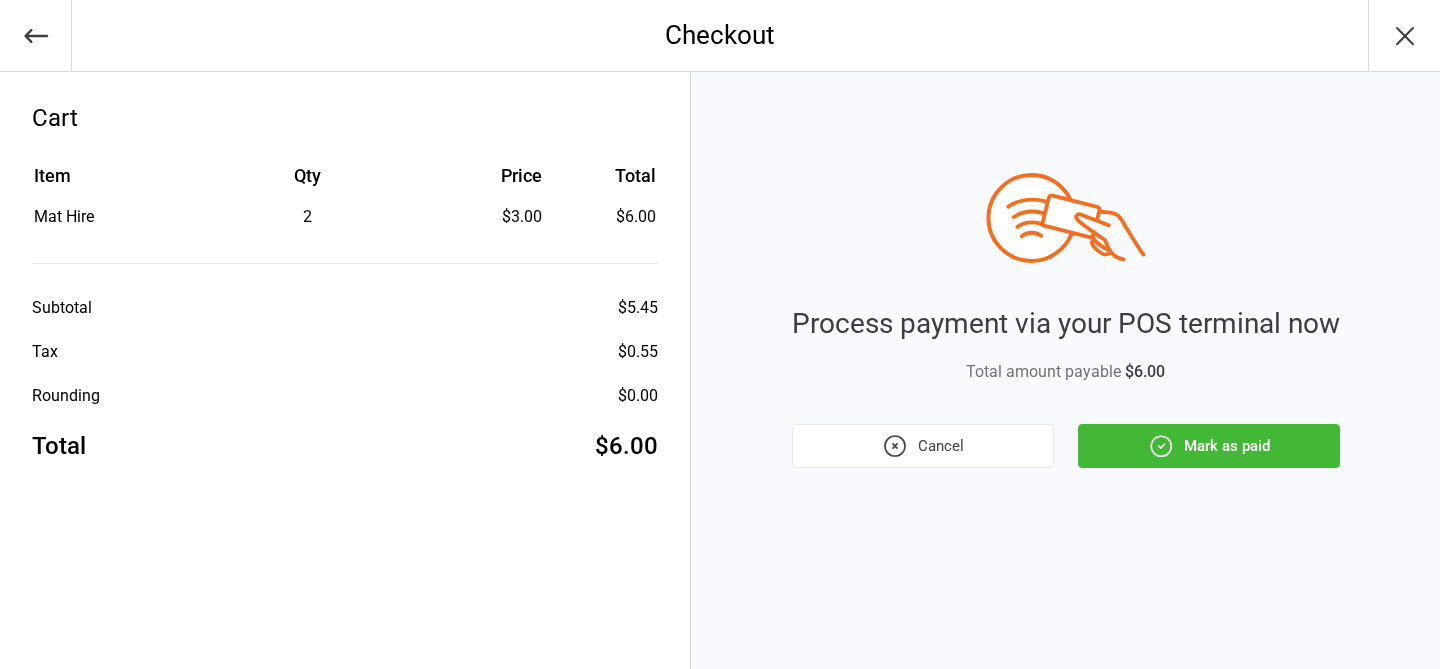 click on "Mark as paid" at bounding box center [1209, 446] 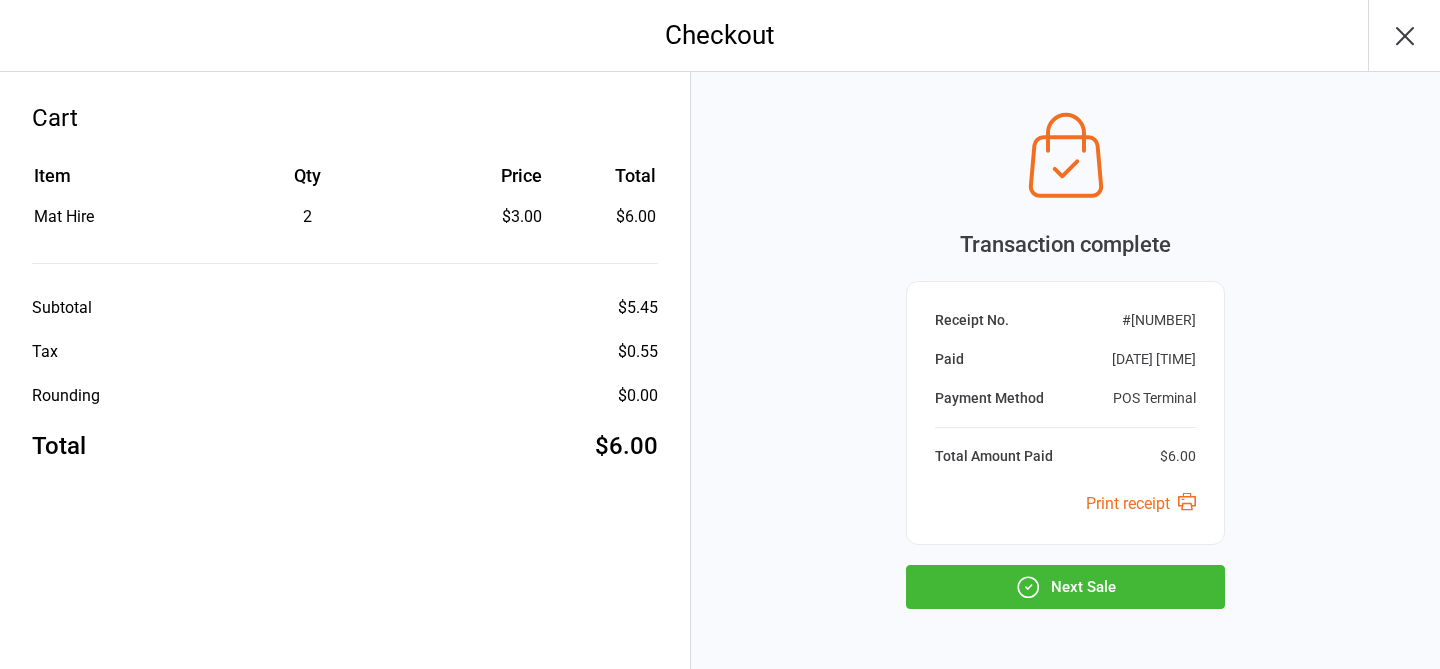 click on "Next Sale" at bounding box center [1065, 587] 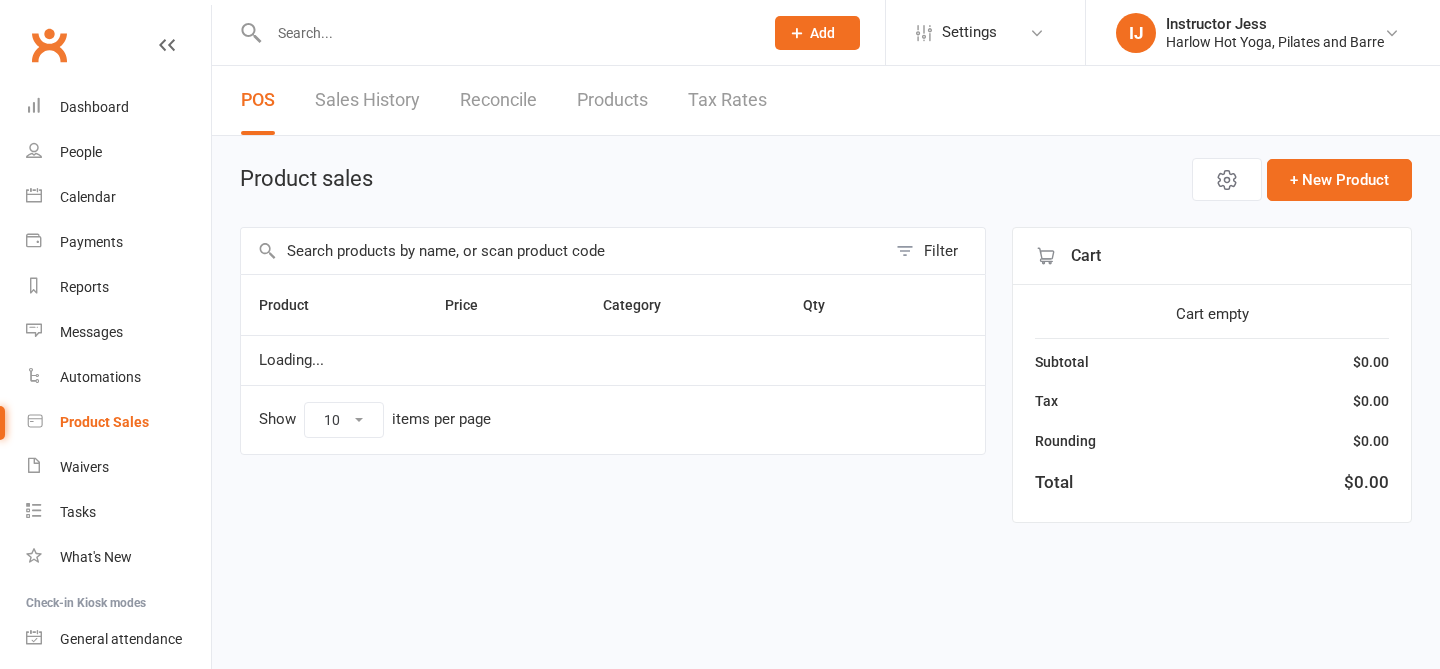 scroll, scrollTop: 0, scrollLeft: 0, axis: both 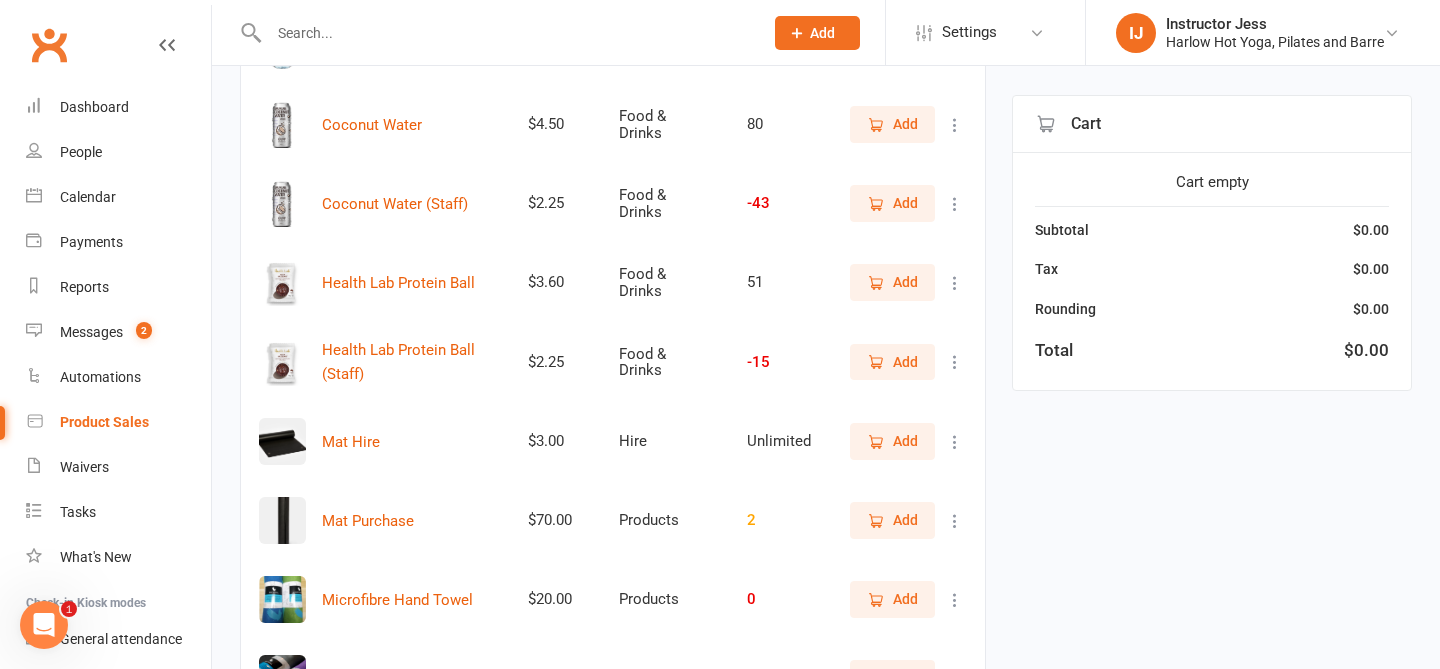 click on "Add" at bounding box center [905, 441] 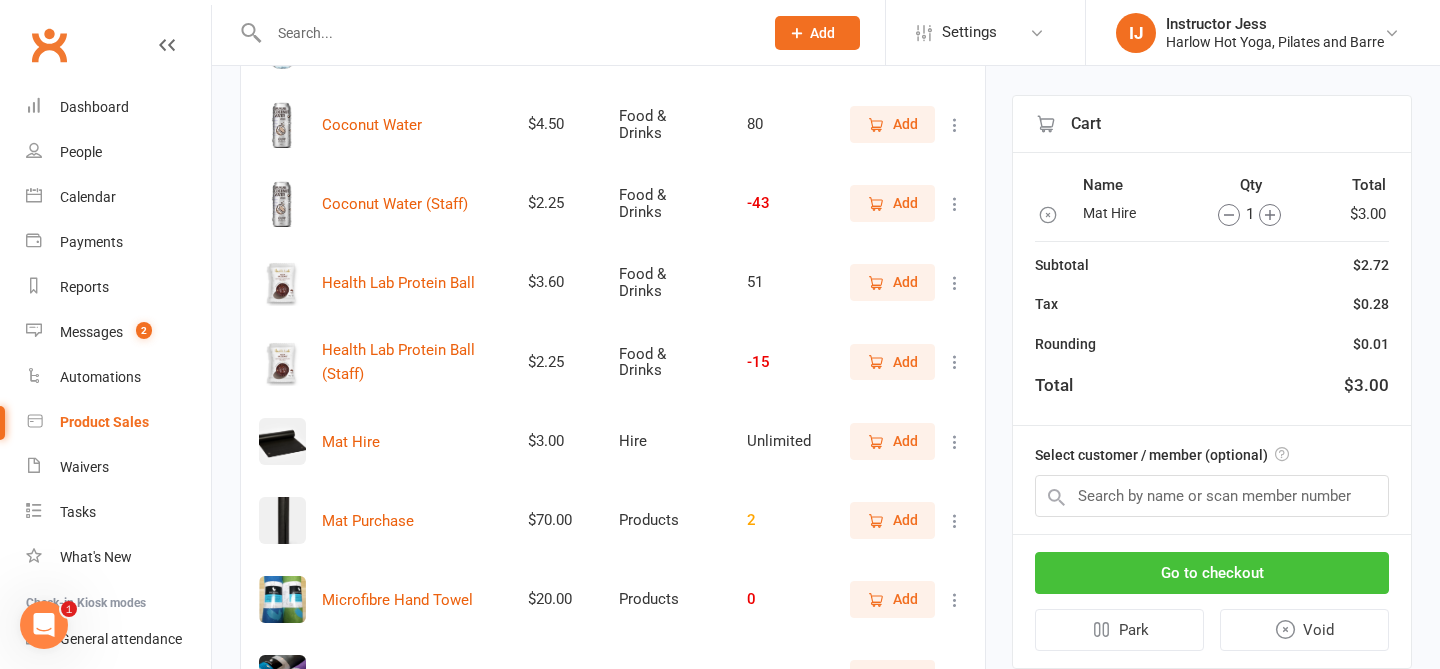 click on "Go to checkout" at bounding box center [1212, 573] 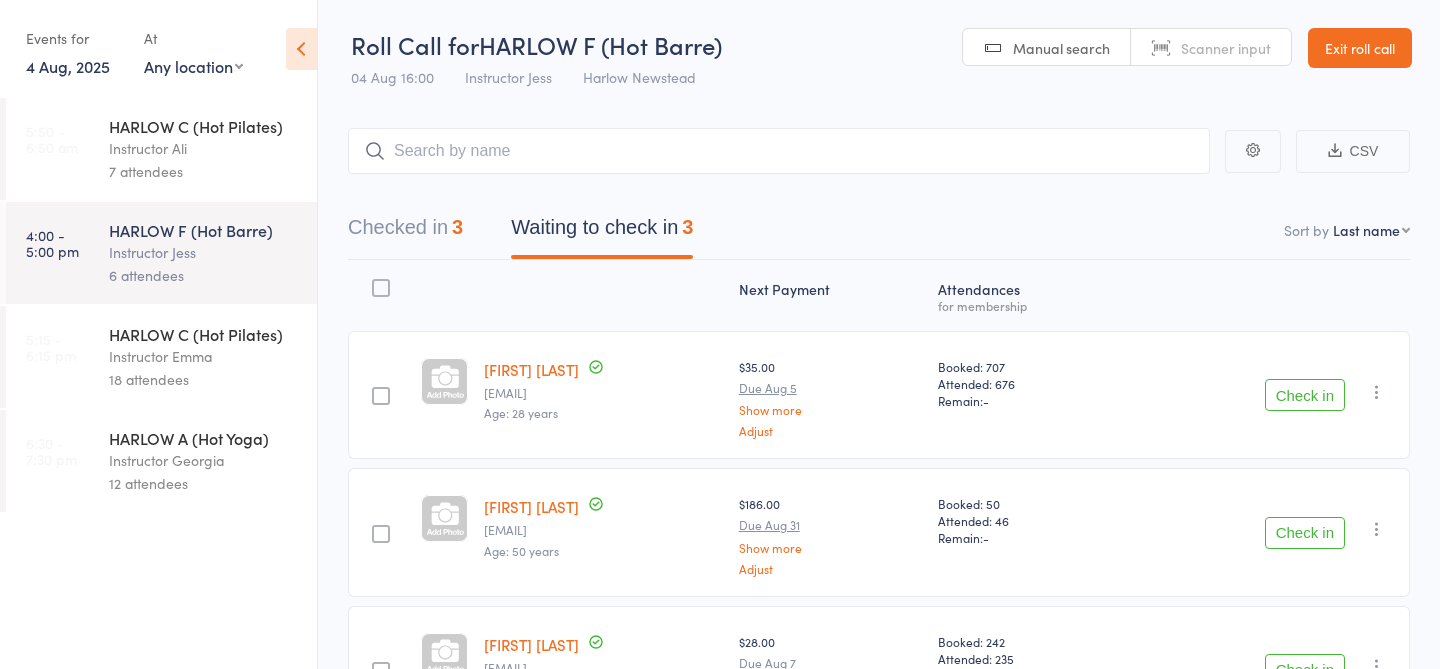 scroll, scrollTop: 0, scrollLeft: 0, axis: both 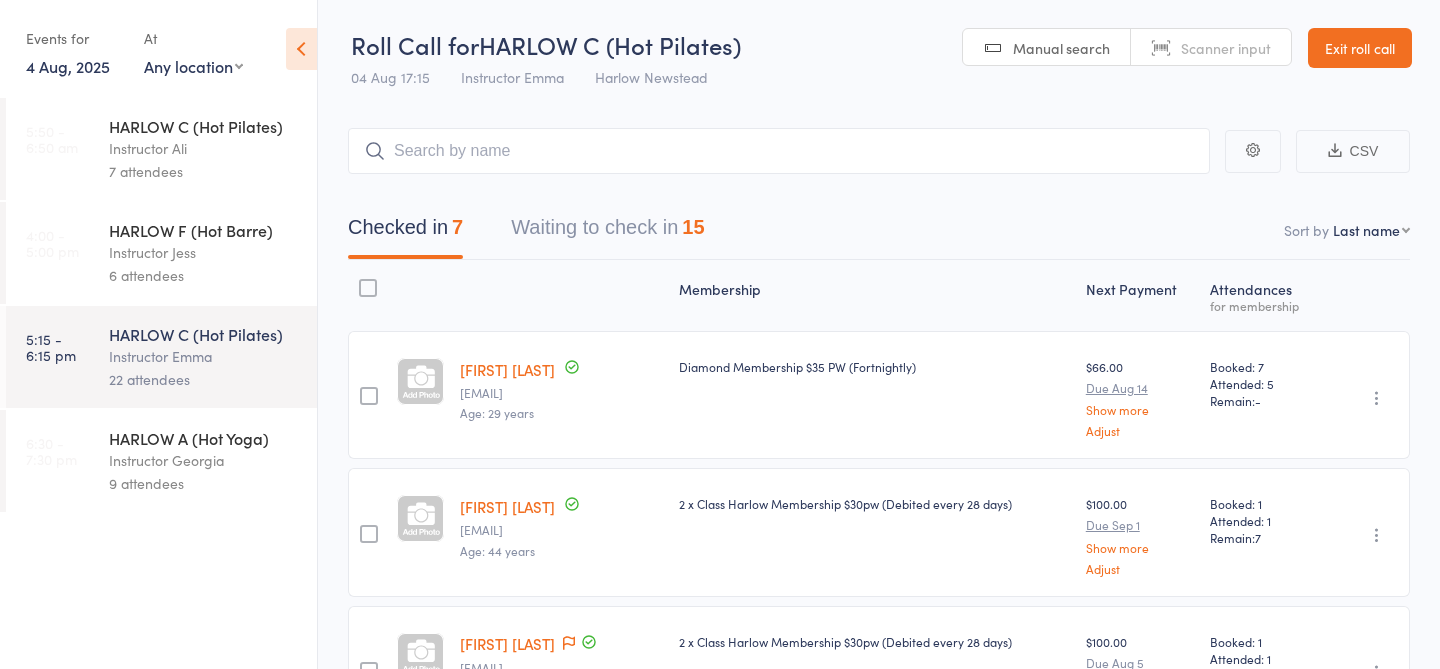 click on "Waiting to check in  15" at bounding box center [607, 232] 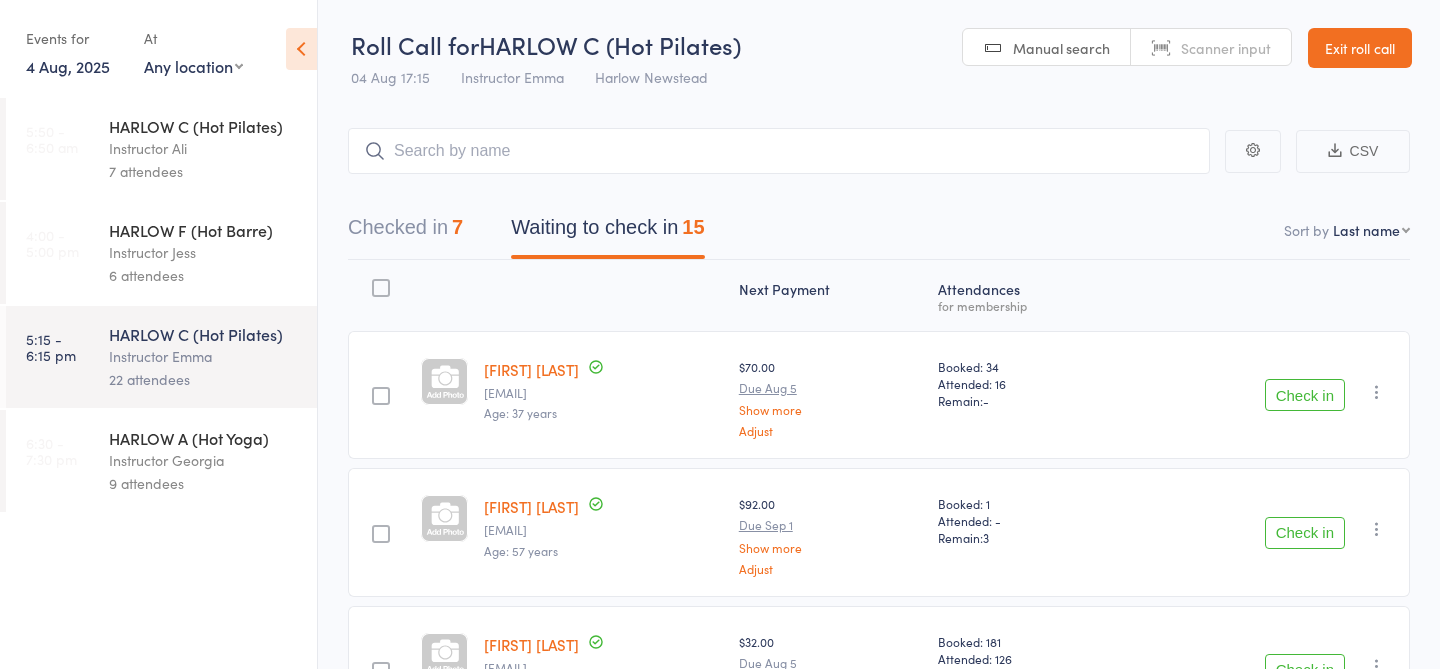 click at bounding box center (779, 151) 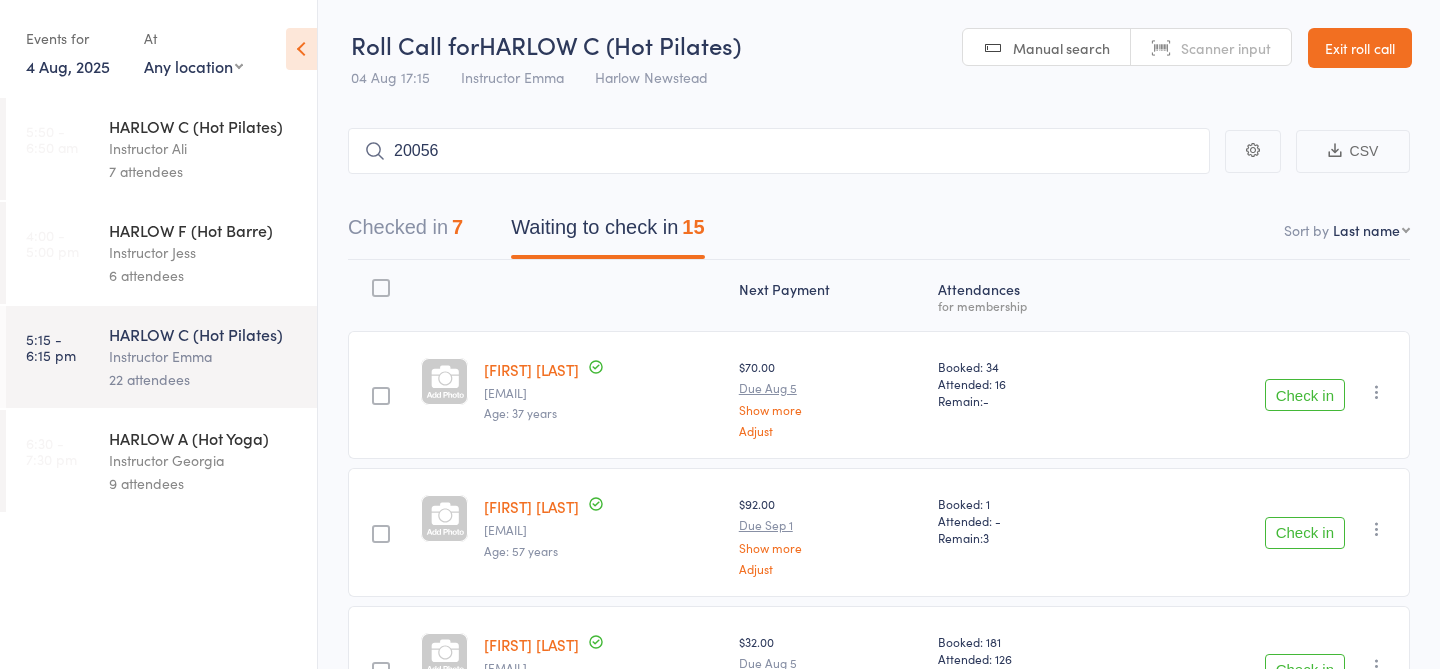 type on "20056" 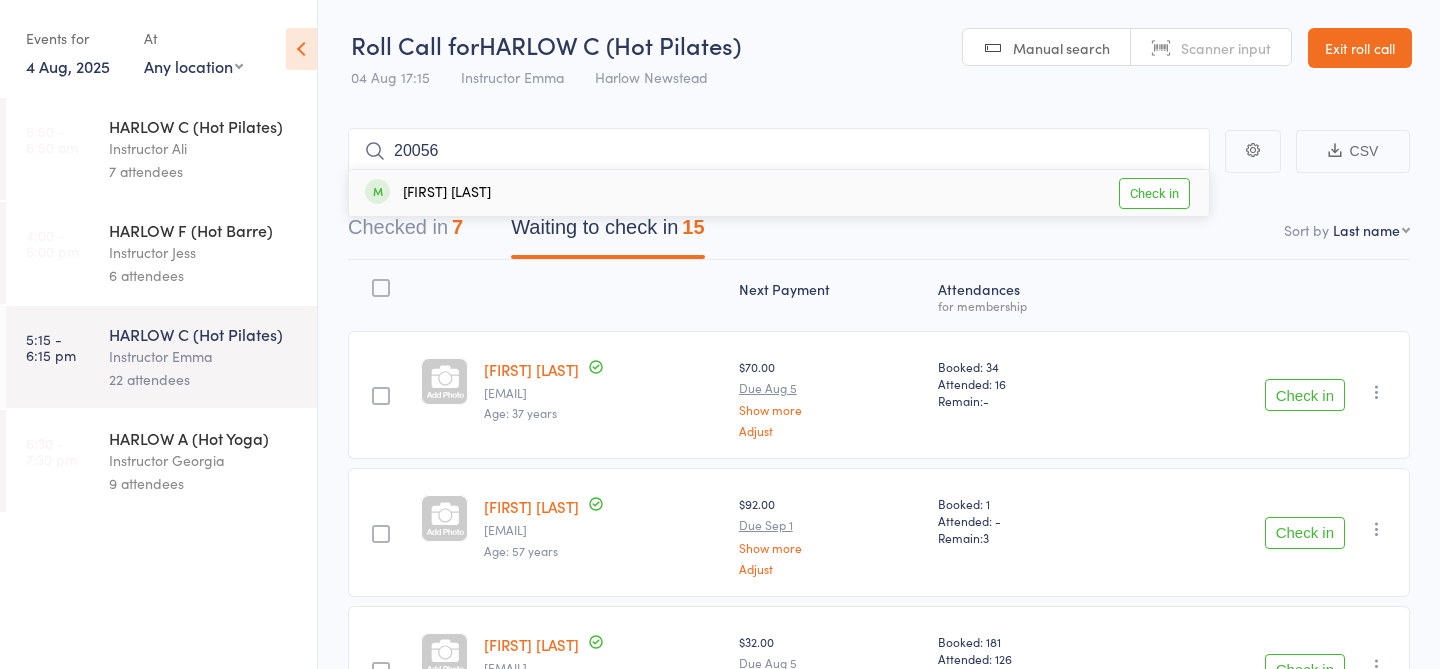 click on "Check in" at bounding box center [1154, 193] 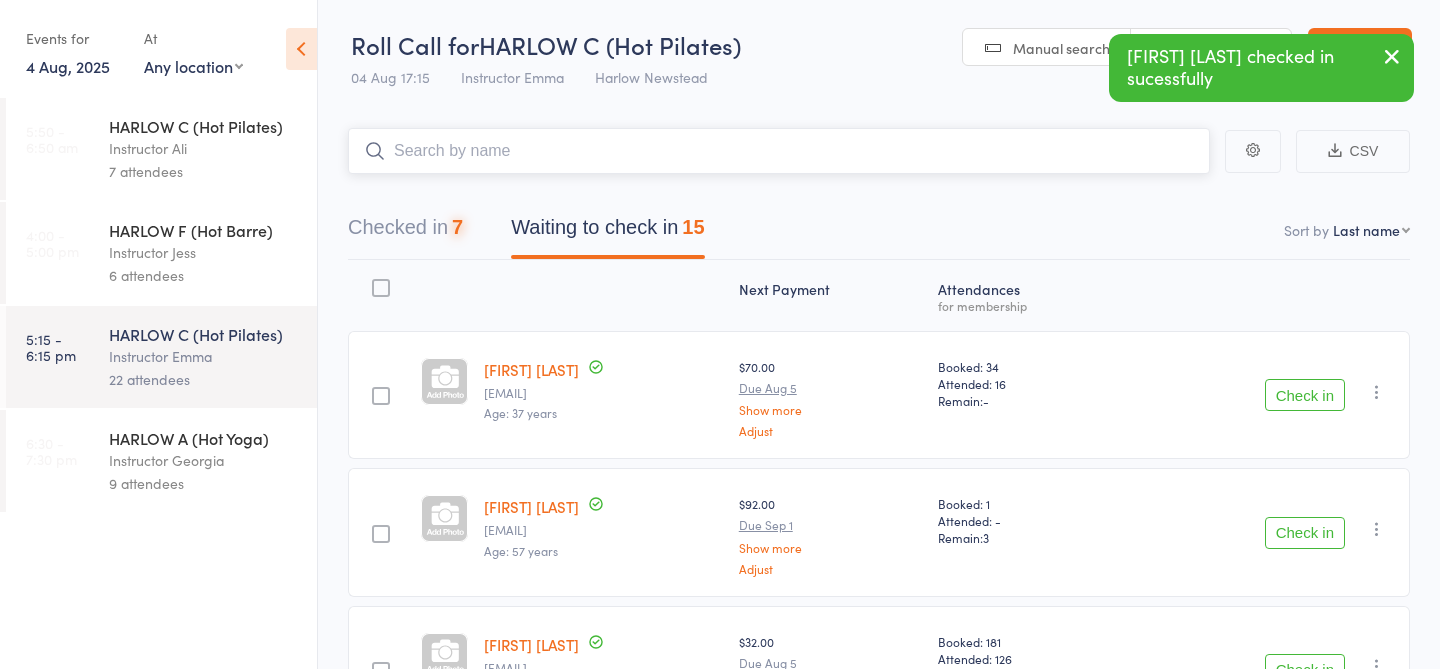 click at bounding box center [779, 151] 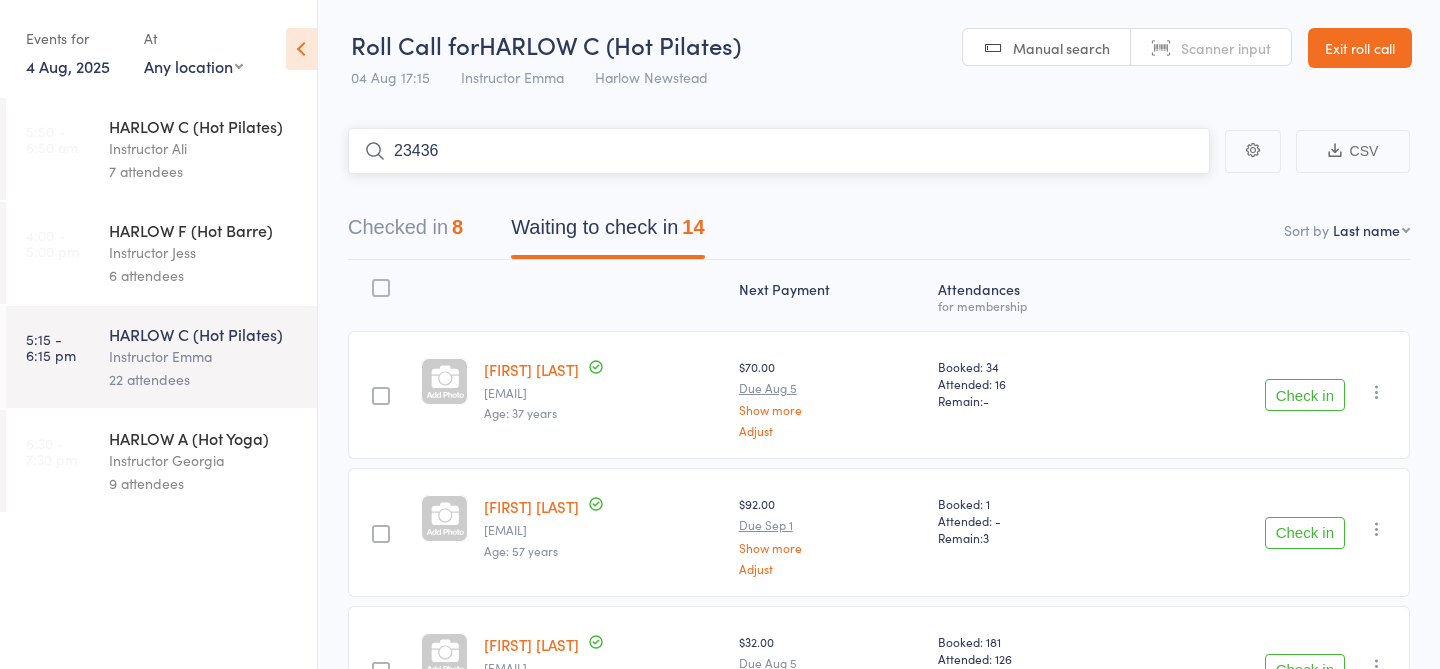 type on "23436" 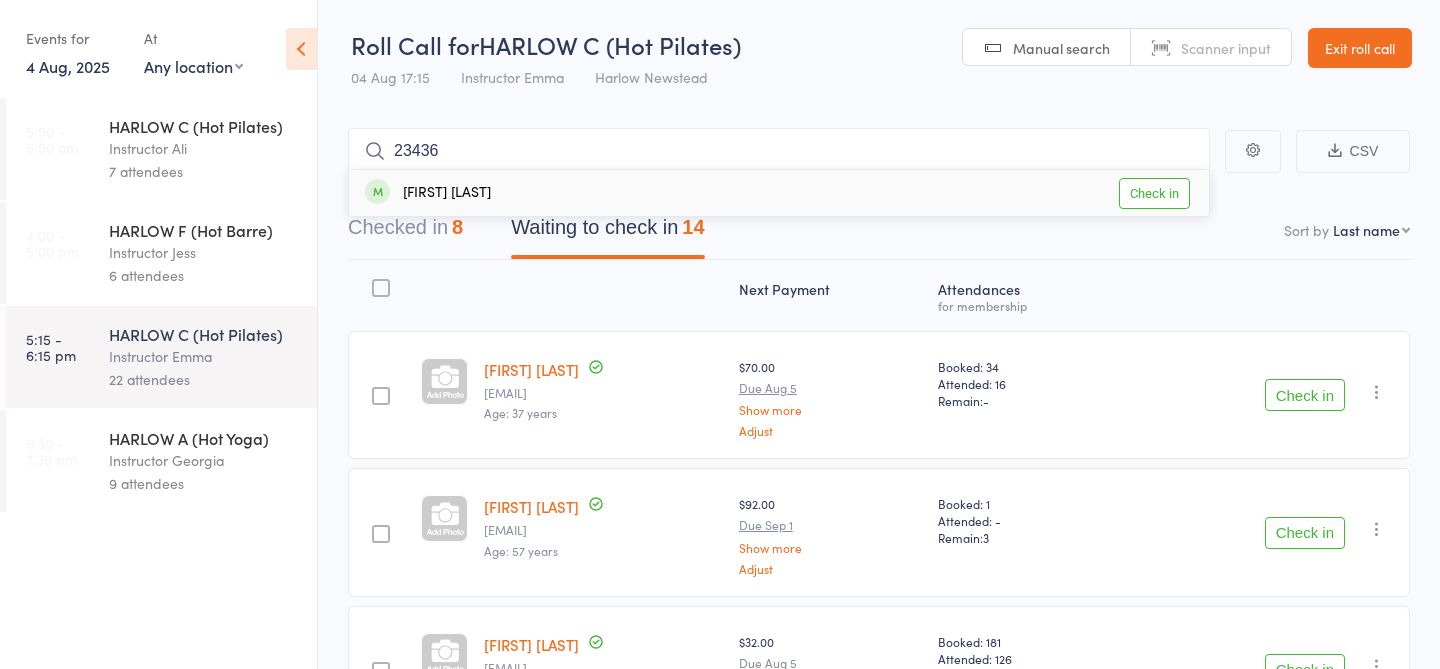 click on "Check in" at bounding box center [1154, 193] 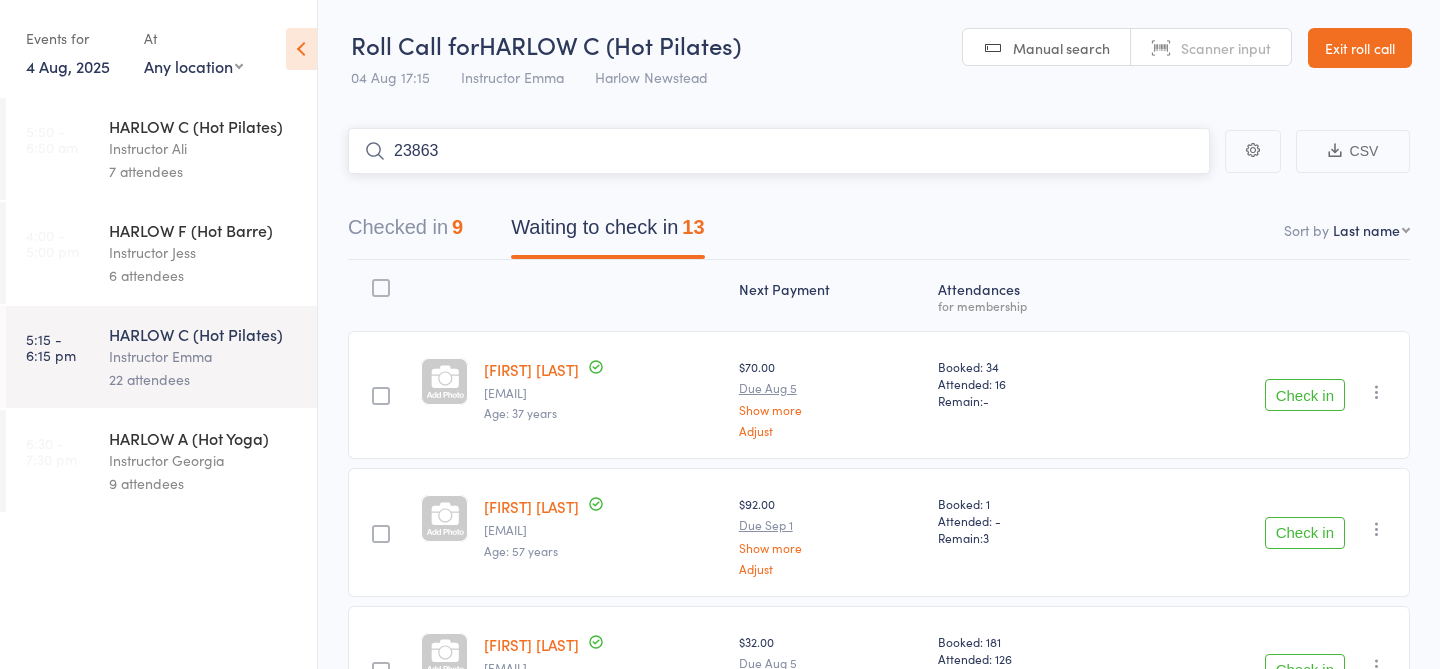 type on "23863" 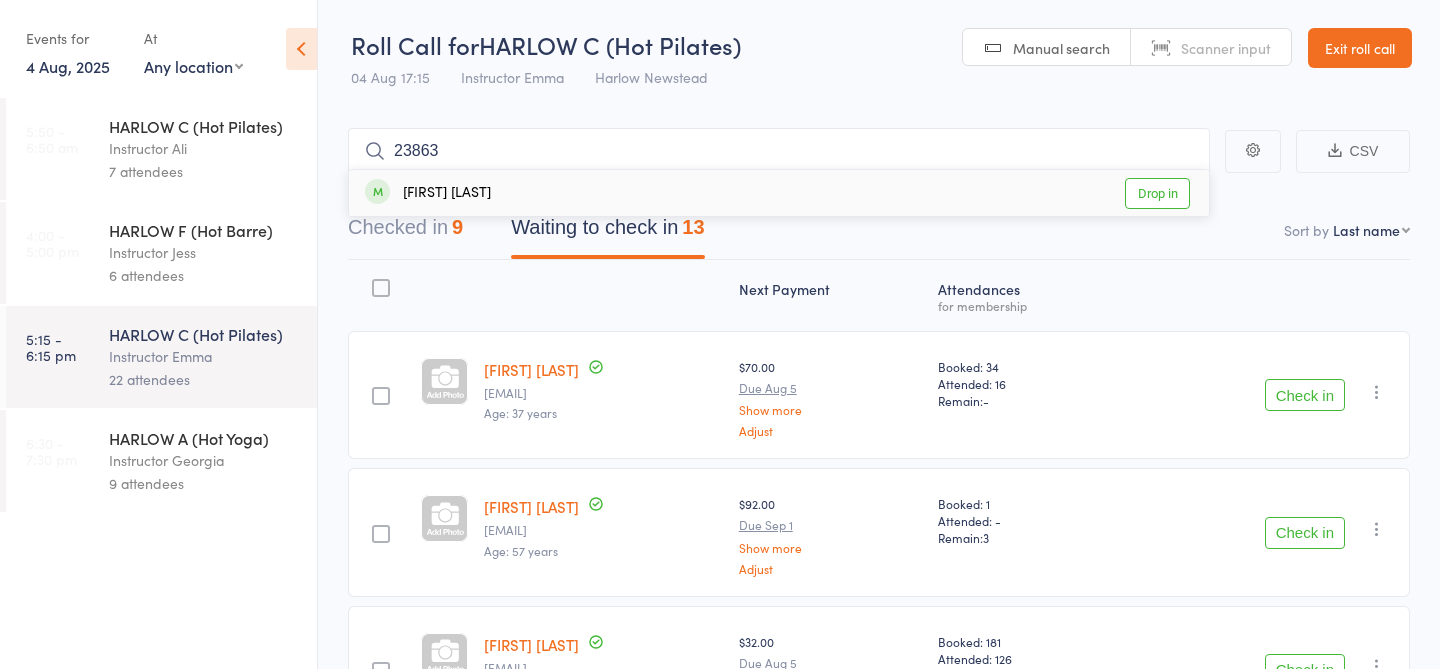 click on "Drop in" at bounding box center [1157, 193] 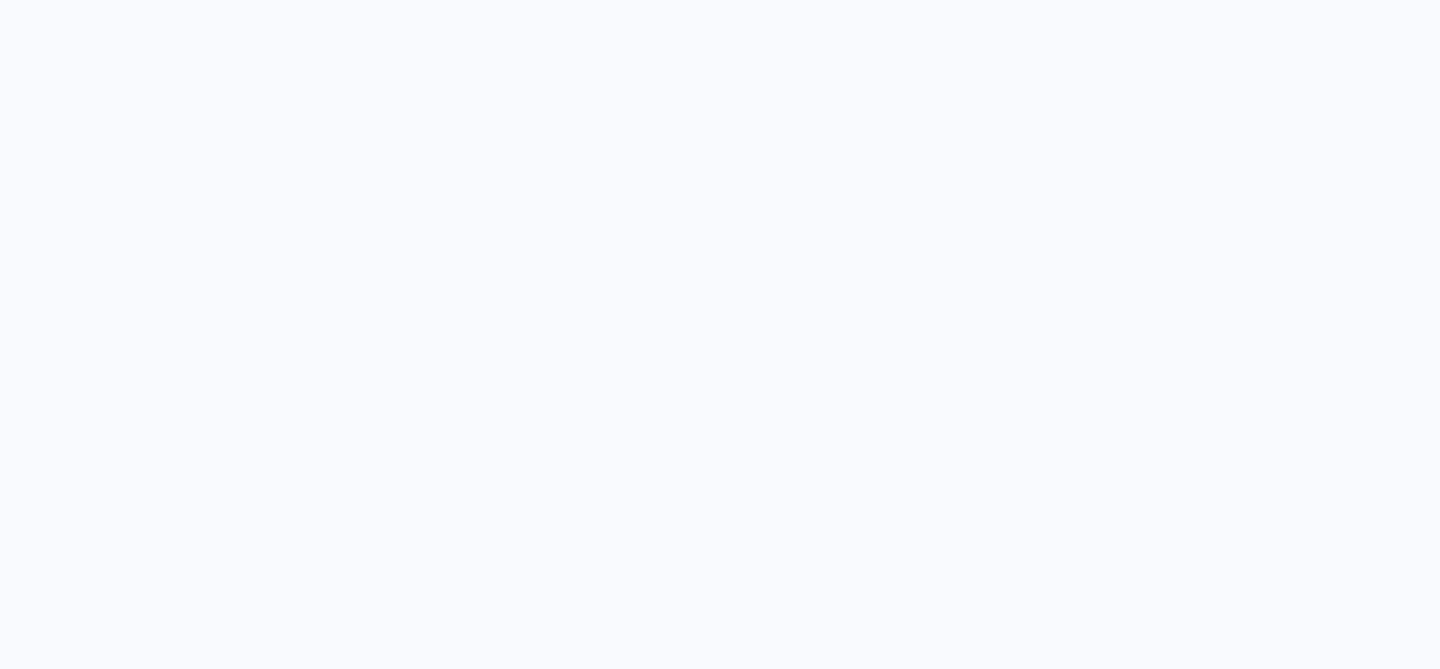 scroll, scrollTop: 0, scrollLeft: 0, axis: both 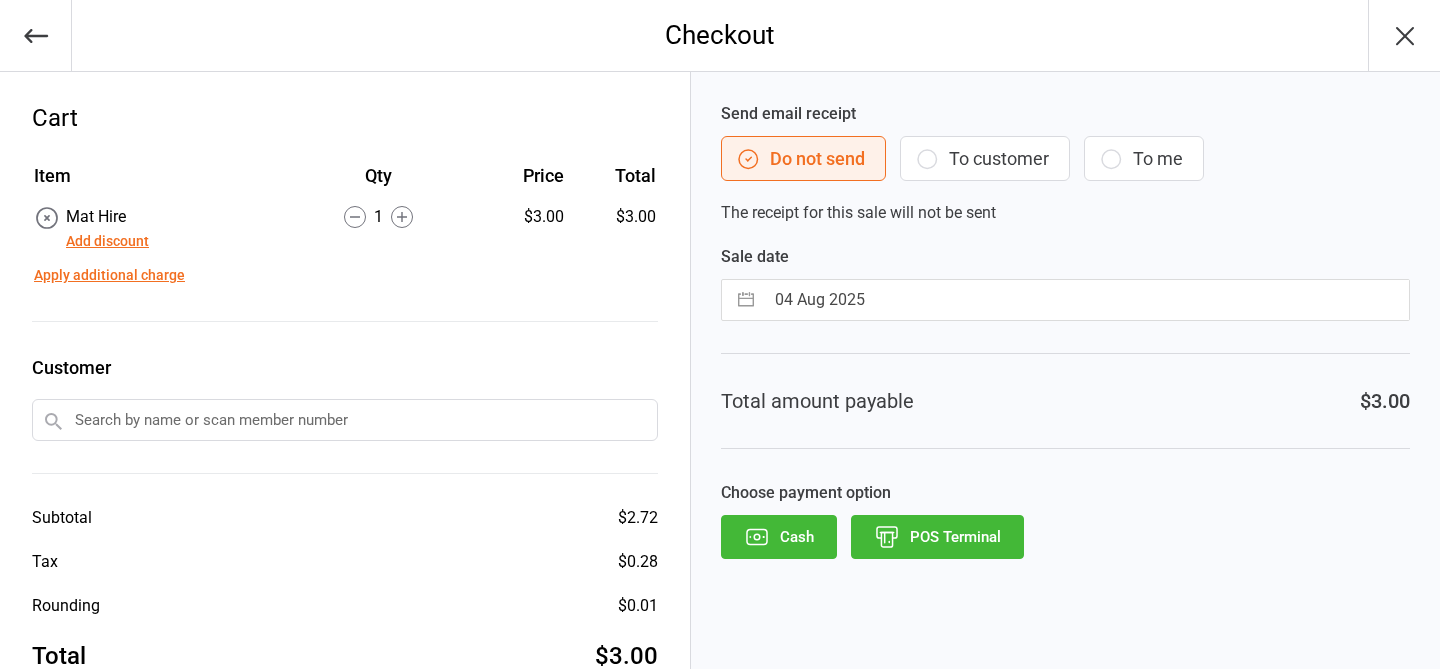 click on "POS Terminal" at bounding box center [937, 537] 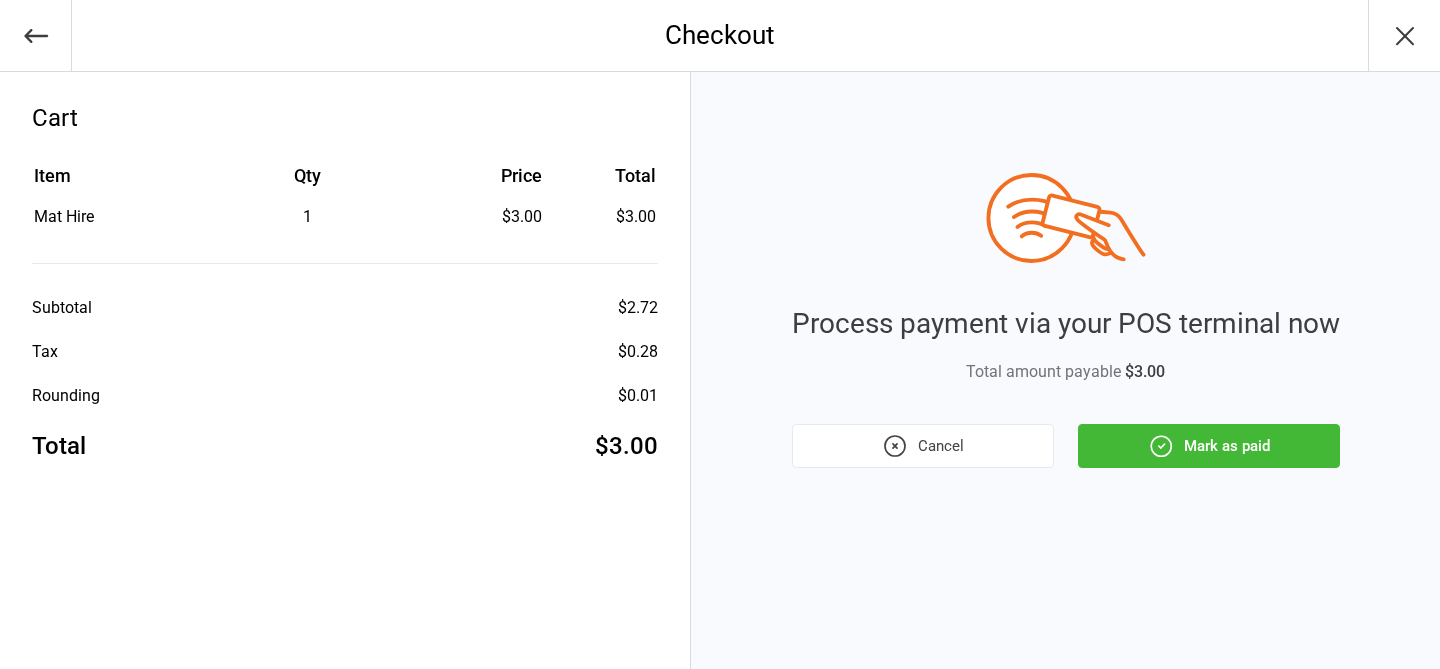 click on "Mark as paid" at bounding box center [1209, 446] 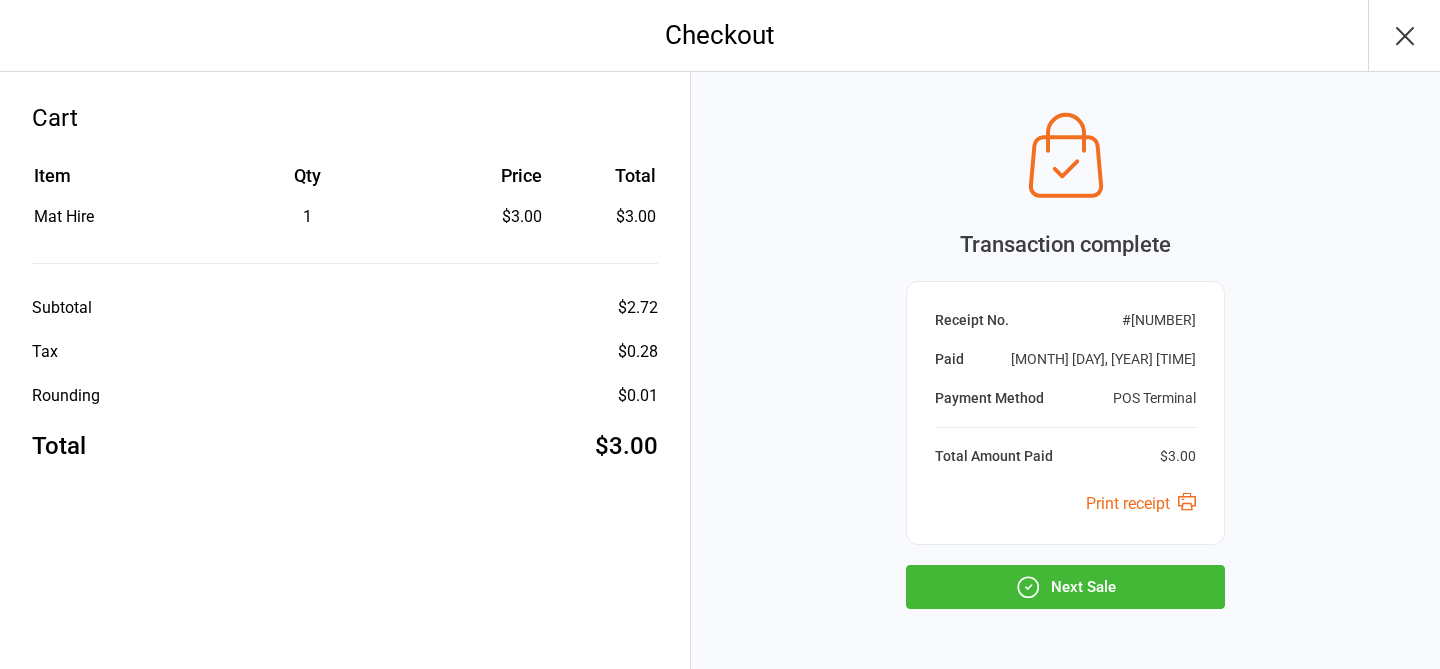 click on "Next Sale" at bounding box center [1065, 587] 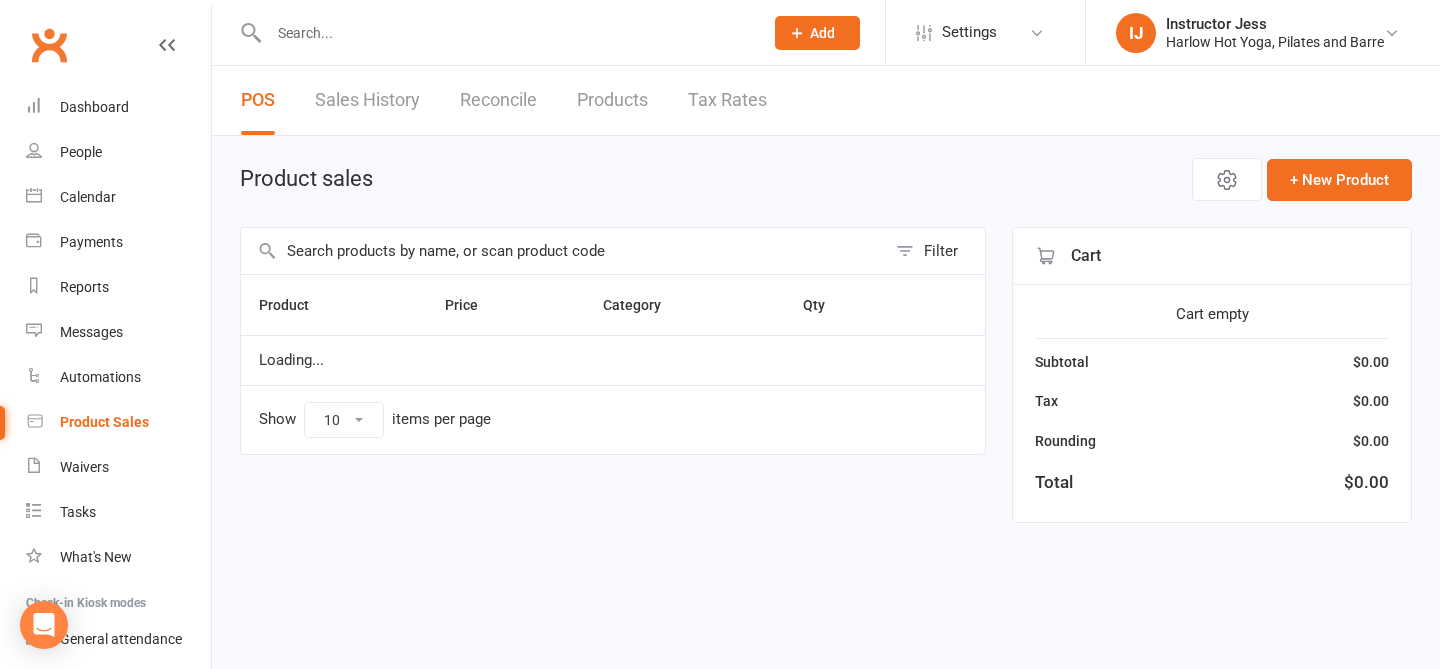 scroll, scrollTop: 0, scrollLeft: 0, axis: both 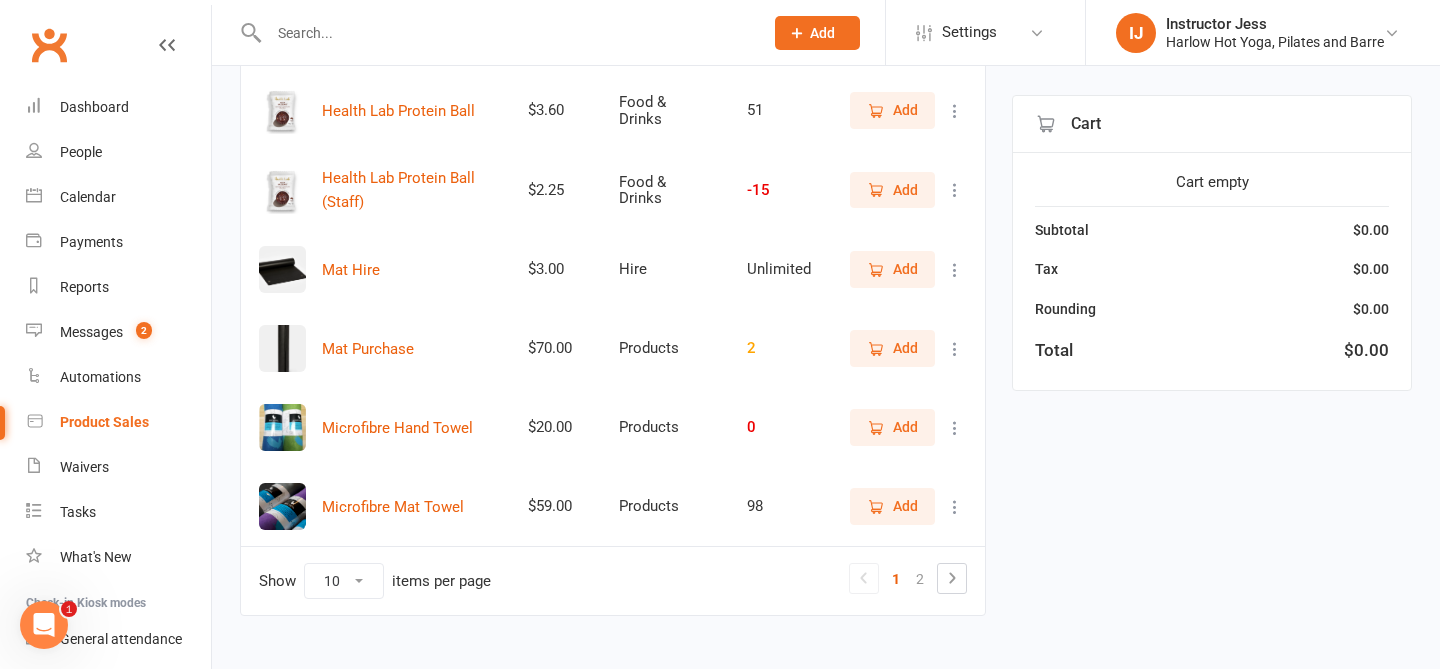 click on "Add" at bounding box center [892, 269] 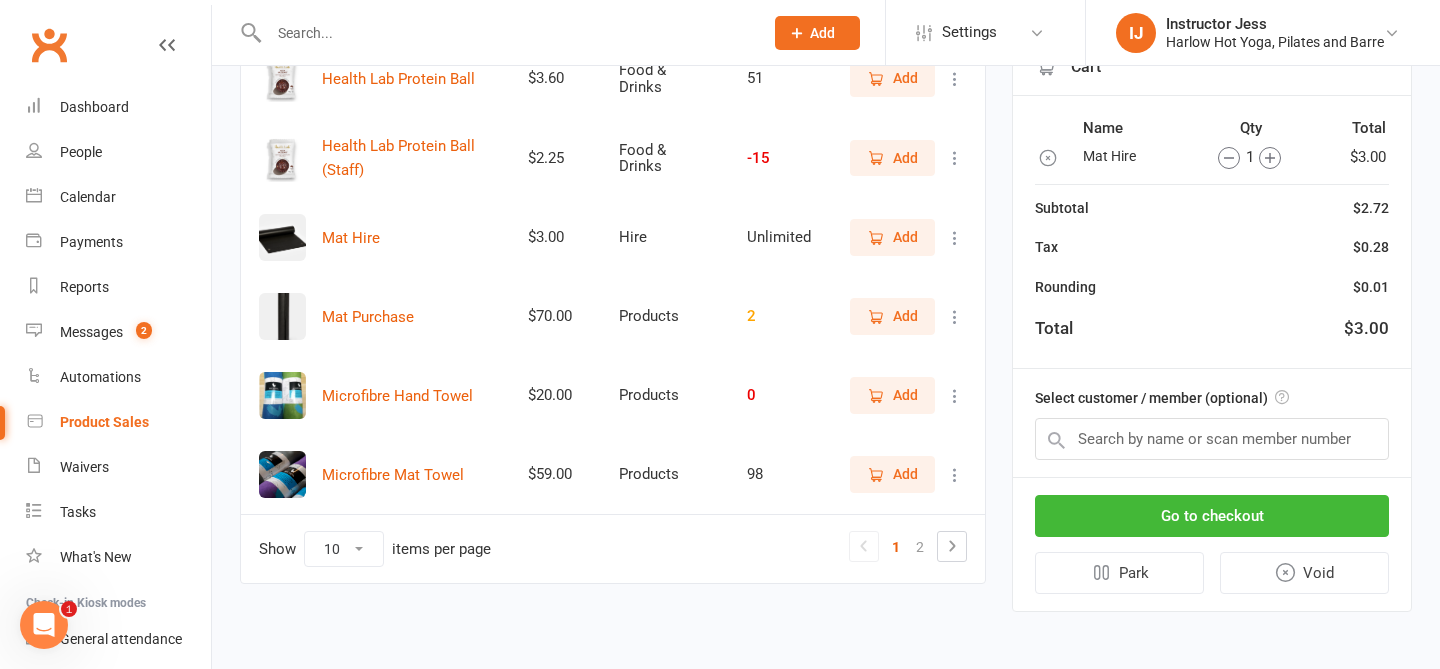 scroll, scrollTop: 290, scrollLeft: 0, axis: vertical 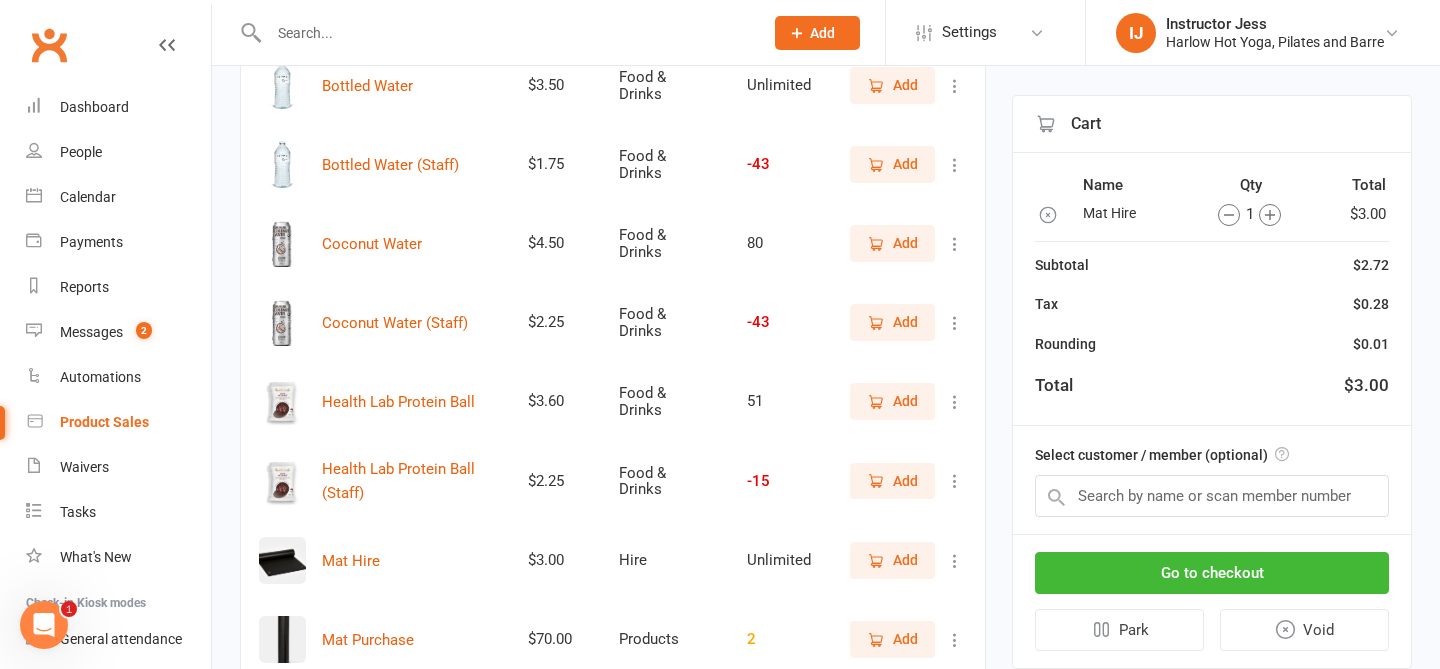 click 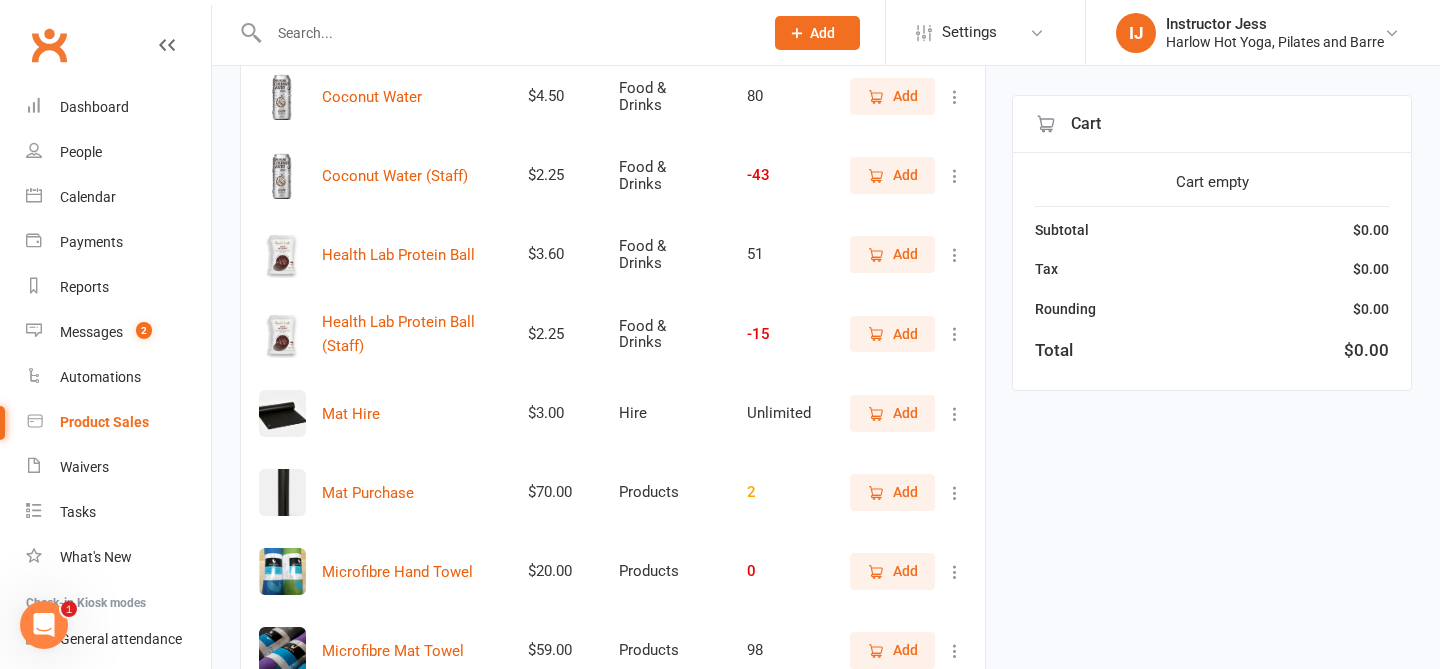 scroll, scrollTop: 613, scrollLeft: 0, axis: vertical 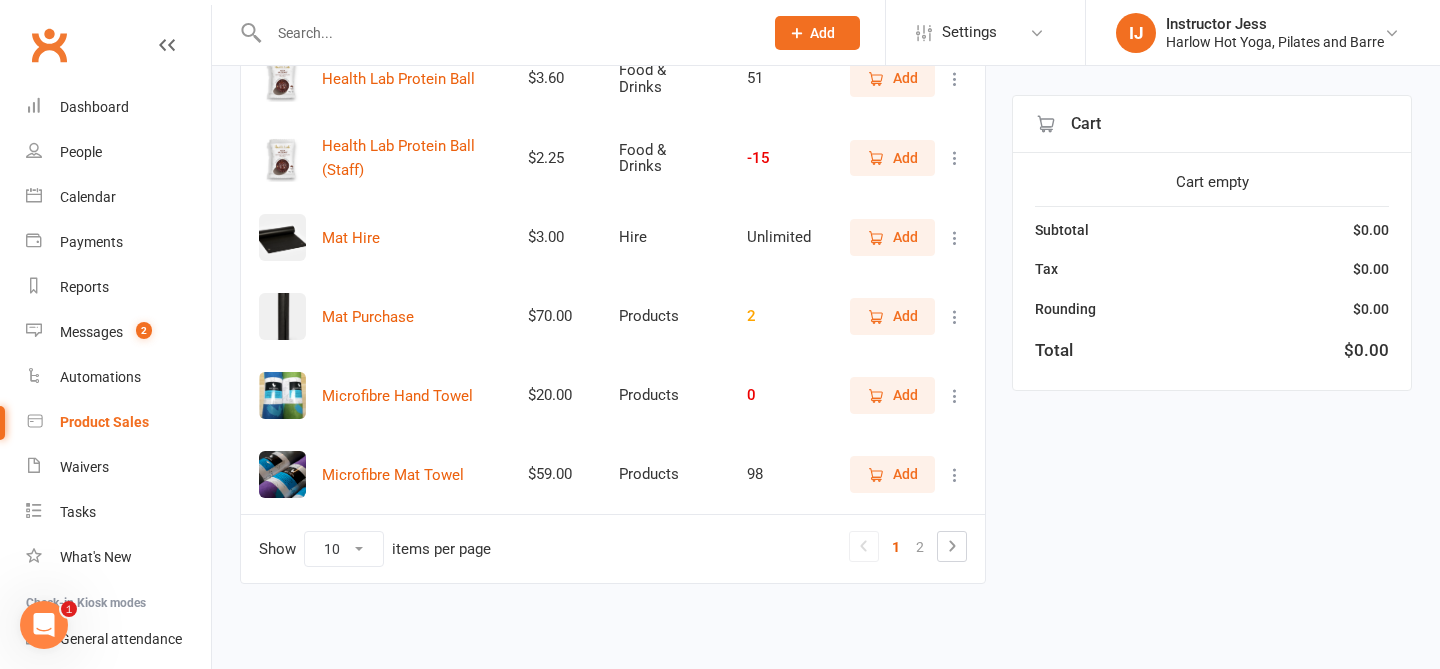 click 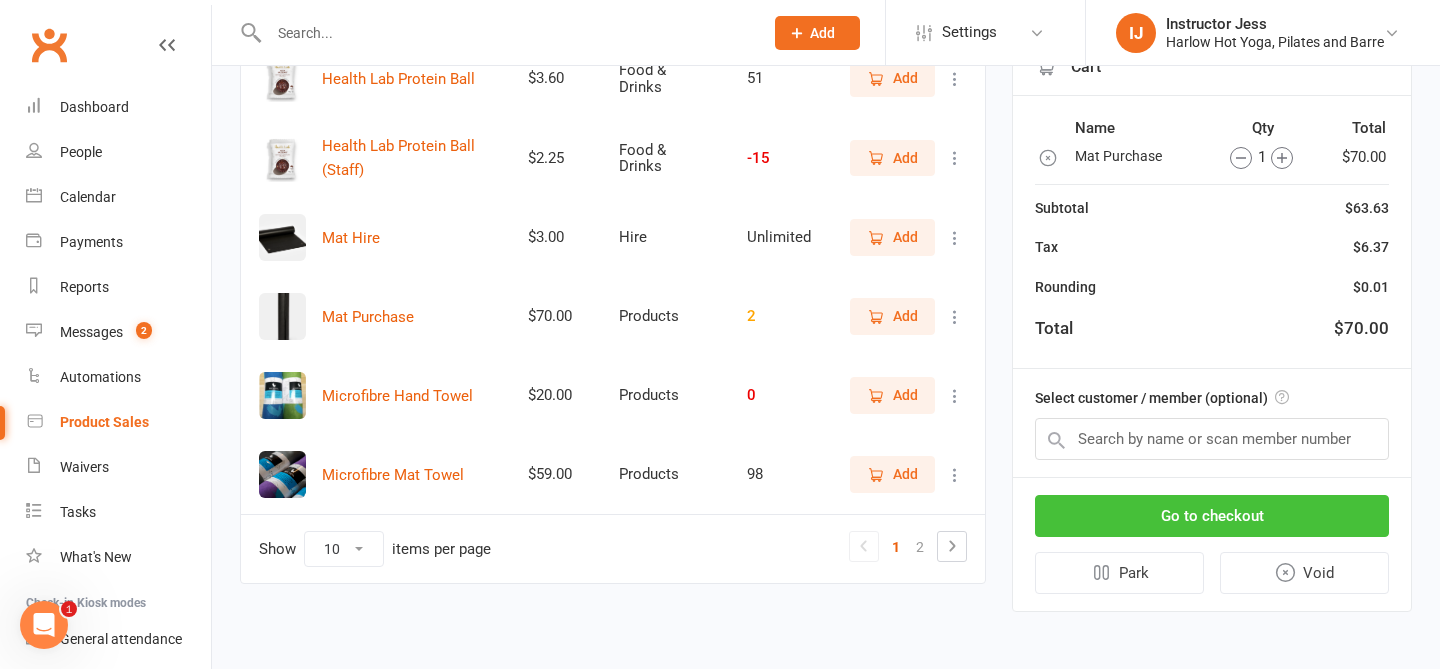 click on "Go to checkout" at bounding box center [1212, 516] 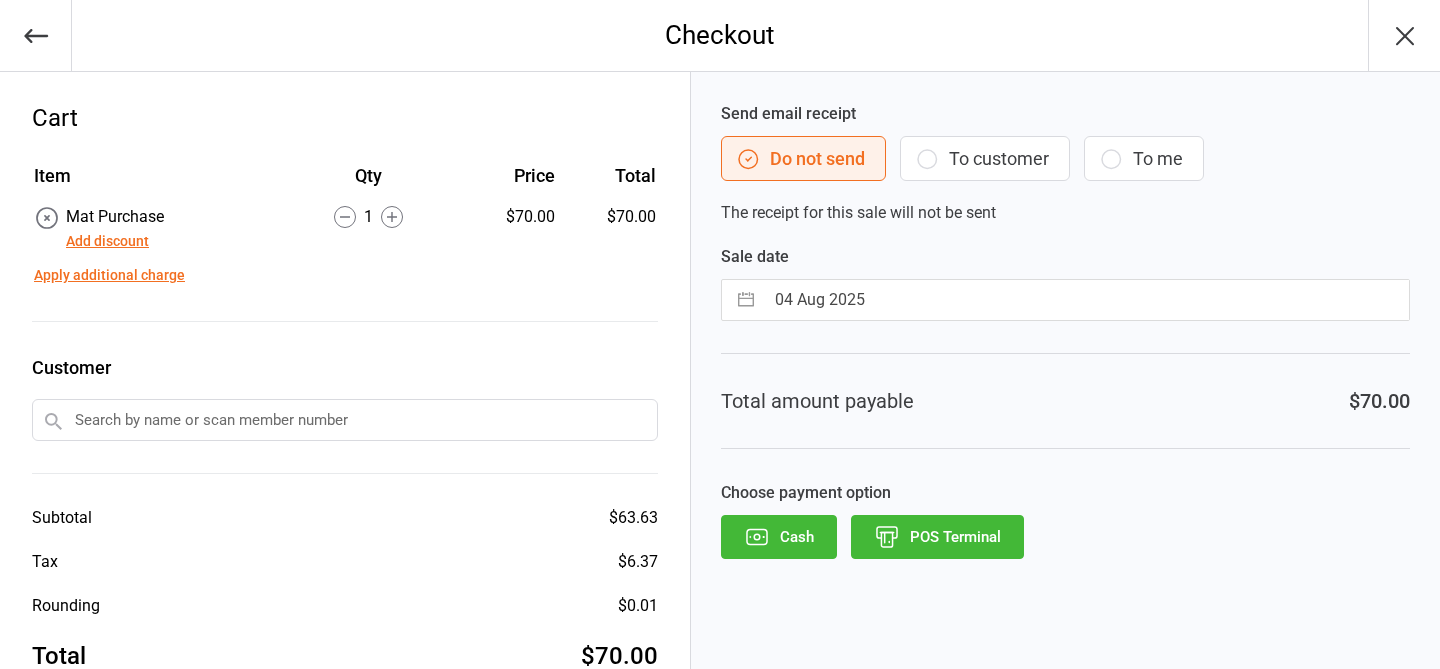 scroll, scrollTop: 0, scrollLeft: 0, axis: both 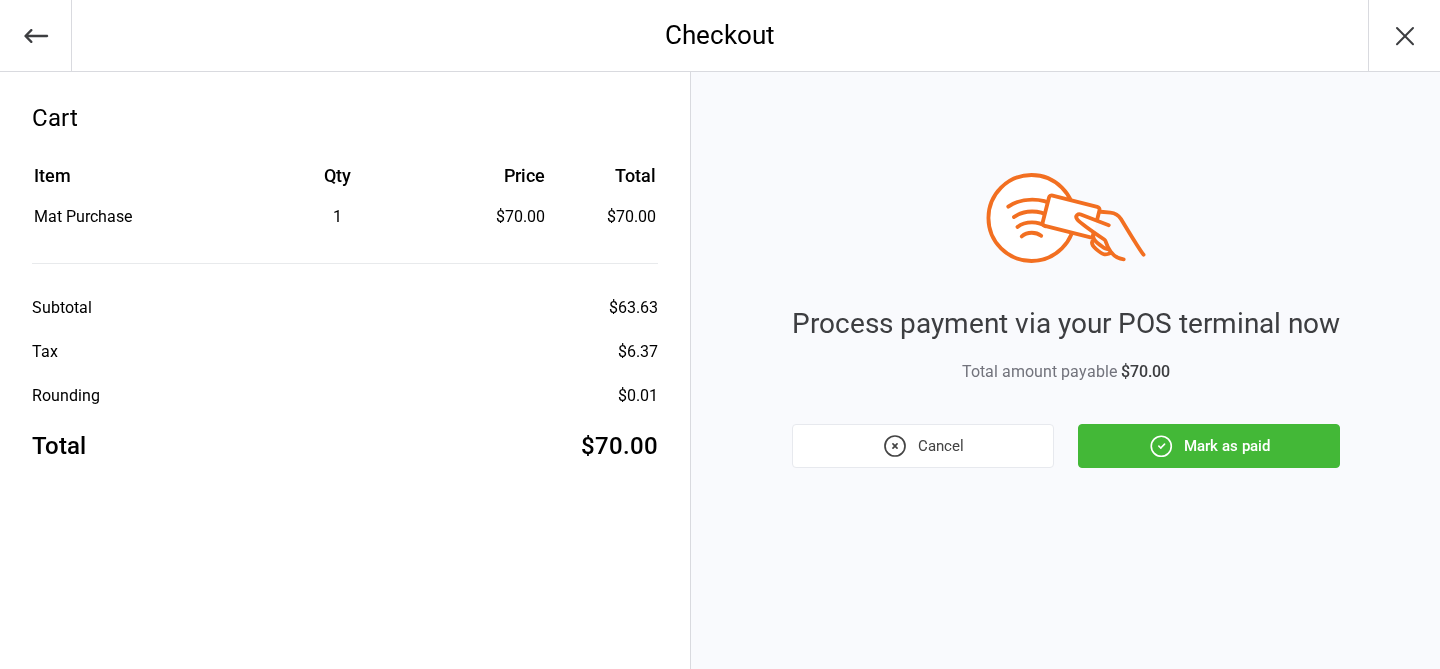 click on "Mark as paid" at bounding box center (1209, 446) 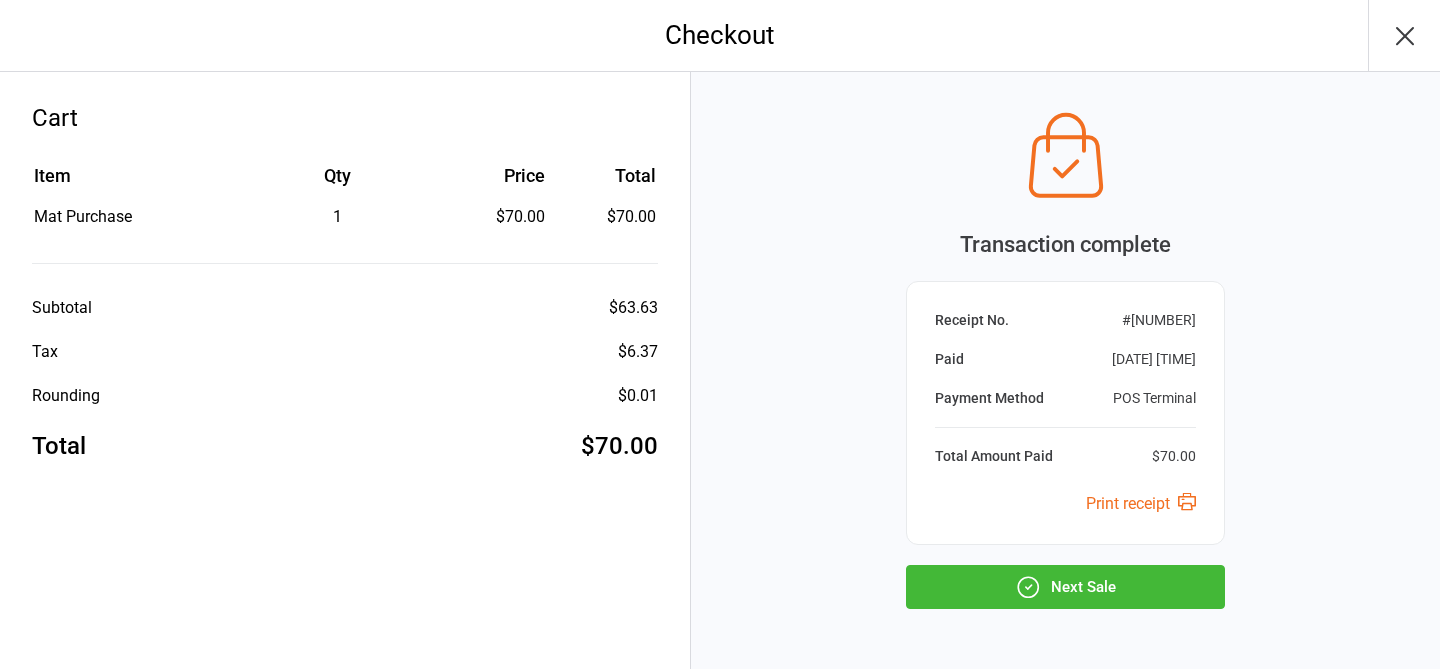 click on "Next Sale" at bounding box center [1065, 587] 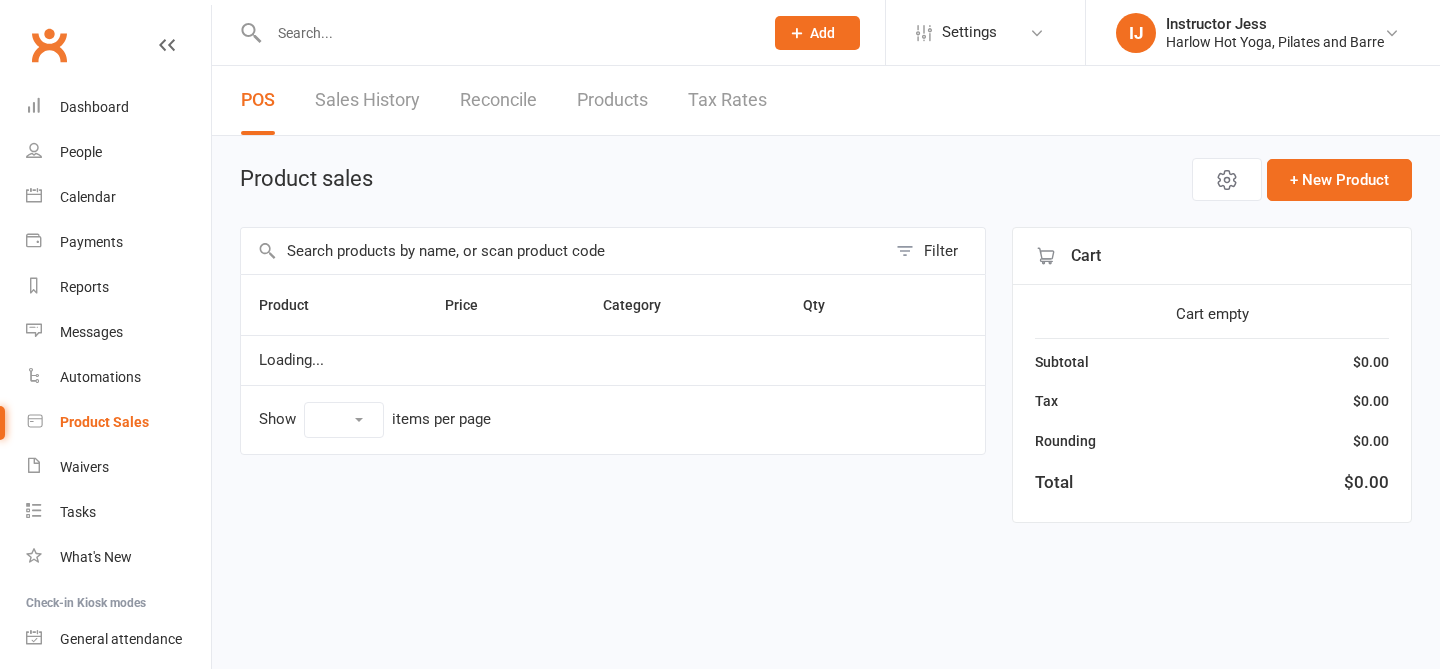 select on "10" 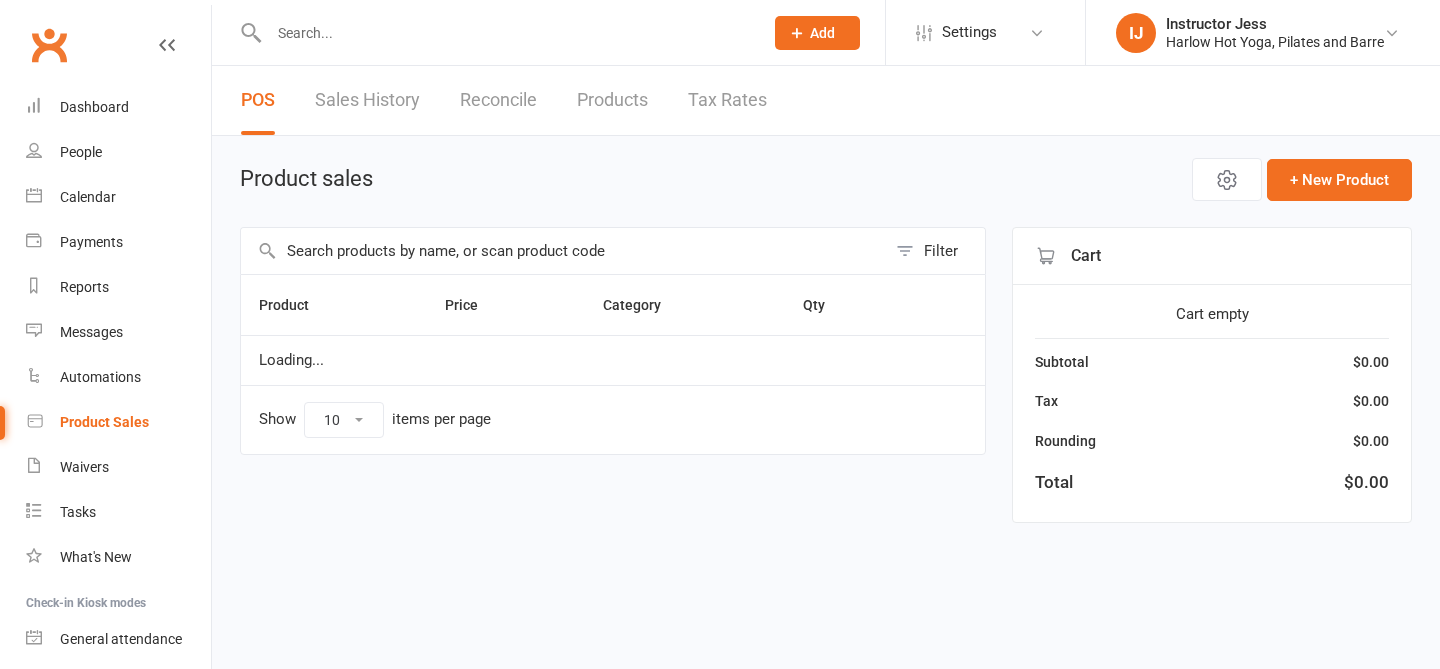 scroll, scrollTop: 0, scrollLeft: 0, axis: both 